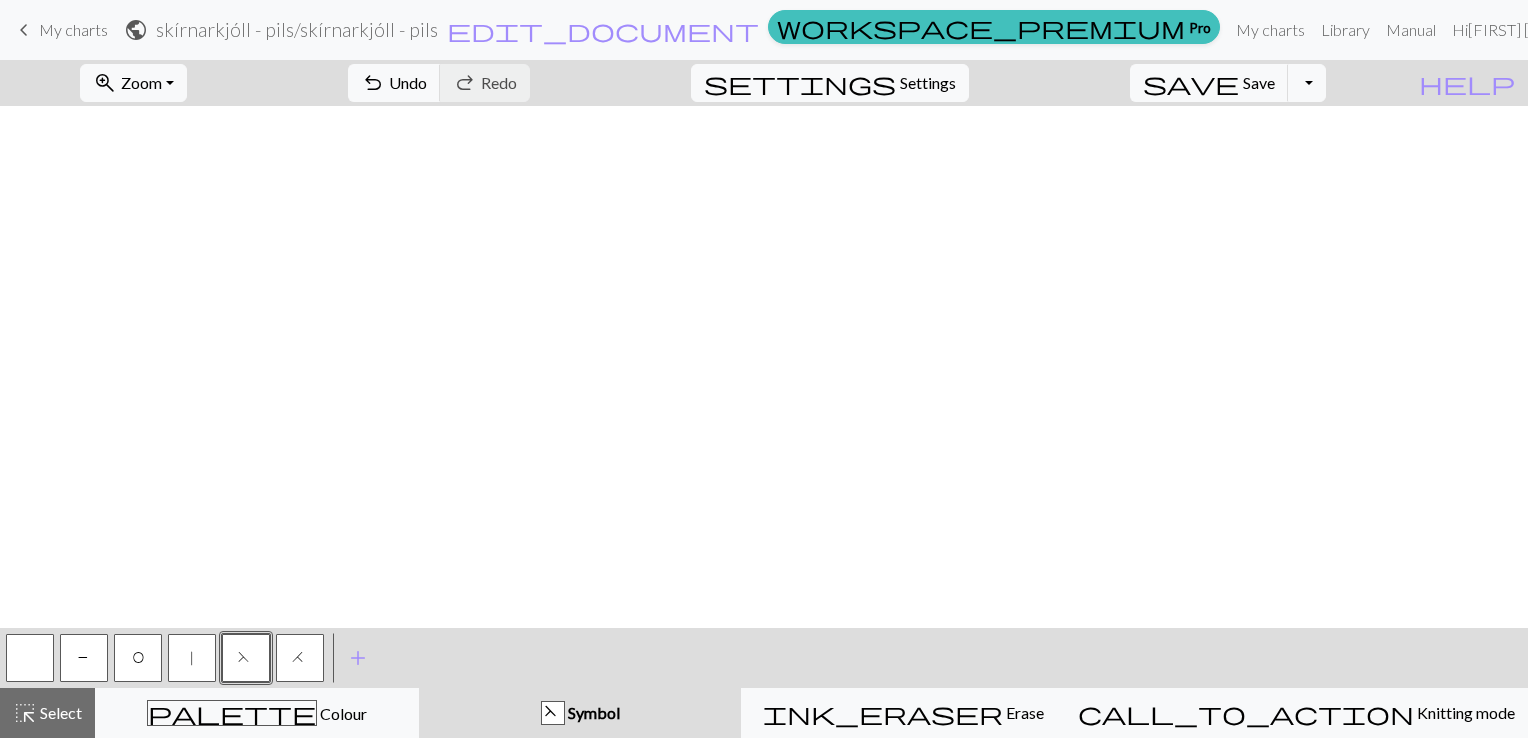 scroll, scrollTop: 0, scrollLeft: 0, axis: both 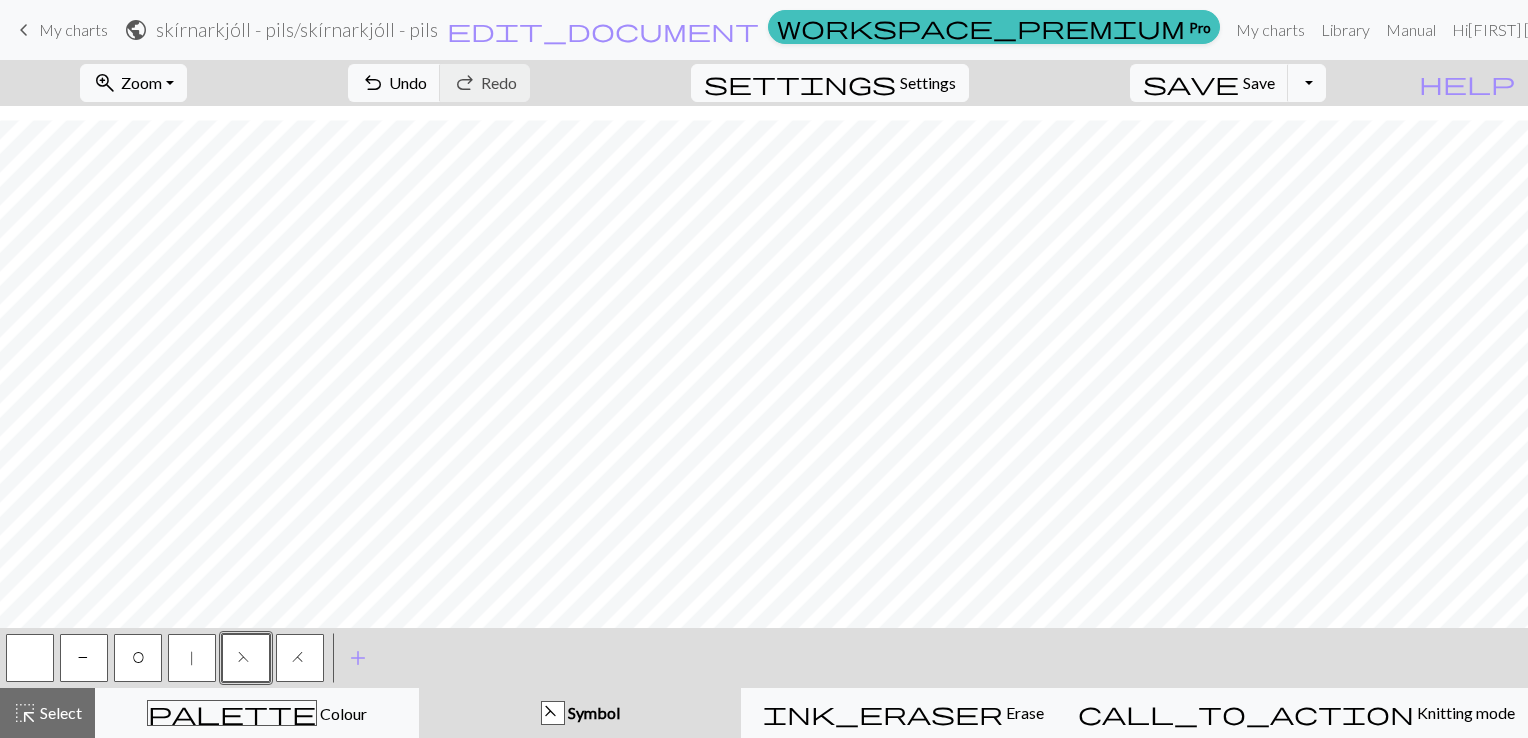 click on "keyboard_arrow_left" at bounding box center (24, 30) 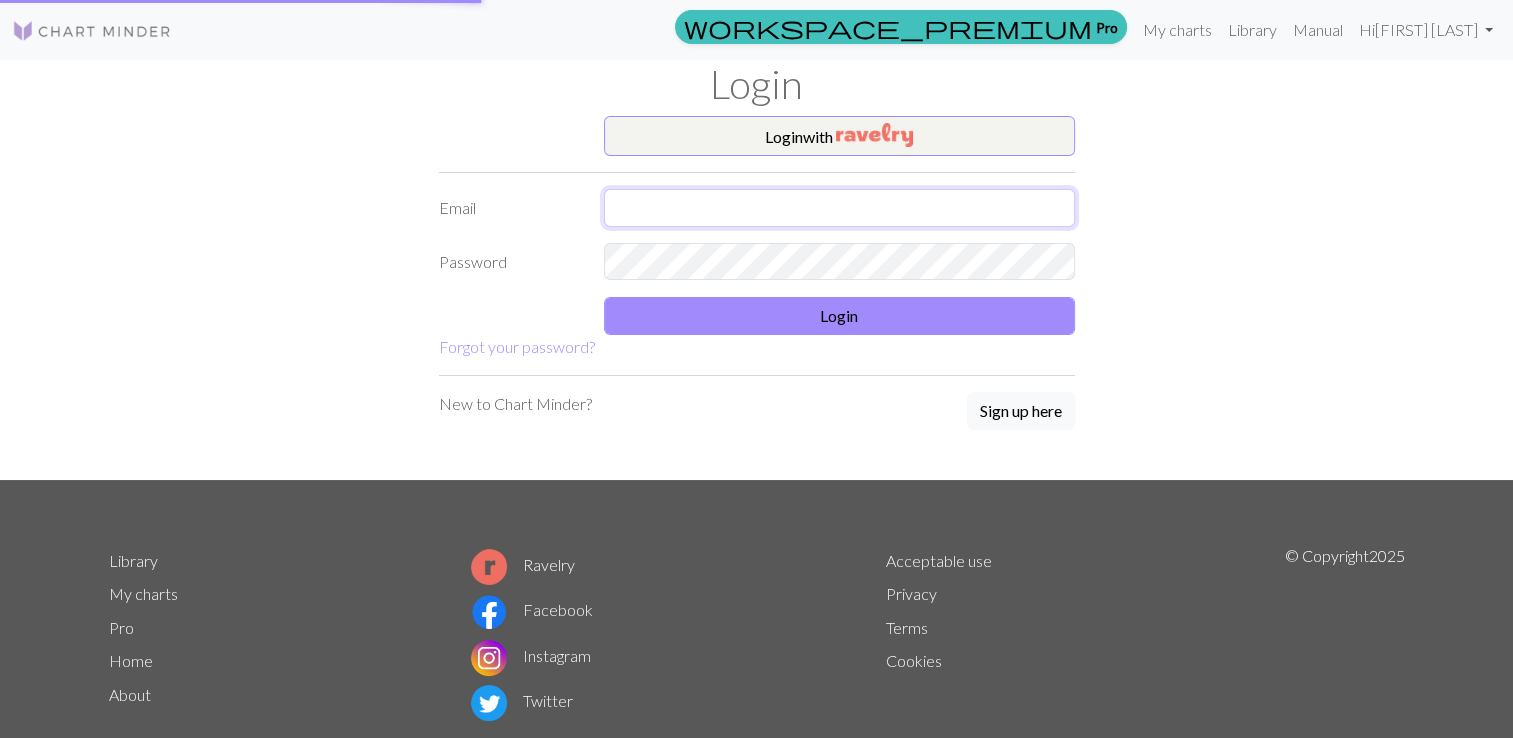 type on "alfheidur.kri3109@gmail.com" 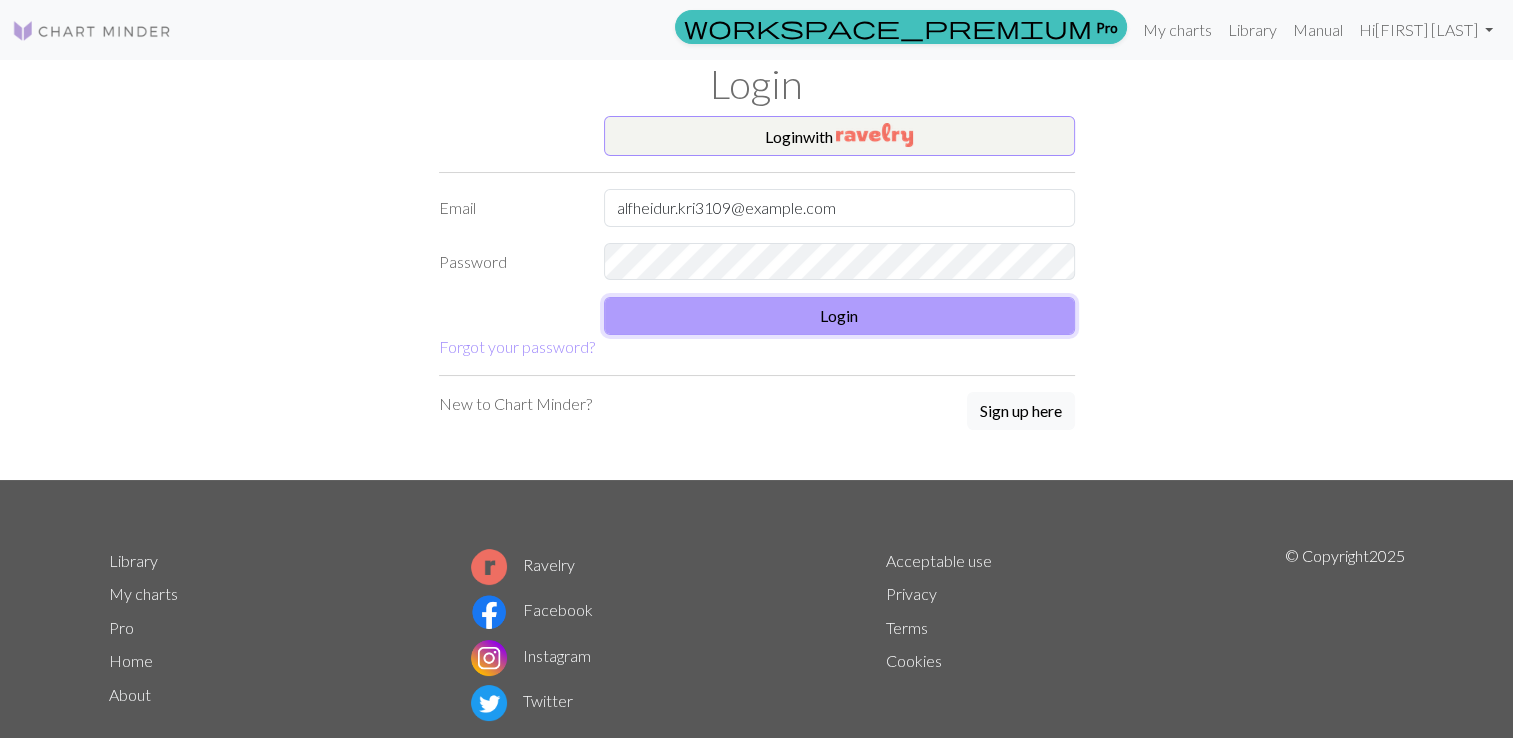 click on "Login" at bounding box center (839, 316) 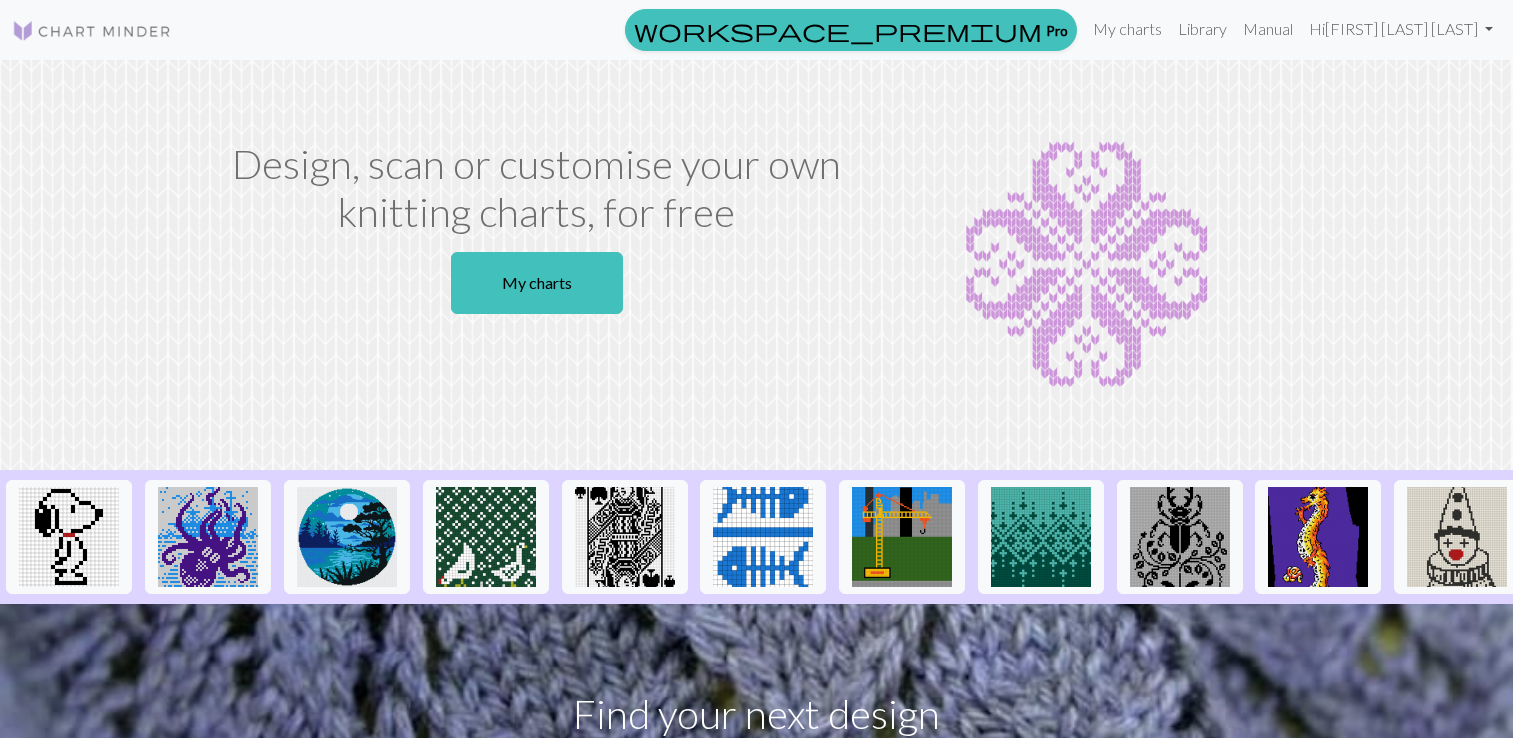 scroll, scrollTop: 0, scrollLeft: 0, axis: both 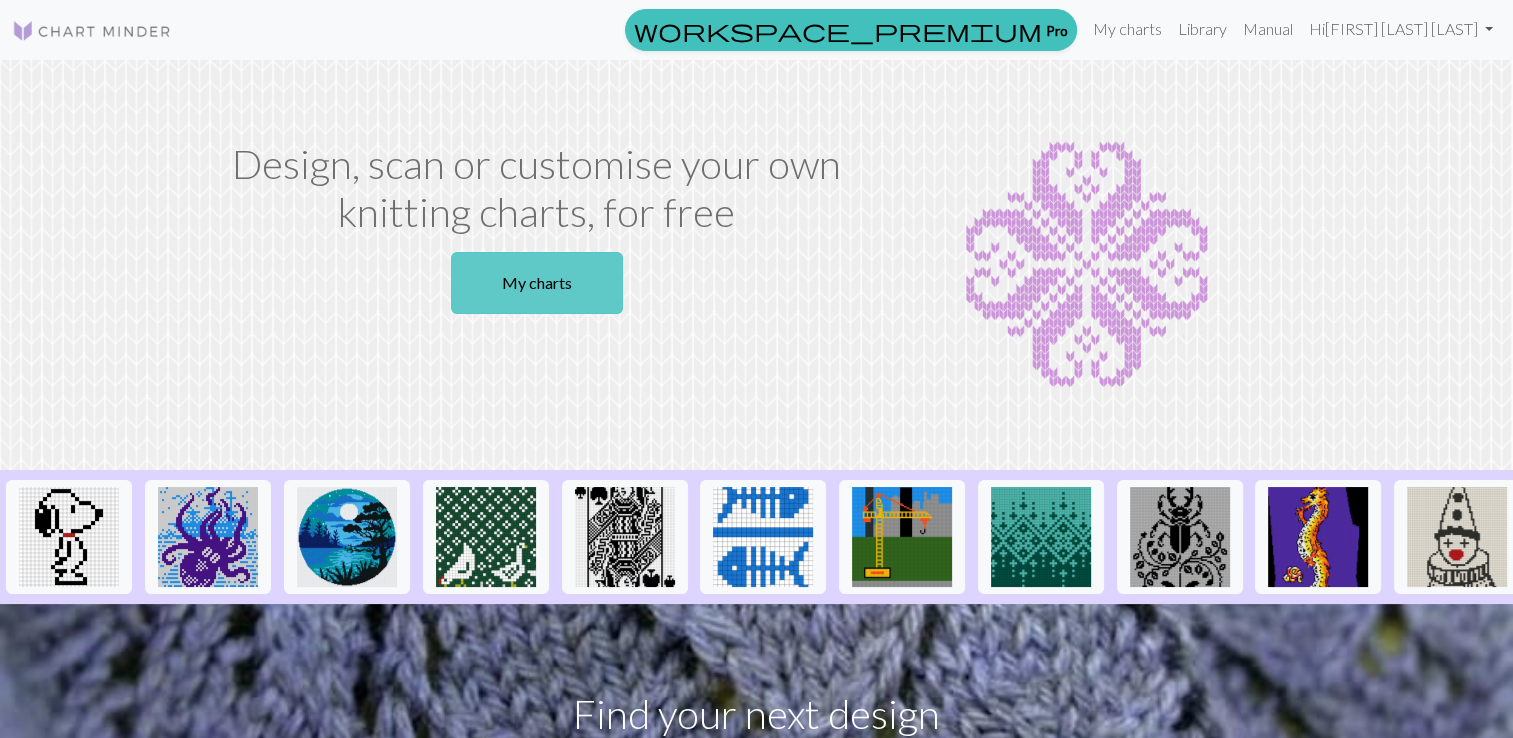 click on "My charts" at bounding box center (537, 283) 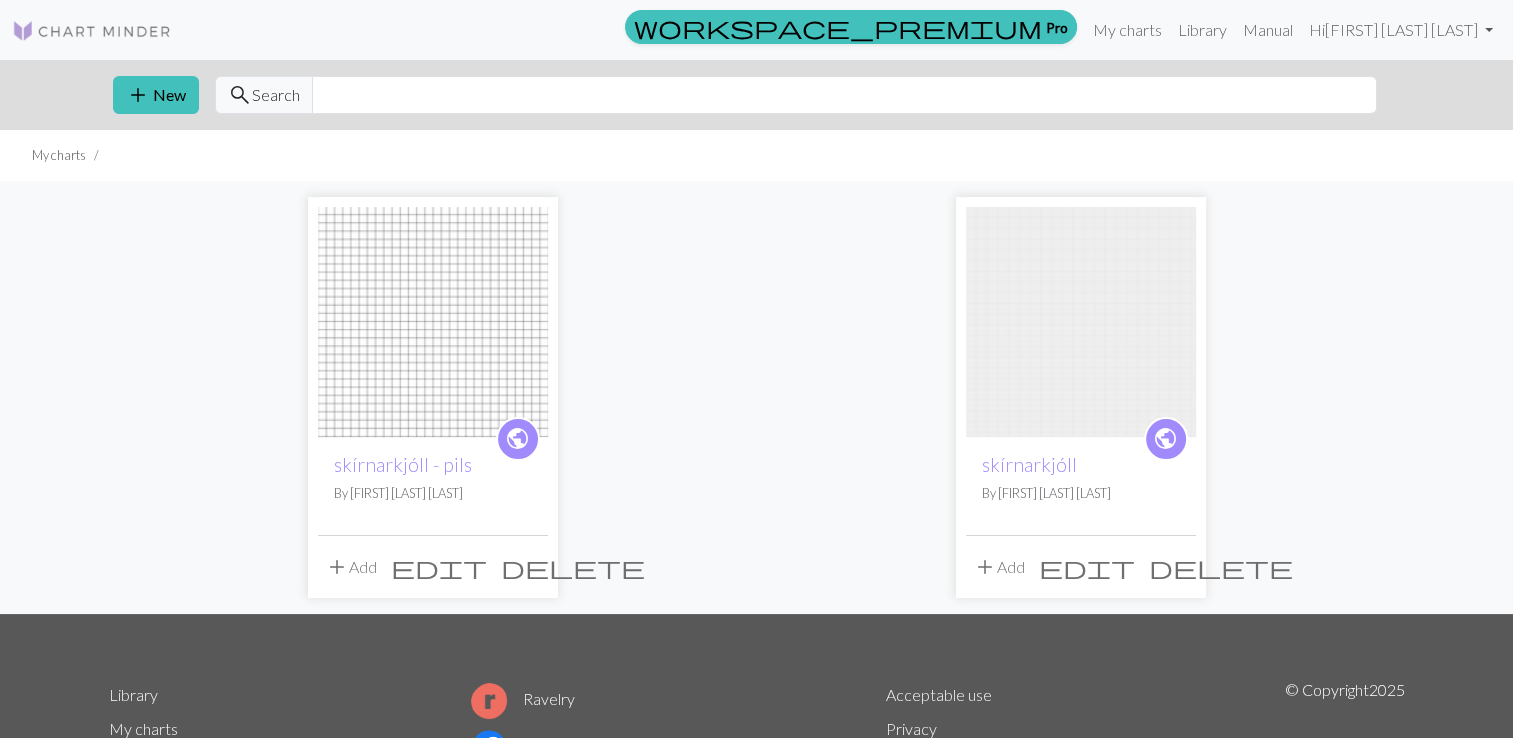 click on "delete" at bounding box center [1221, 567] 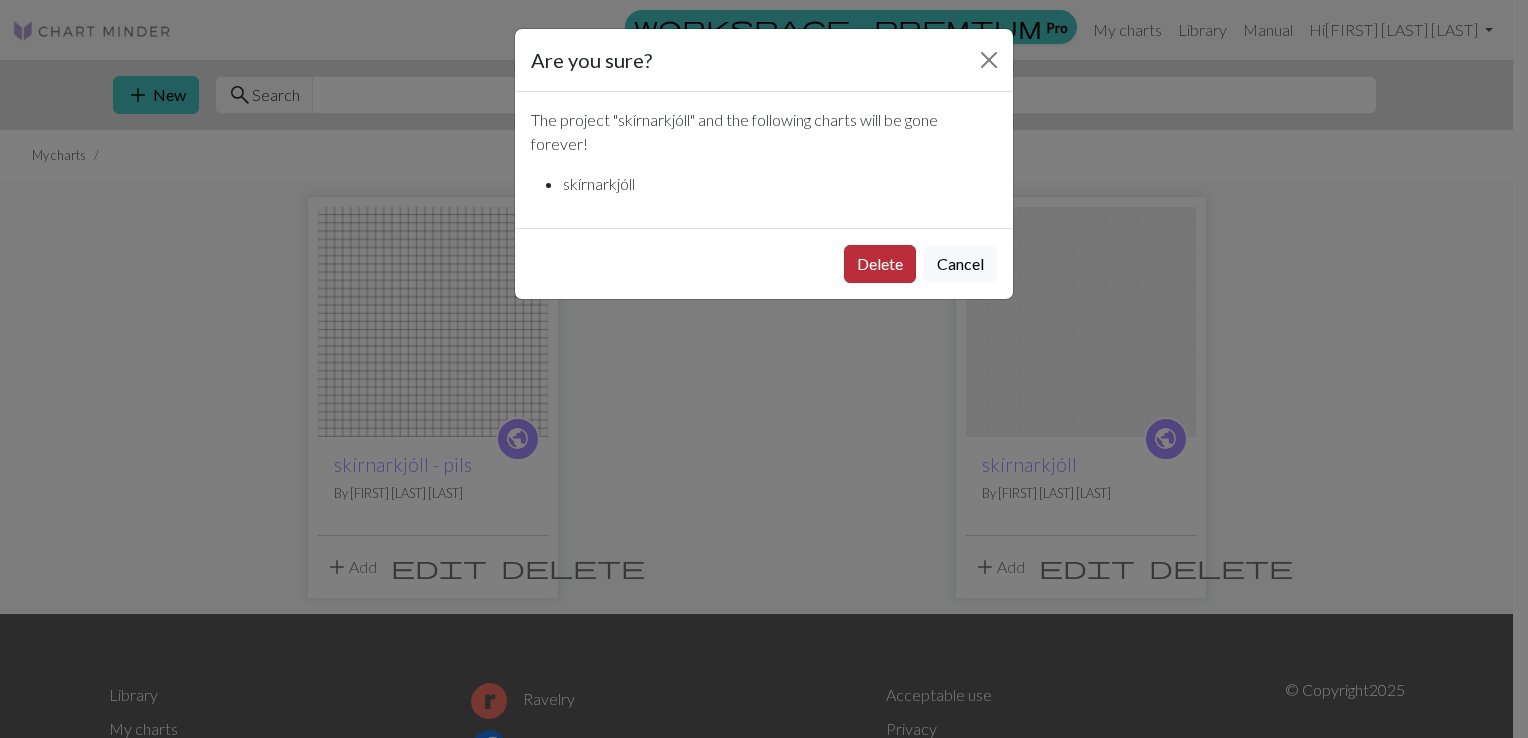 click on "Delete" at bounding box center [880, 264] 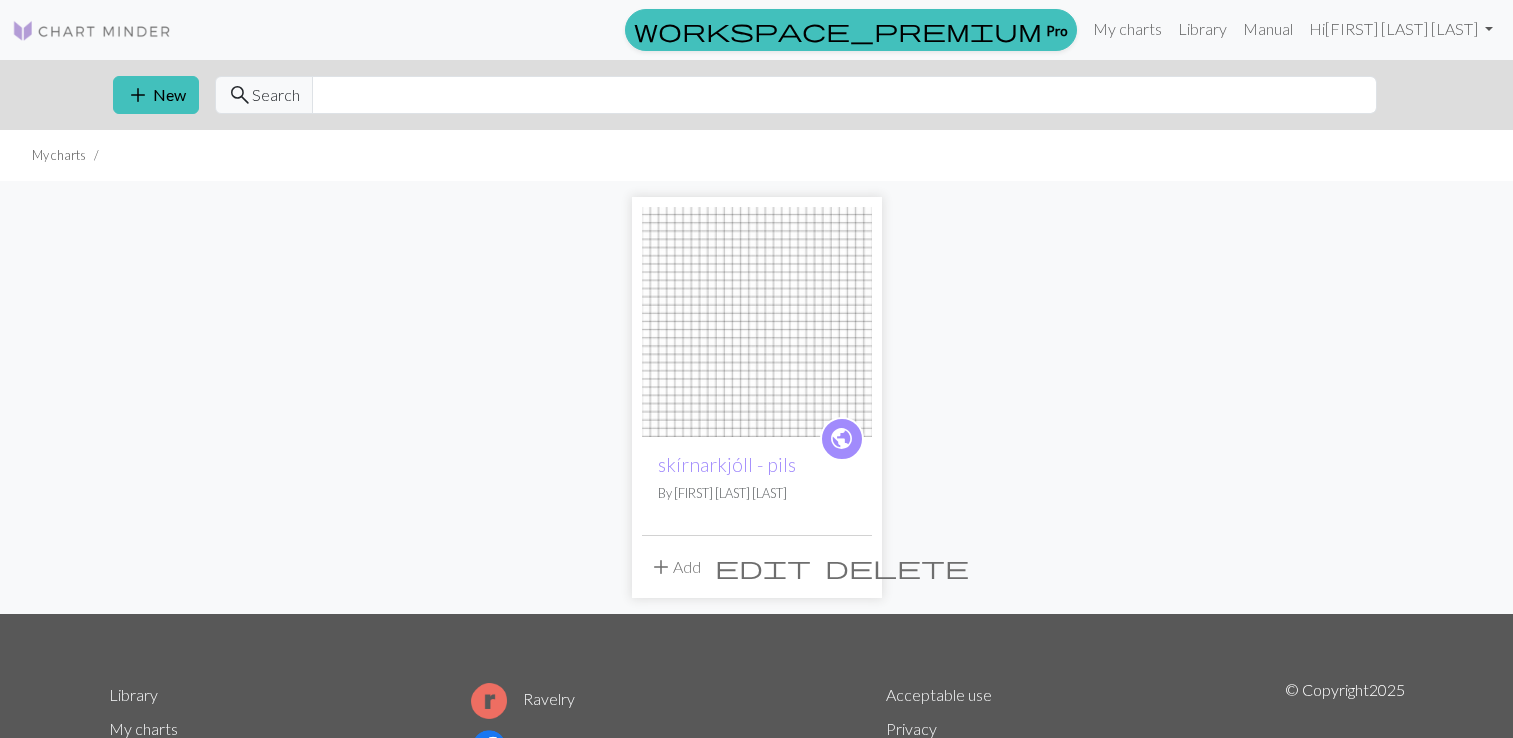 scroll, scrollTop: 0, scrollLeft: 0, axis: both 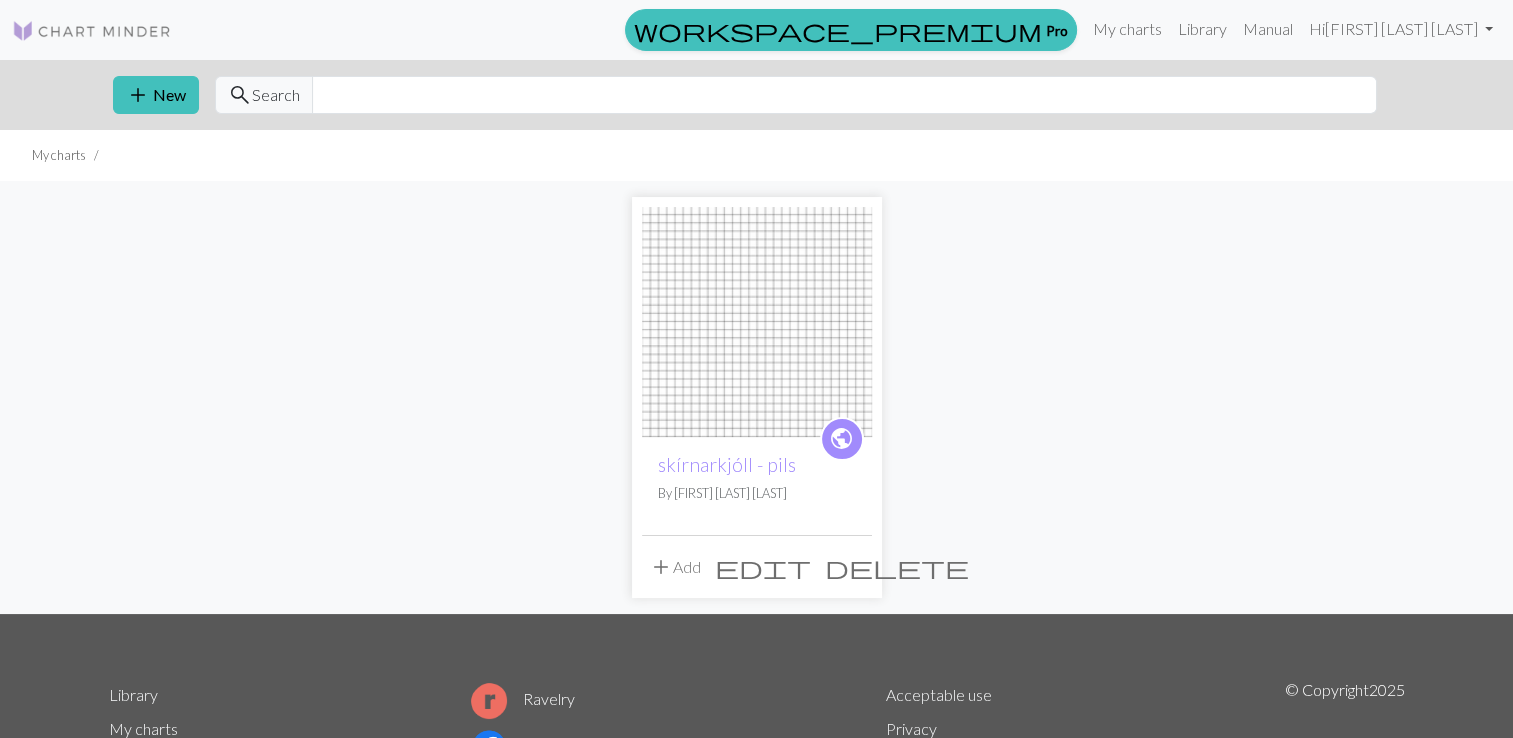 click on "delete" at bounding box center [897, 567] 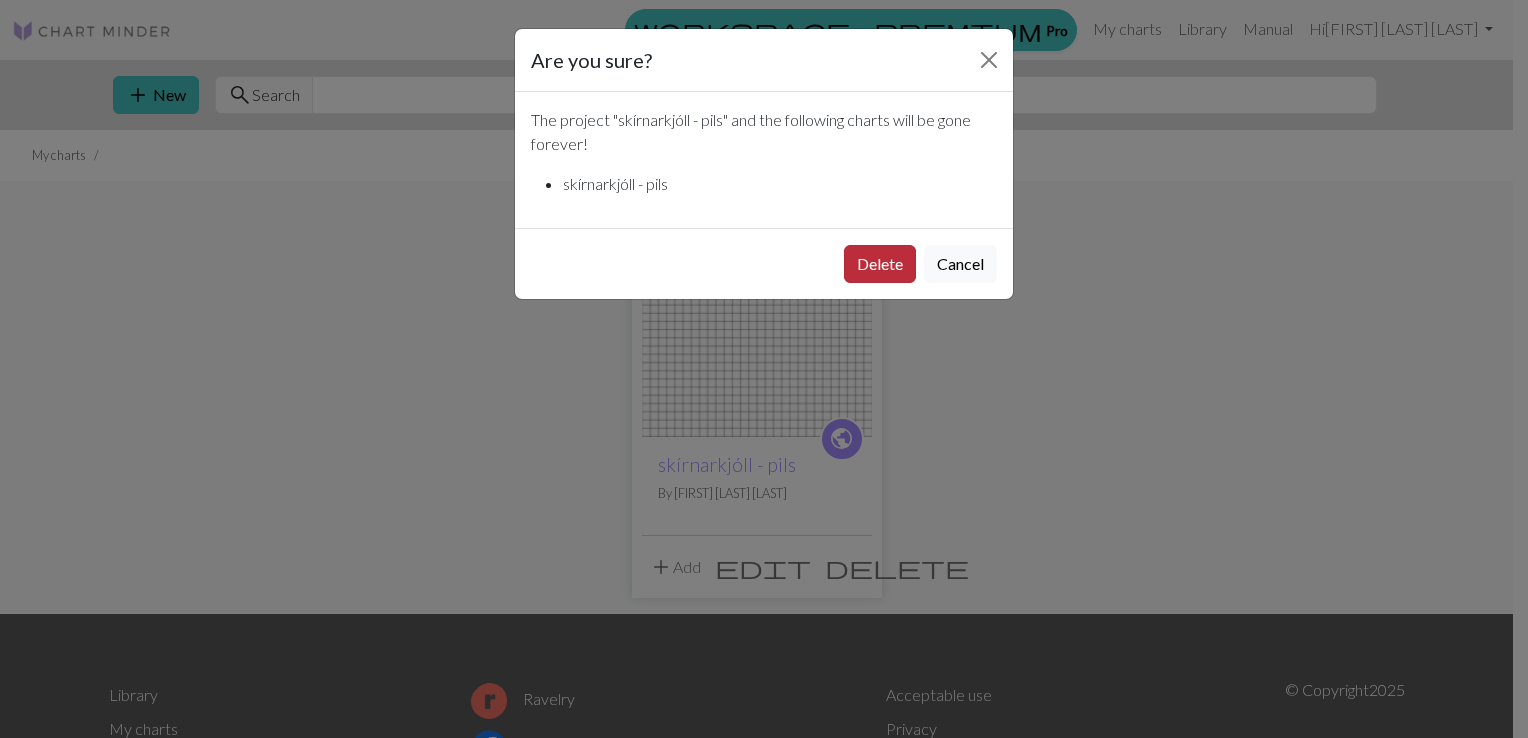 click on "Delete" at bounding box center [880, 264] 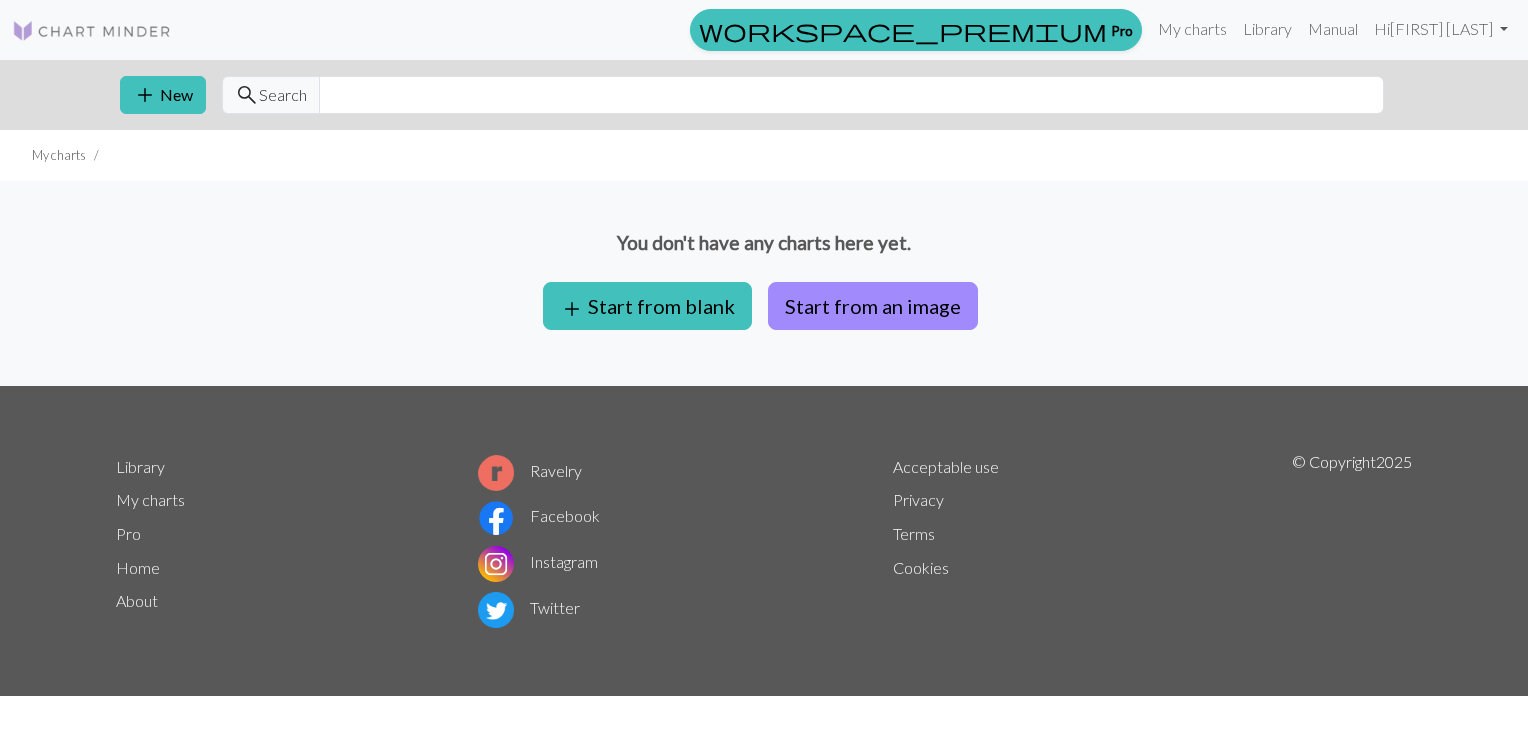 scroll, scrollTop: 0, scrollLeft: 0, axis: both 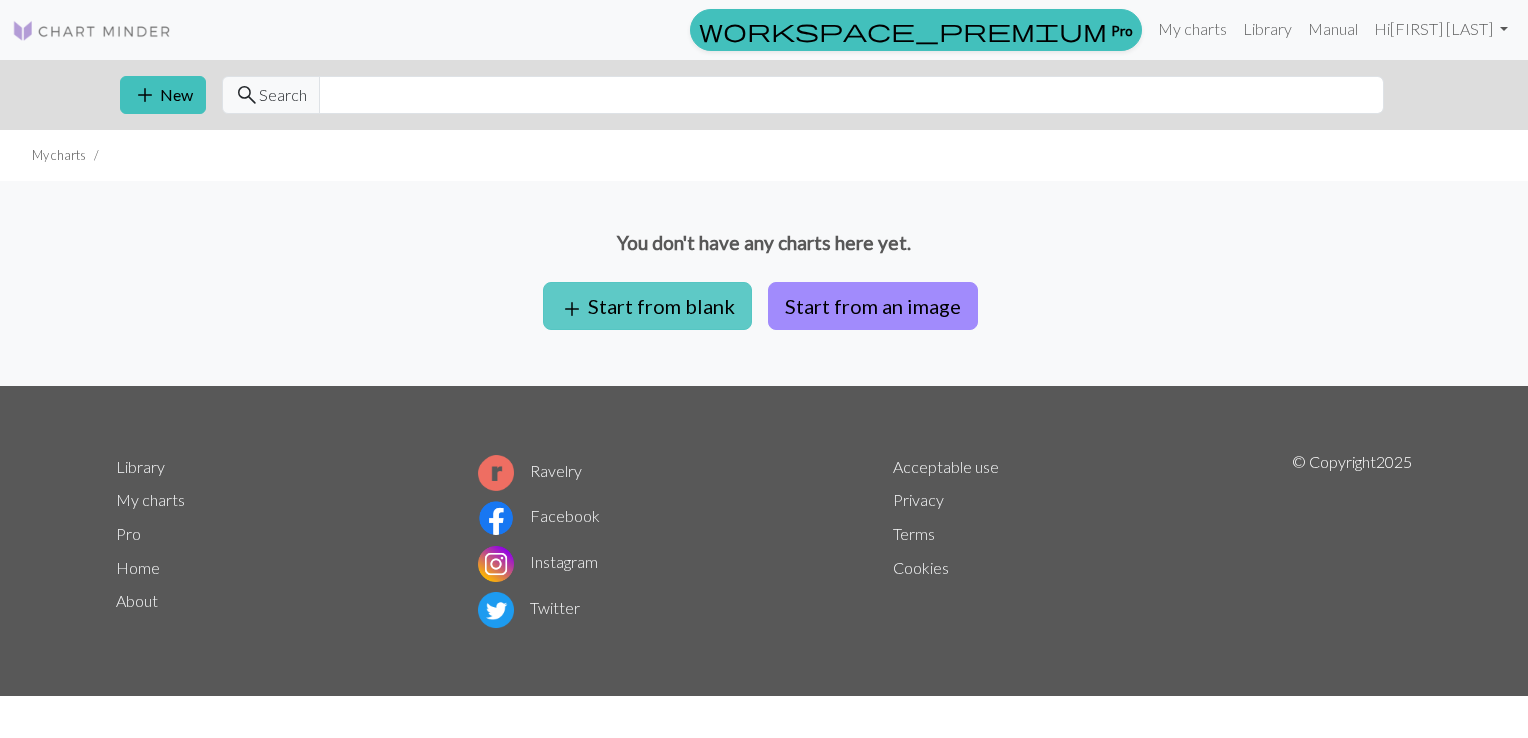 click on "add   Start from blank" at bounding box center [647, 306] 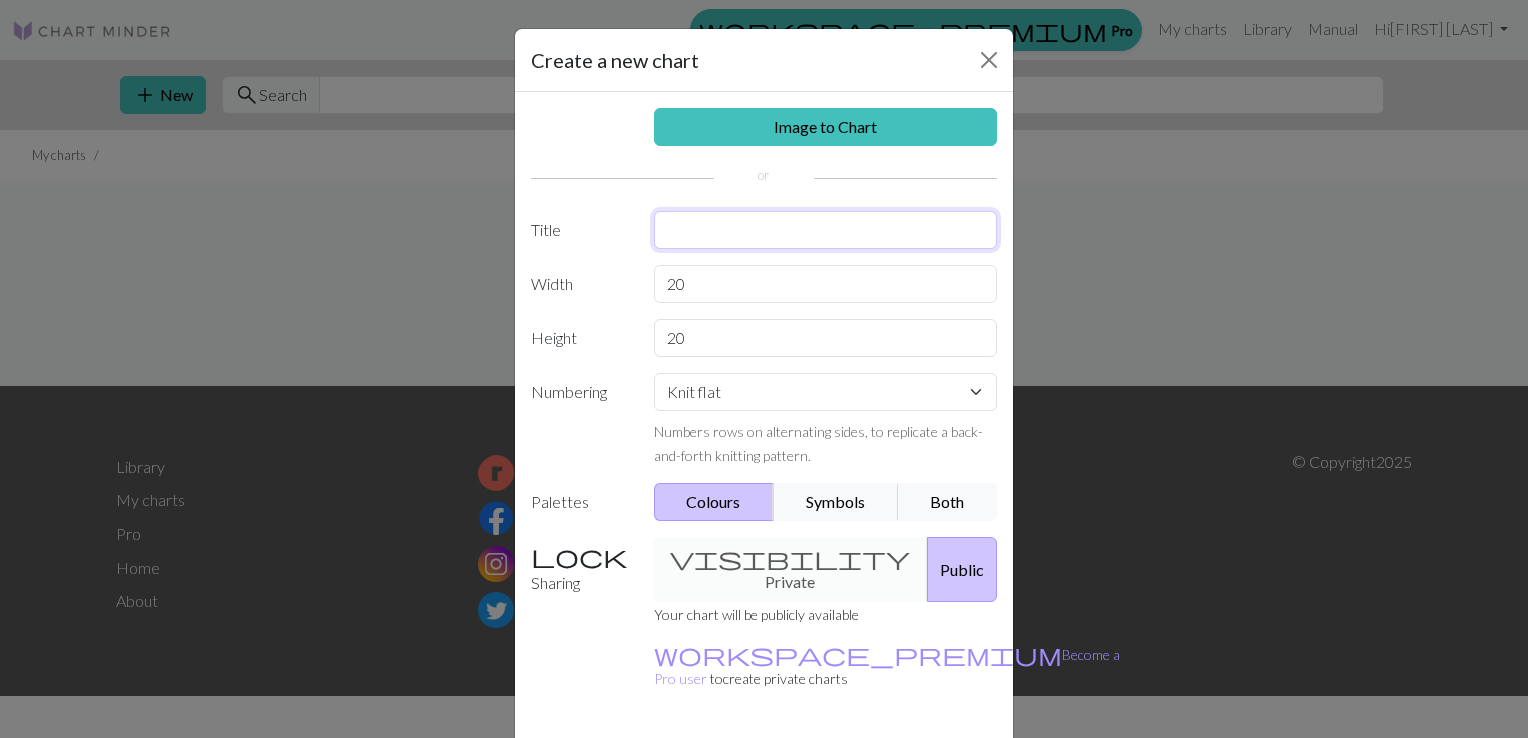 click at bounding box center [826, 230] 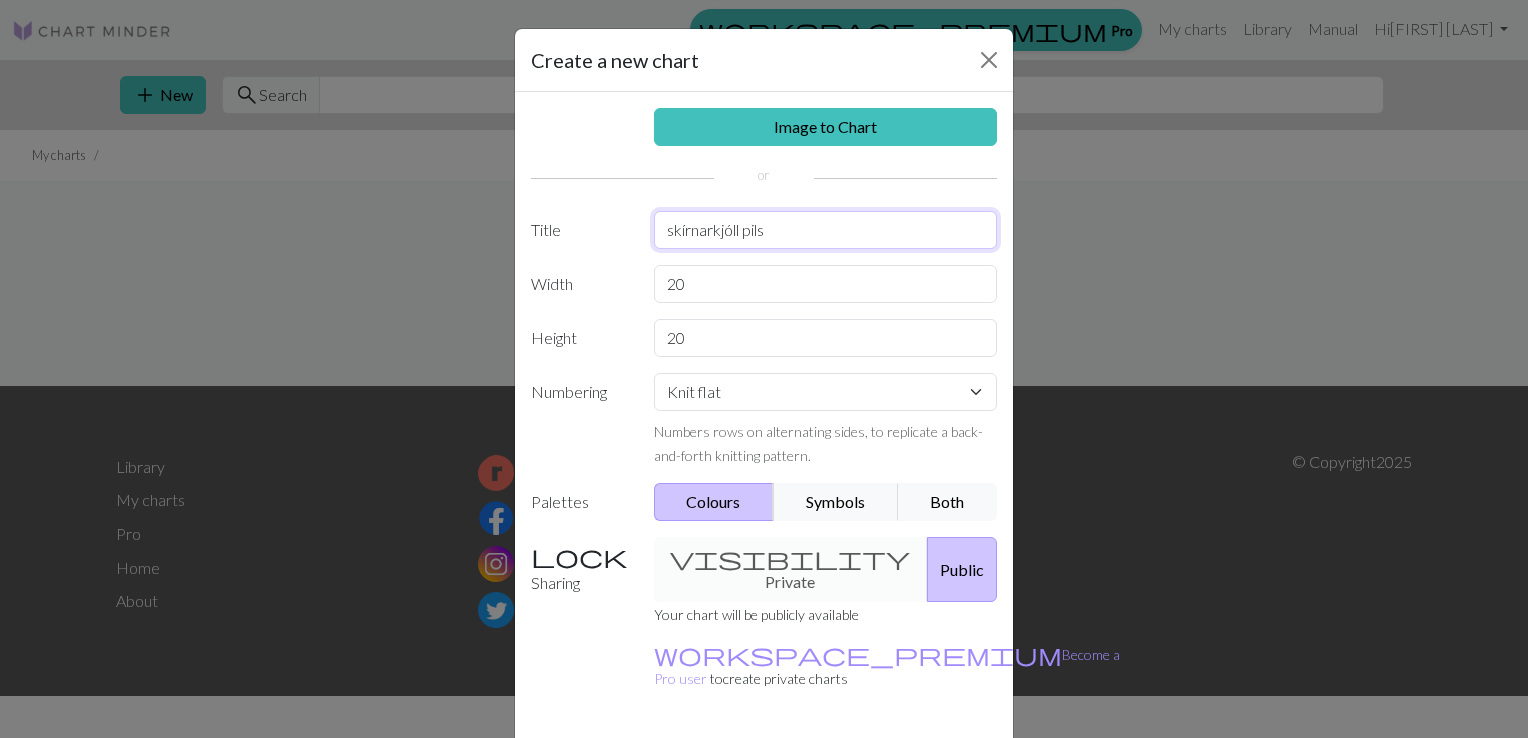 type on "skírnarkjóll pils" 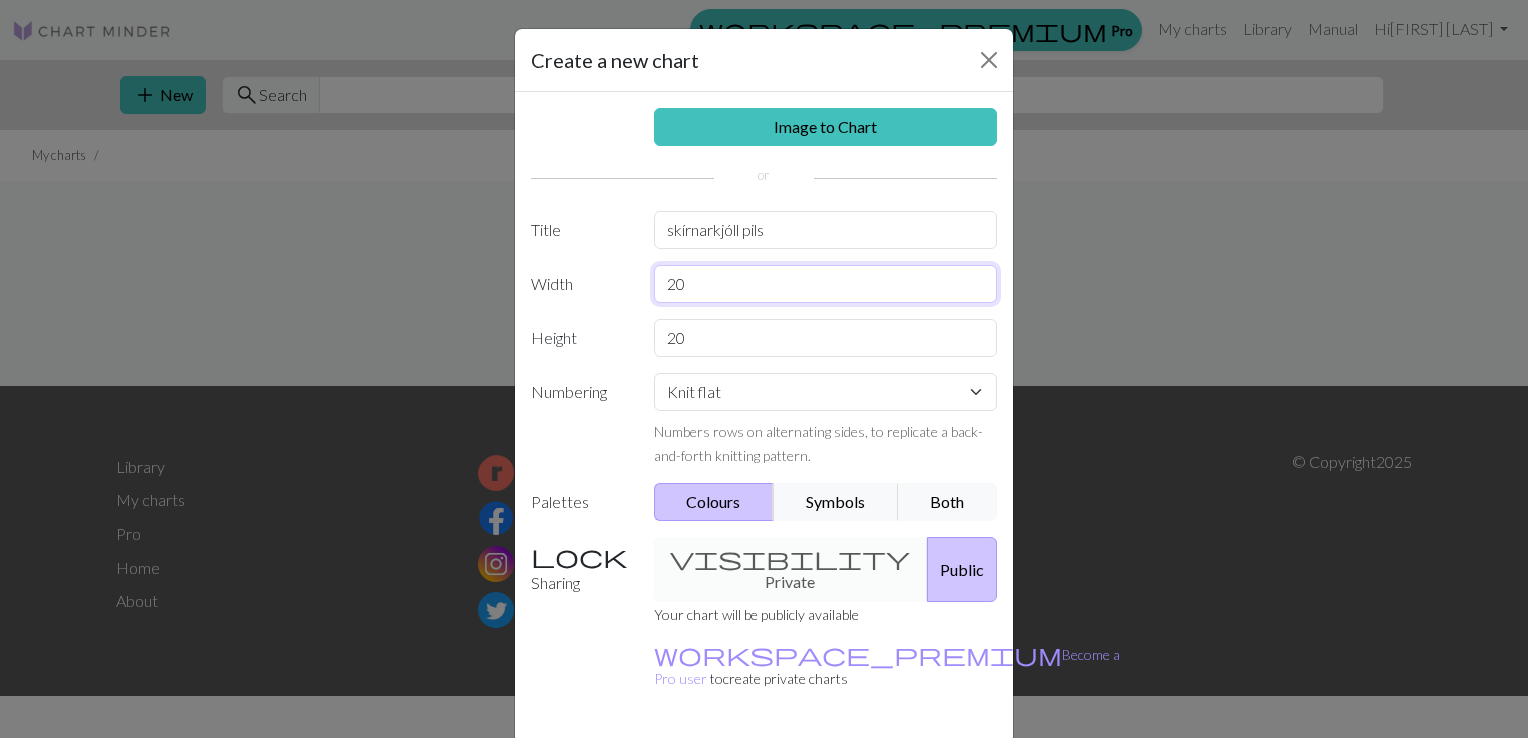 click on "20" at bounding box center [826, 284] 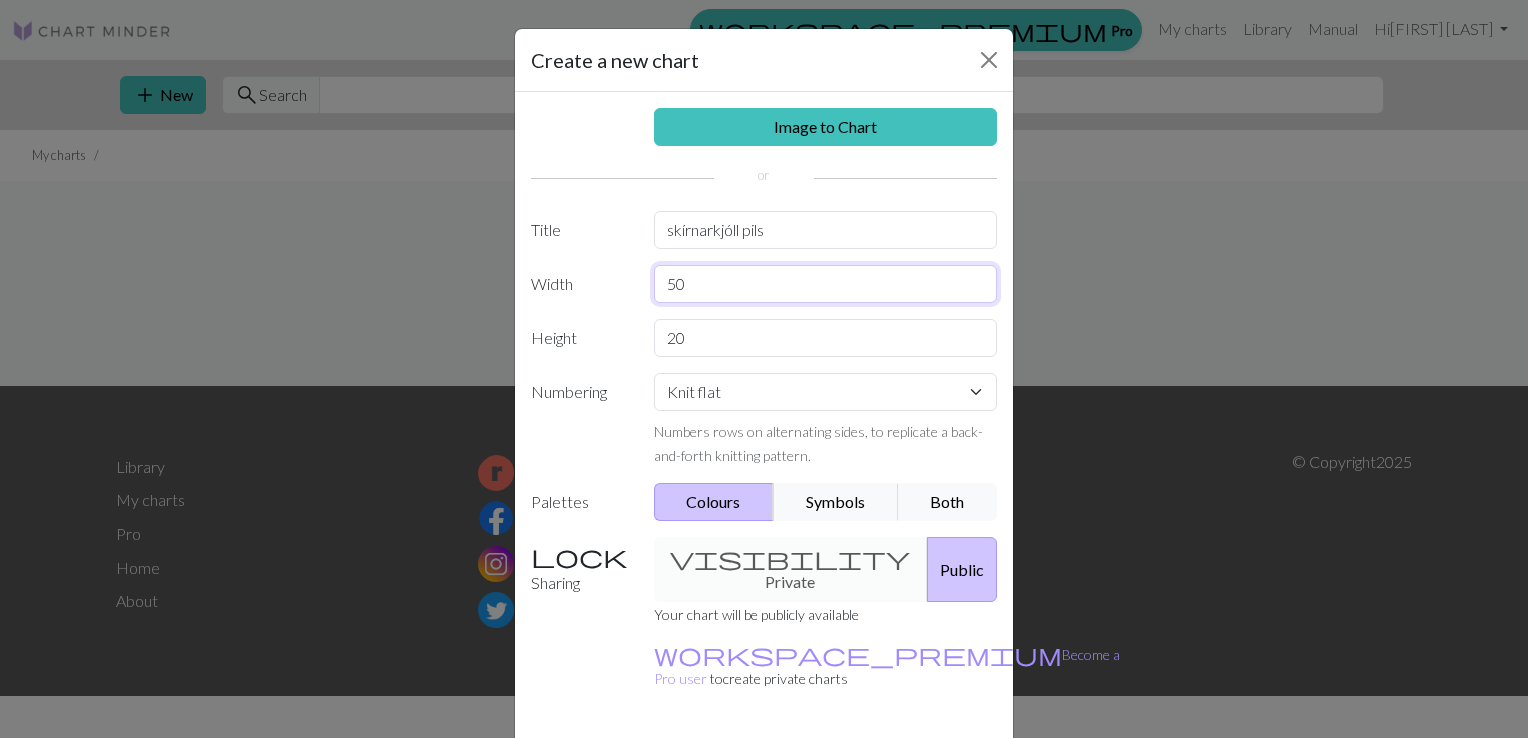 type on "50" 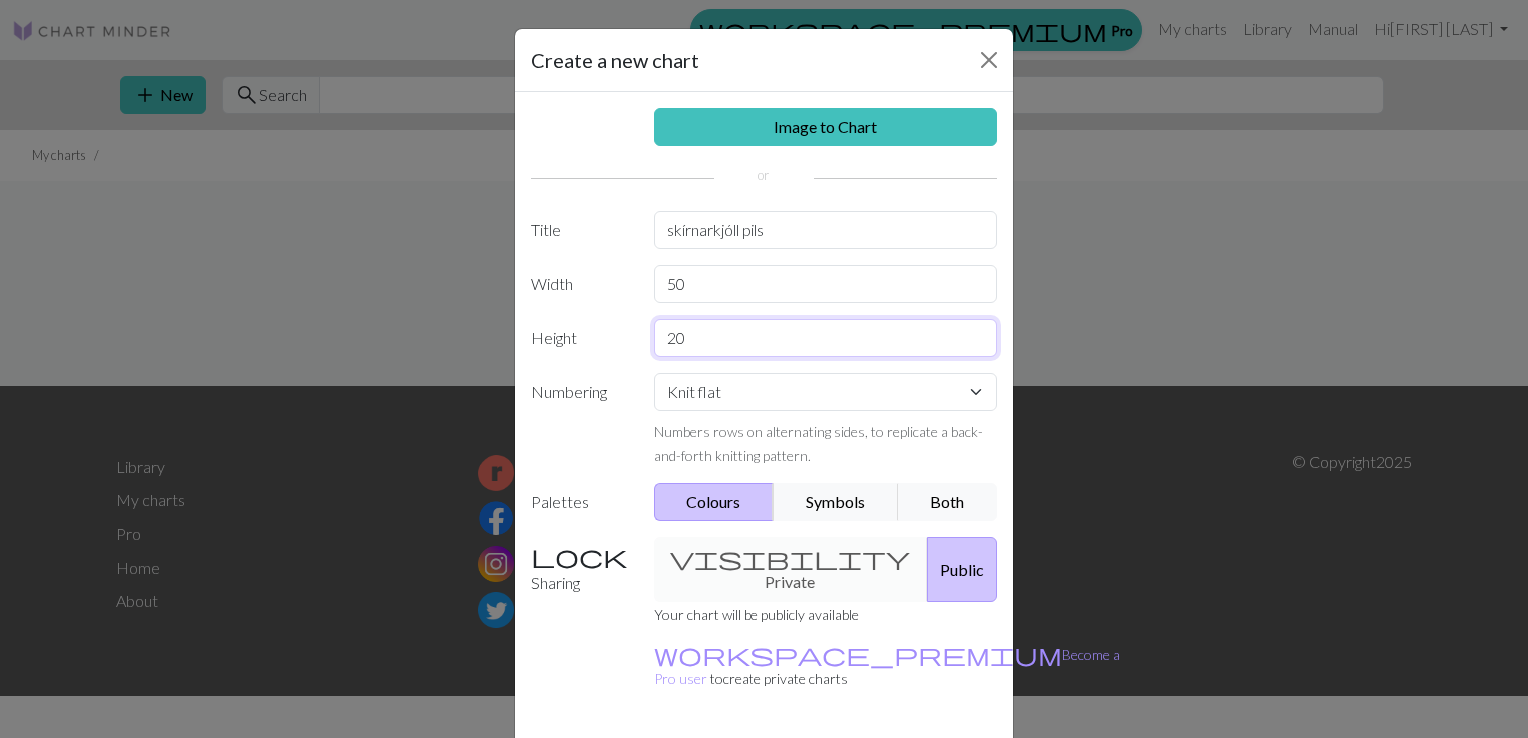 drag, startPoint x: 693, startPoint y: 348, endPoint x: 616, endPoint y: 349, distance: 77.00649 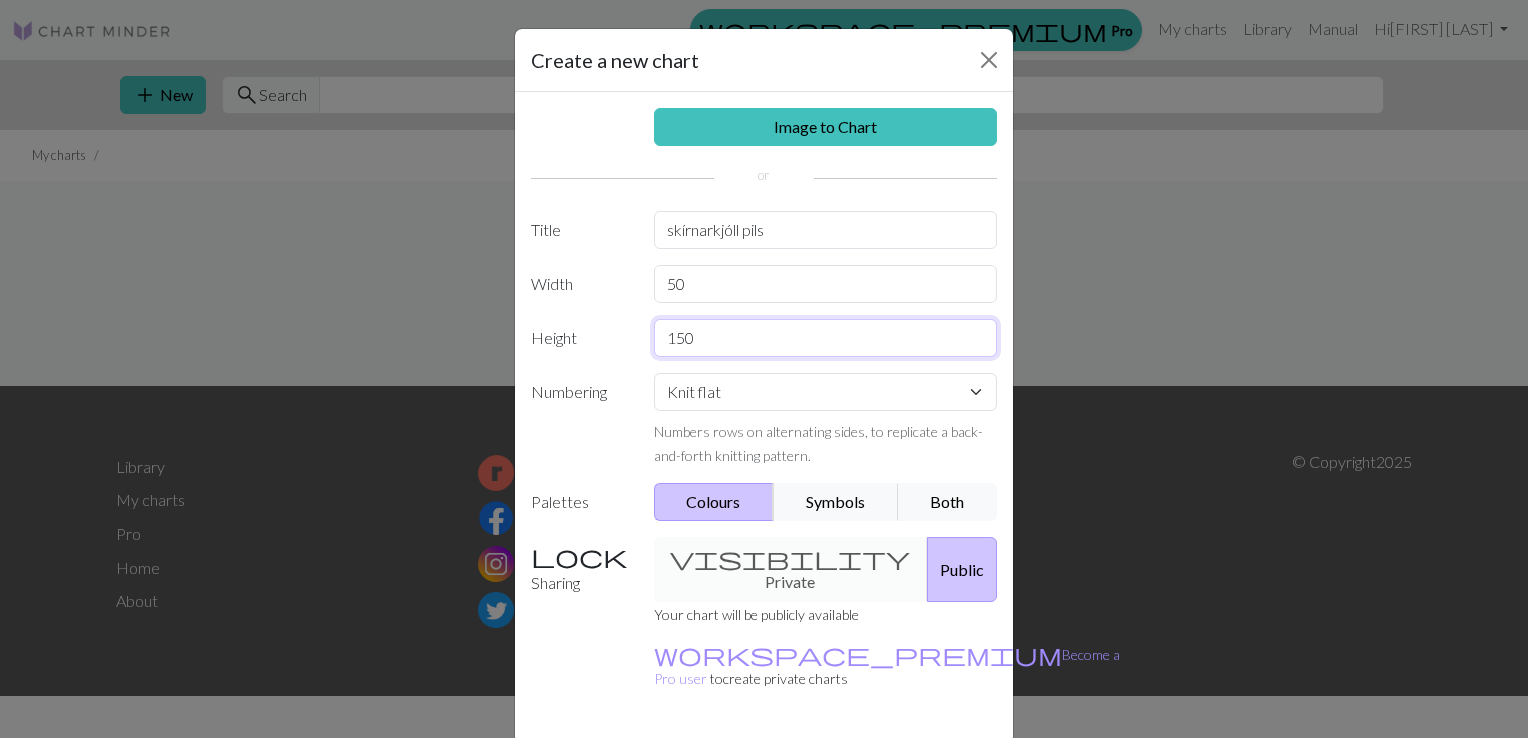 type on "150" 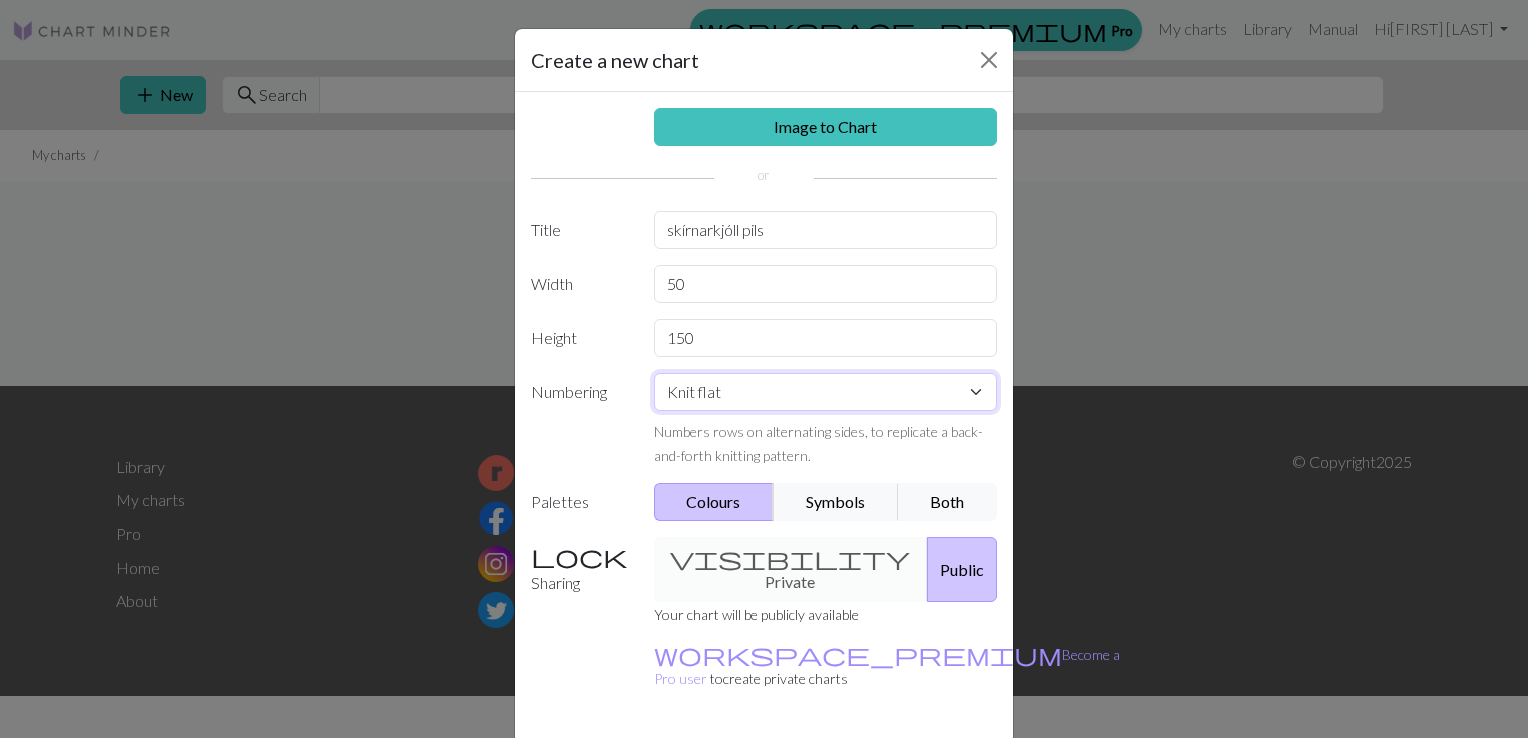 click on "Knit flat Knit in the round Lace knitting Cross stitch" at bounding box center (826, 392) 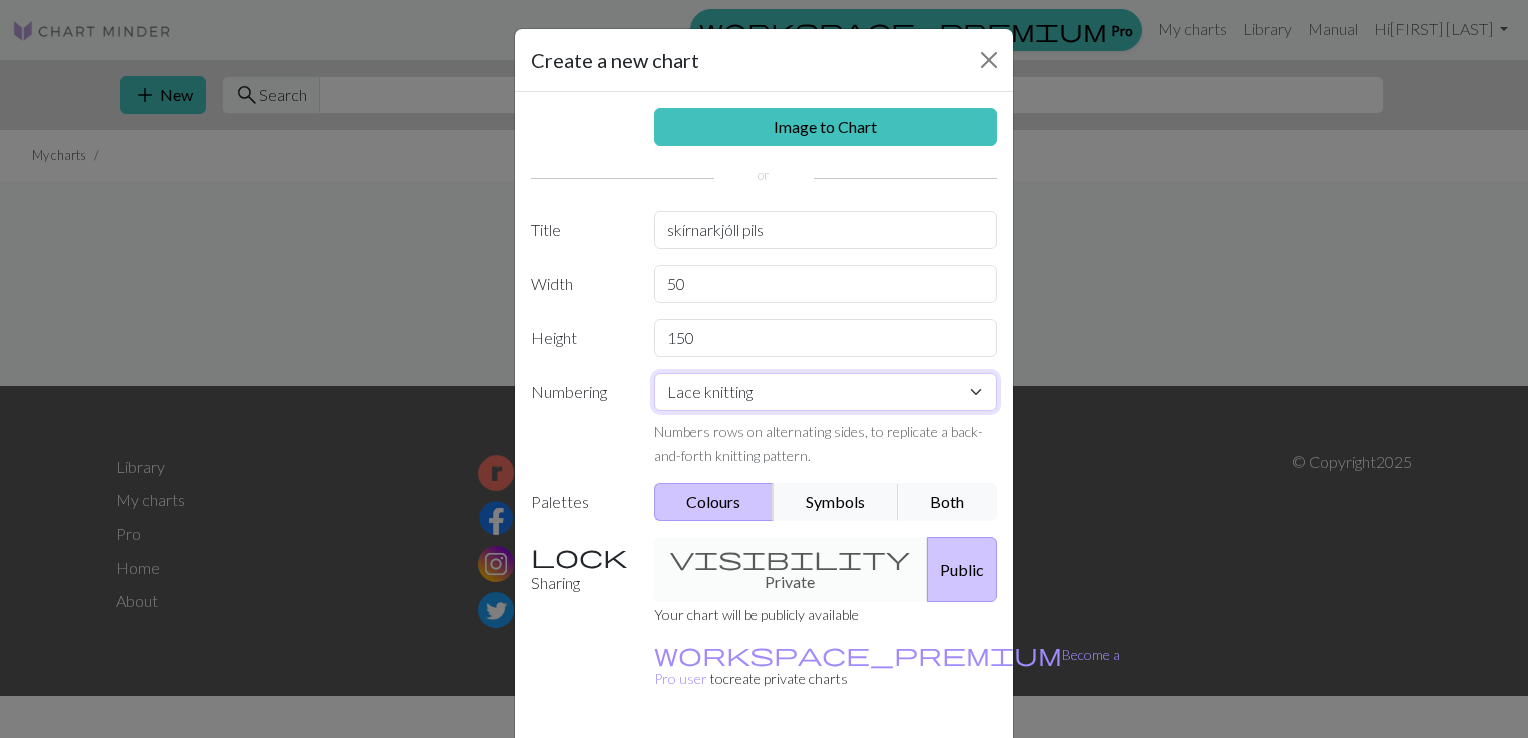 click on "Knit flat Knit in the round Lace knitting Cross stitch" at bounding box center (826, 392) 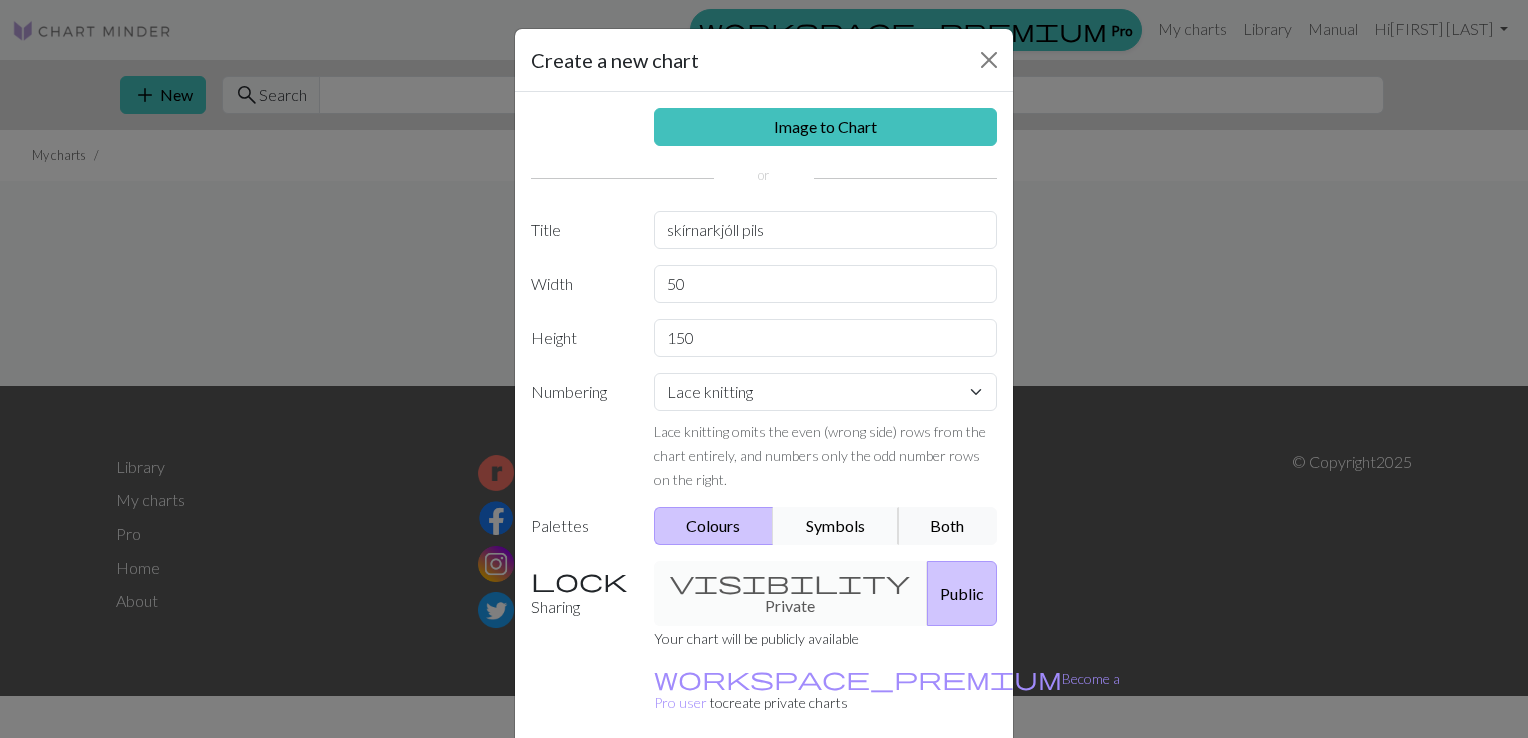 click on "Symbols" at bounding box center [836, 526] 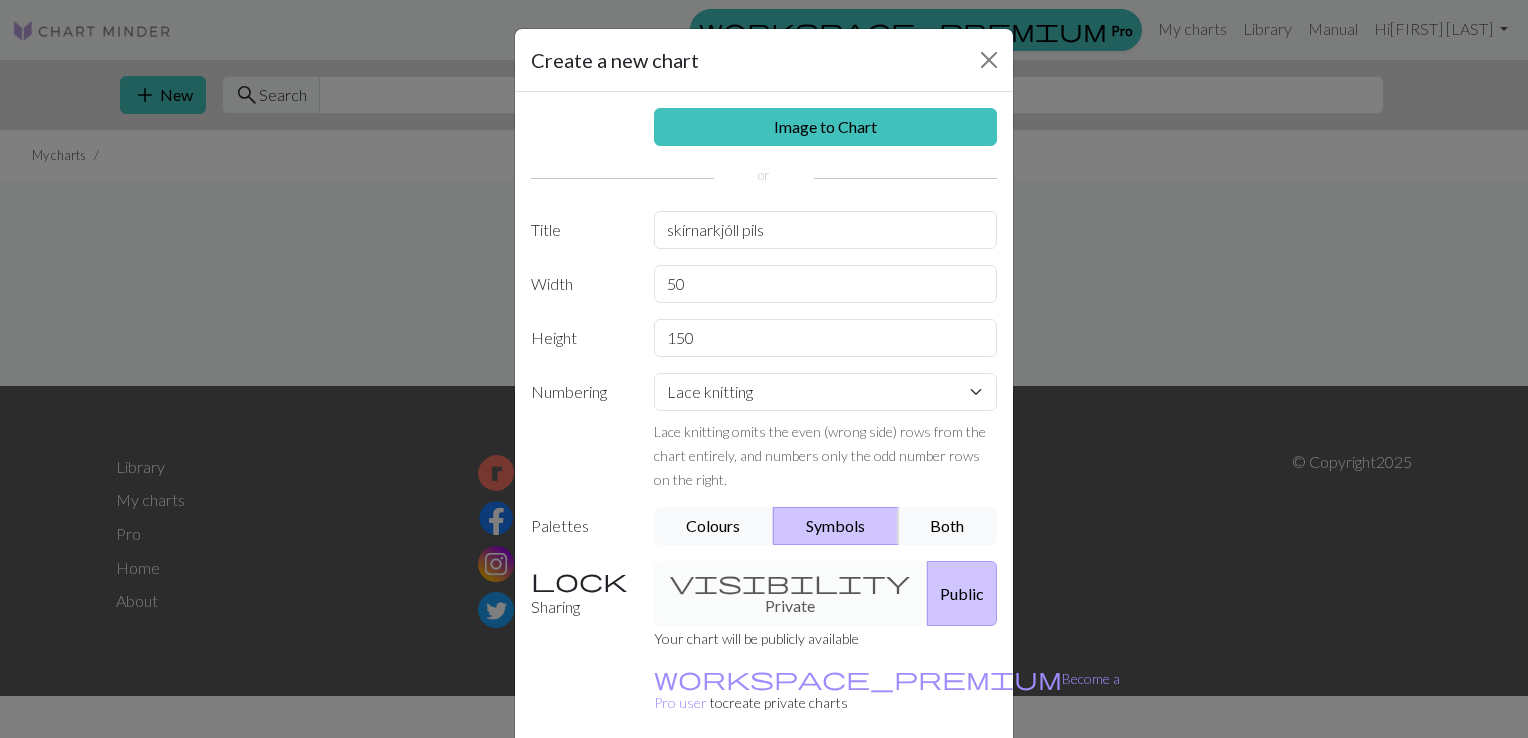 scroll, scrollTop: 73, scrollLeft: 0, axis: vertical 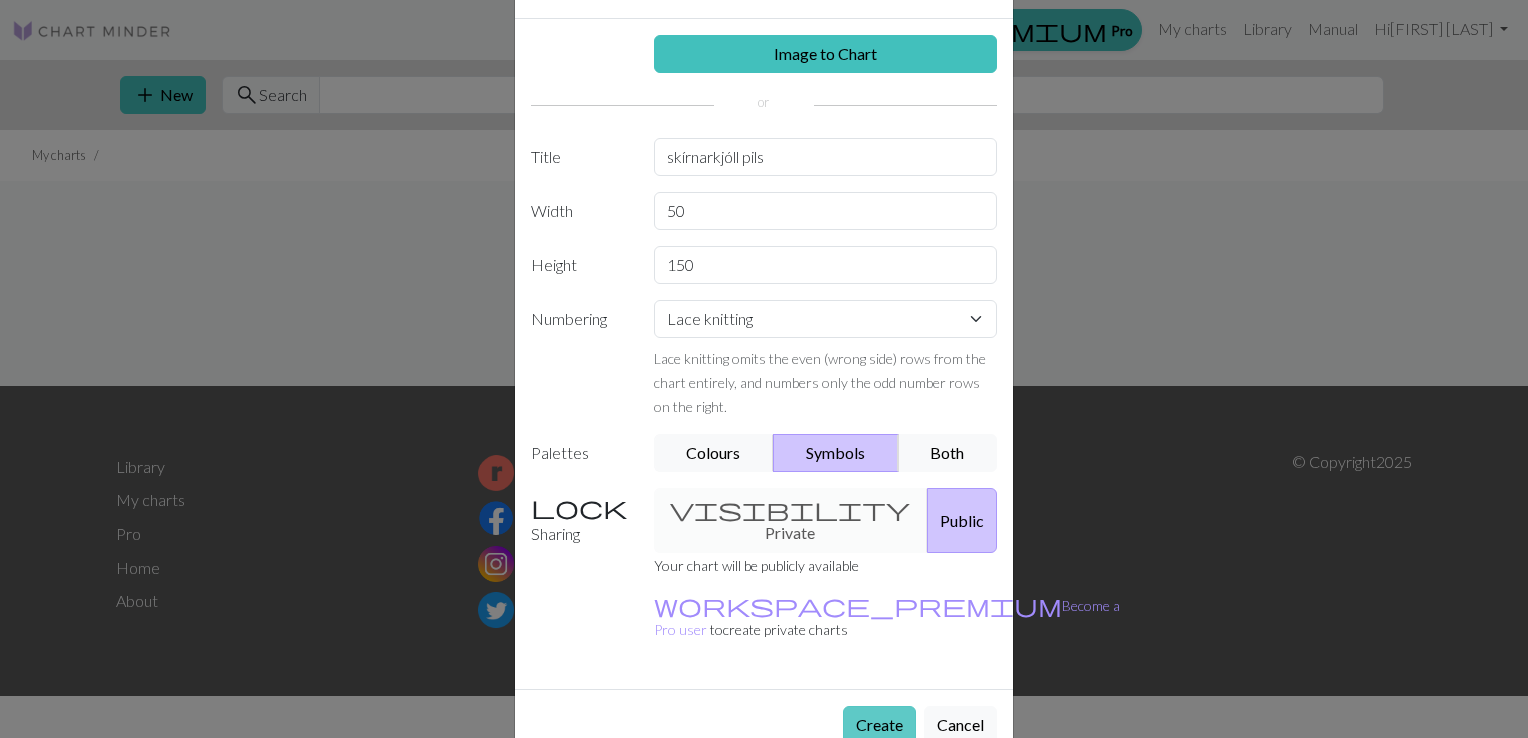 click on "Create" at bounding box center [879, 725] 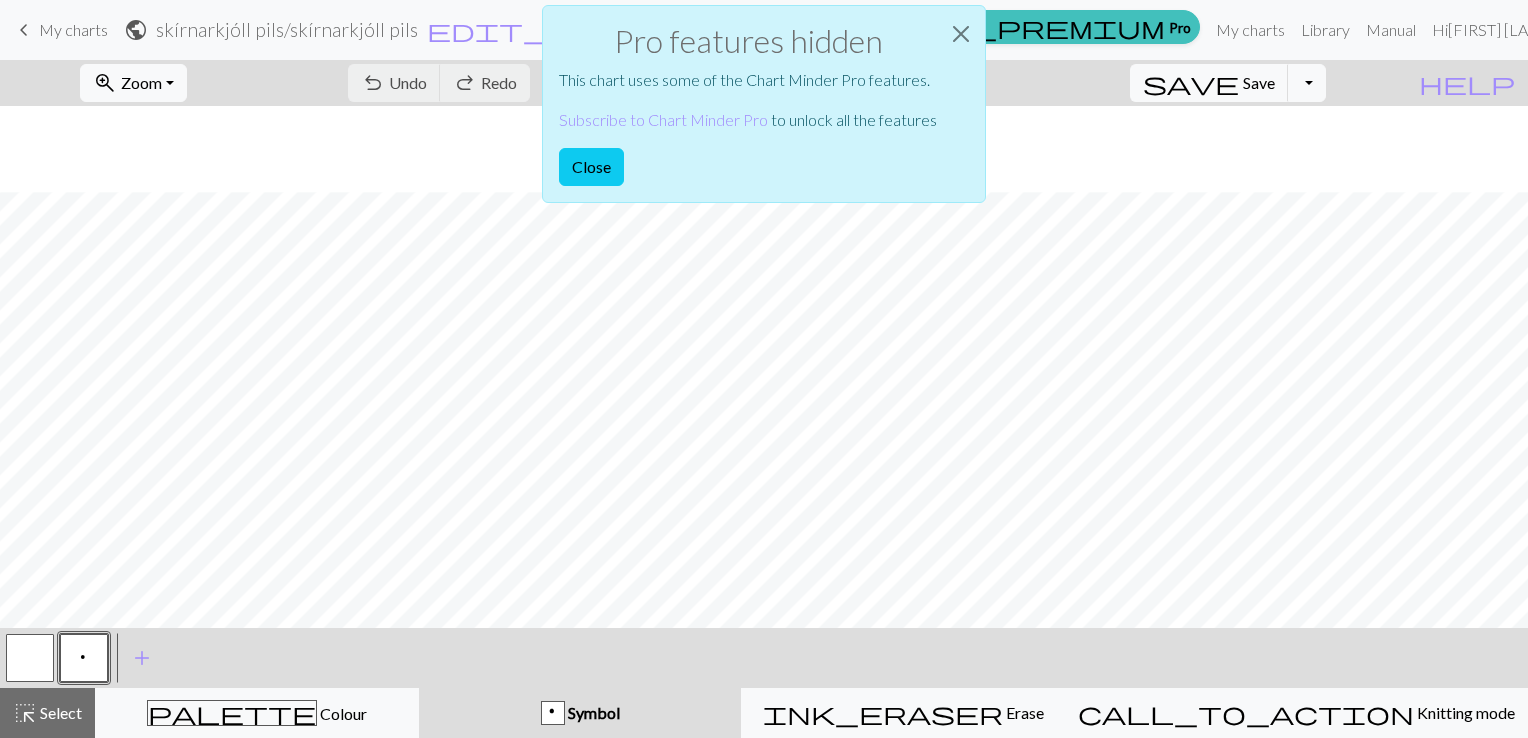 scroll, scrollTop: 2582, scrollLeft: 0, axis: vertical 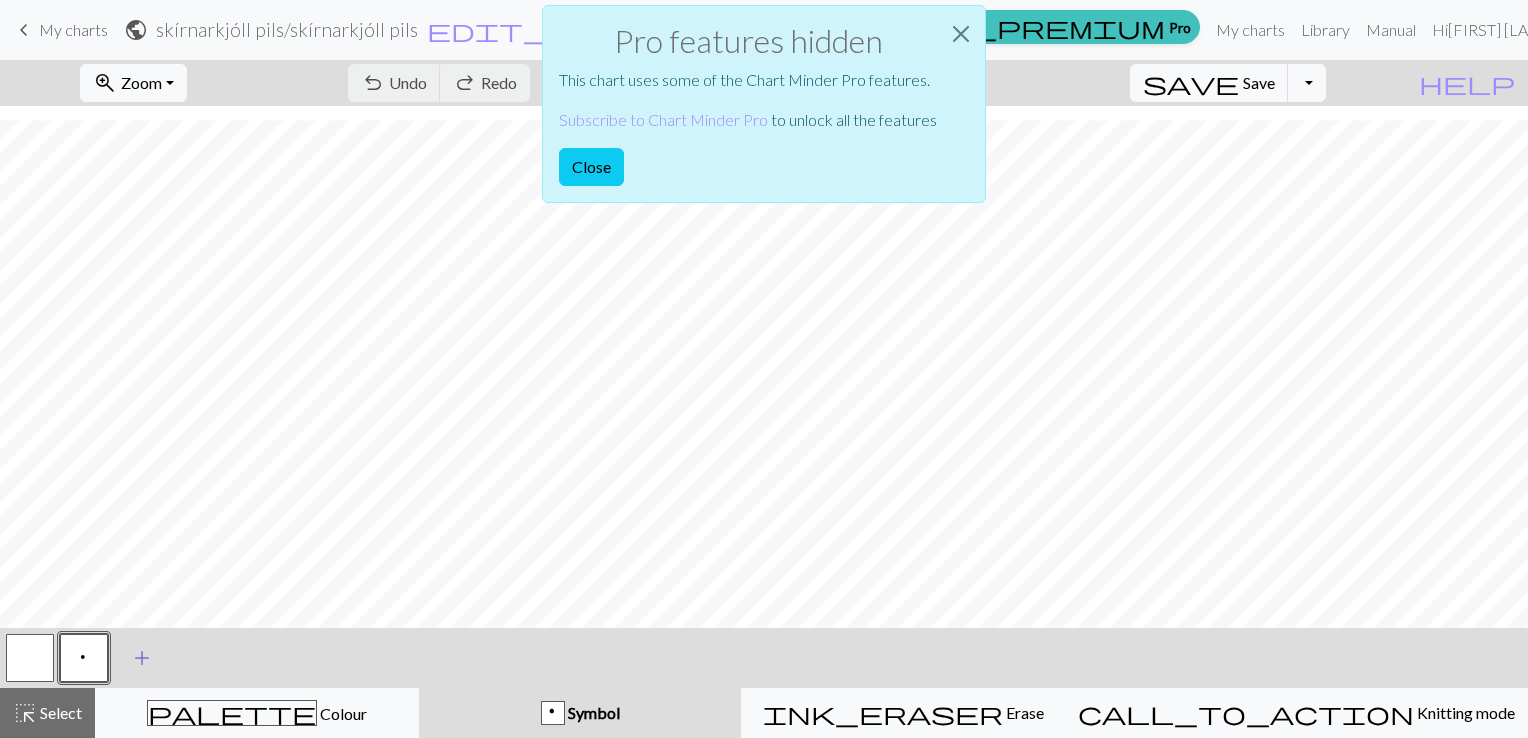 click on "add" at bounding box center (142, 658) 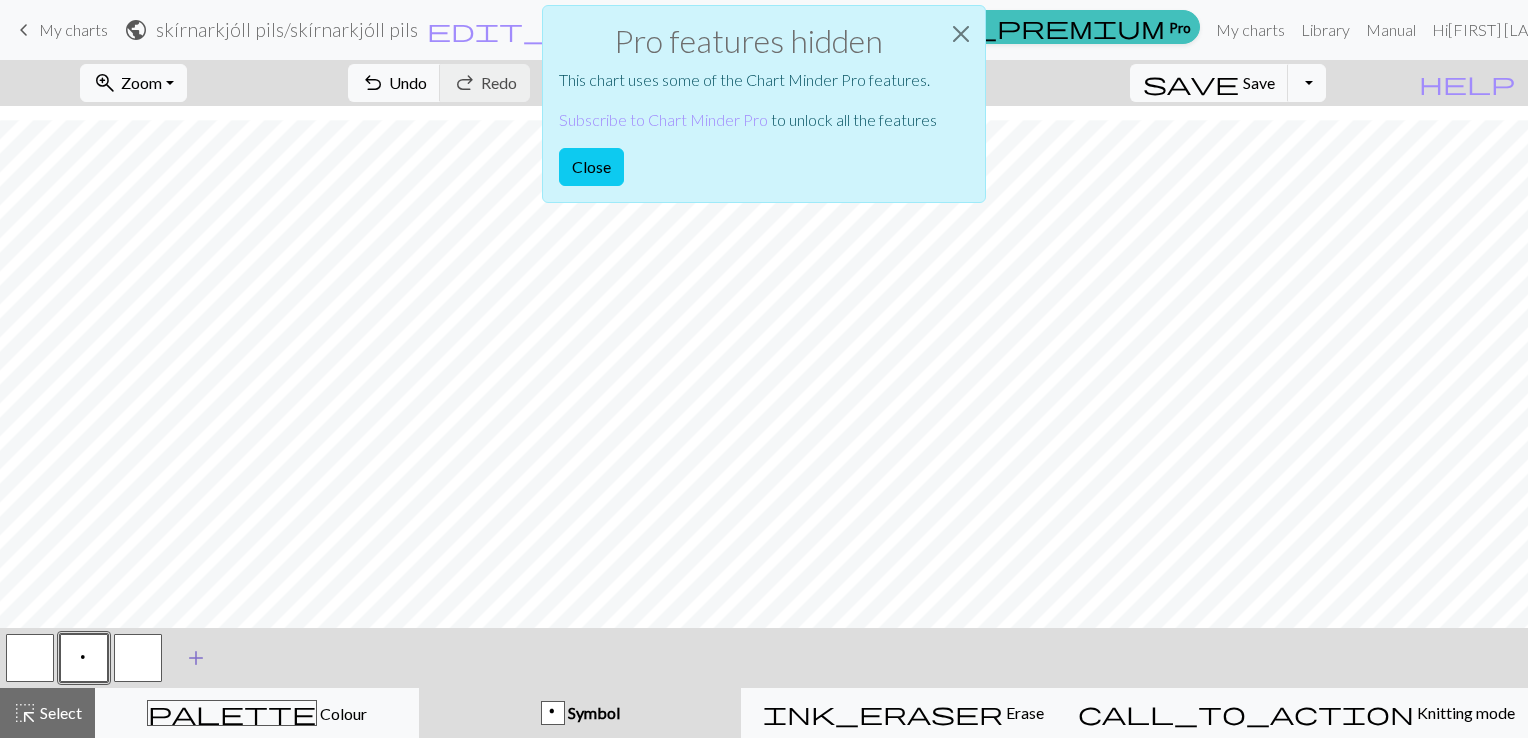 click at bounding box center [138, 658] 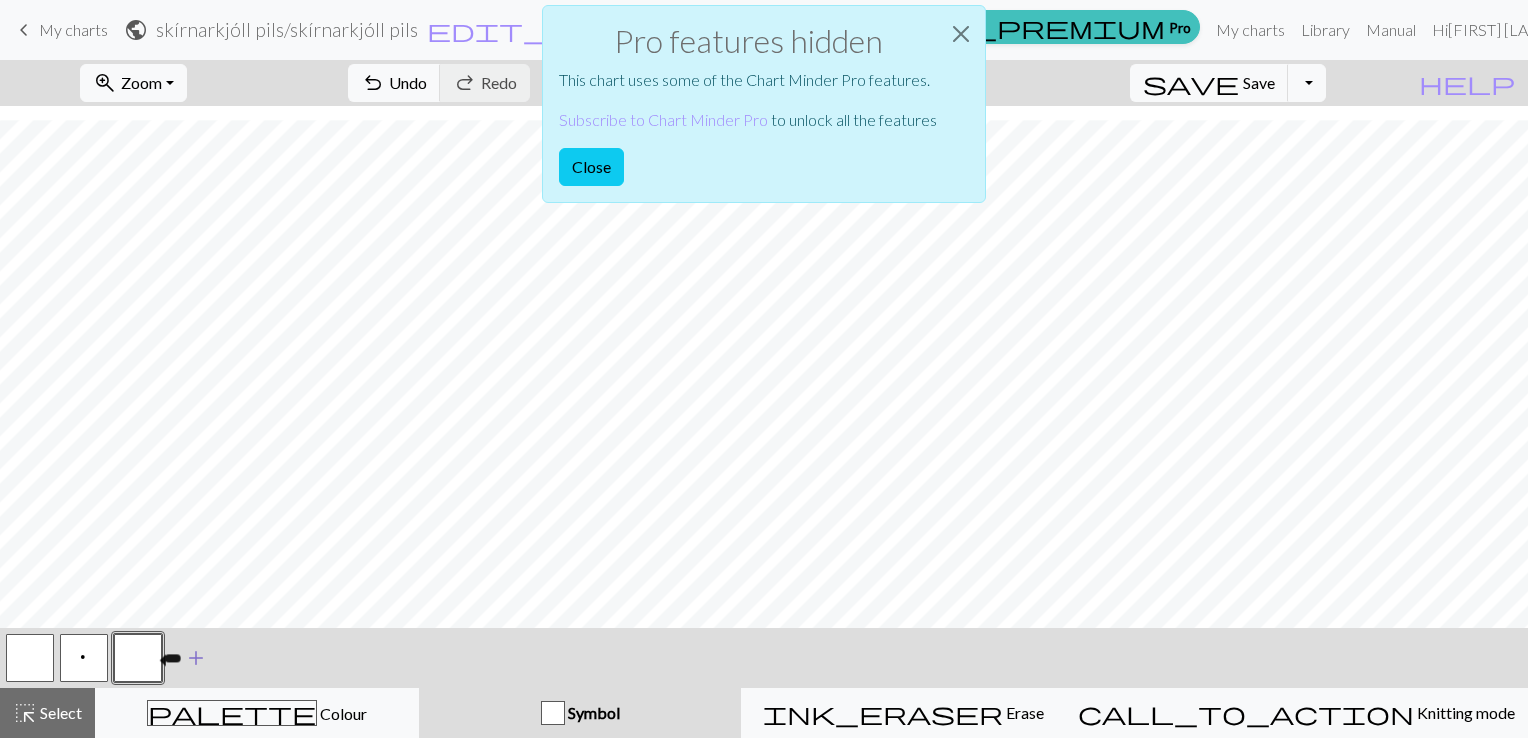 click at bounding box center (138, 658) 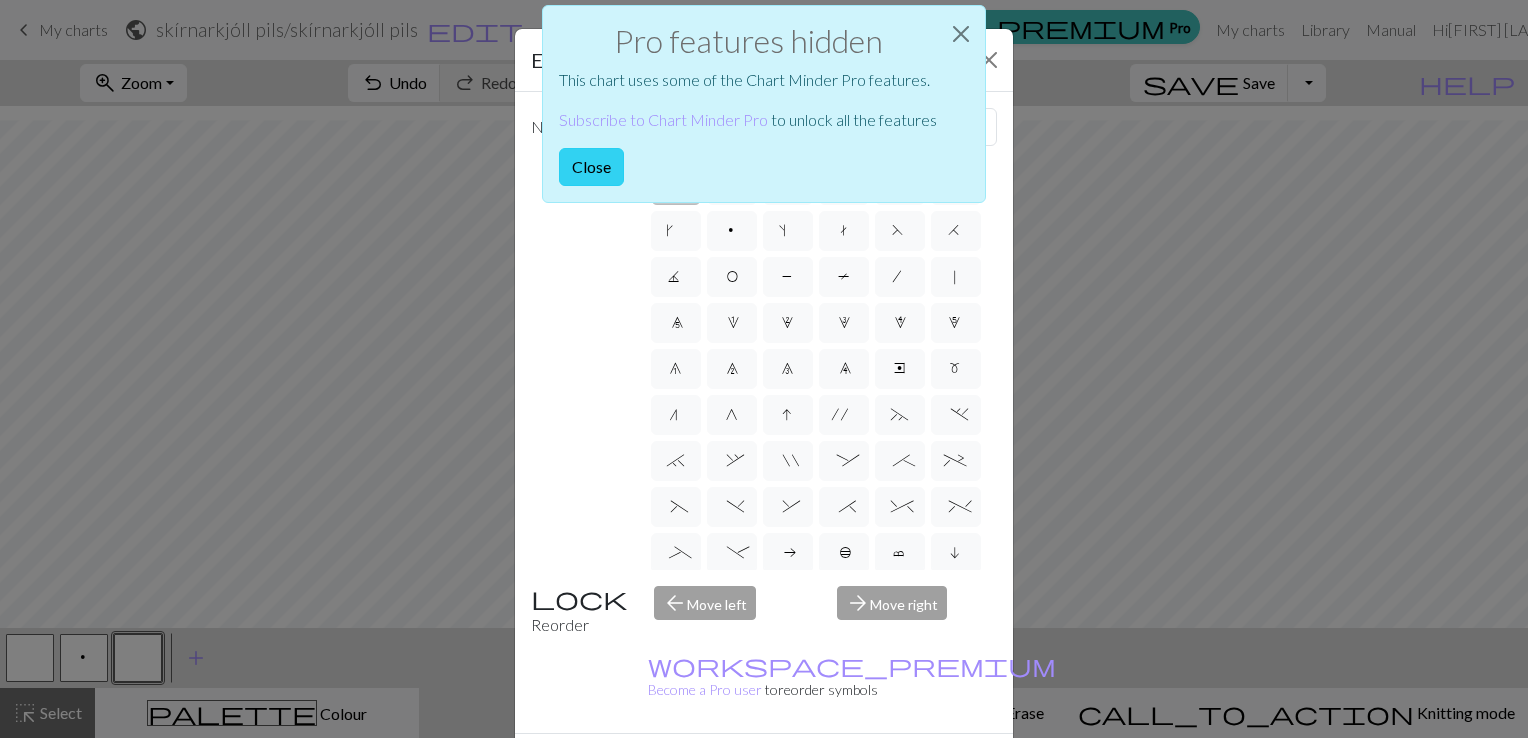 click on "Close" at bounding box center (591, 167) 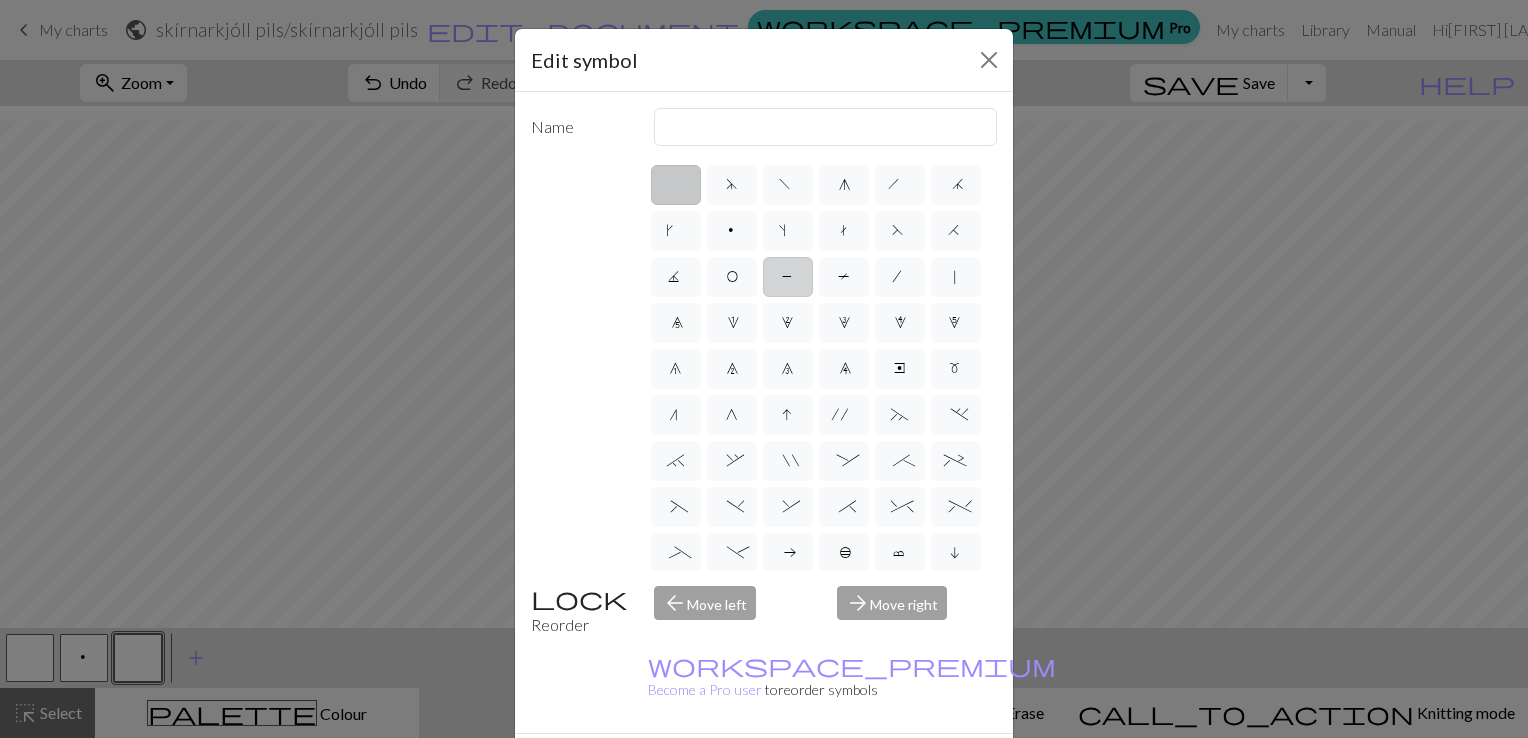 click on "P" at bounding box center (788, 279) 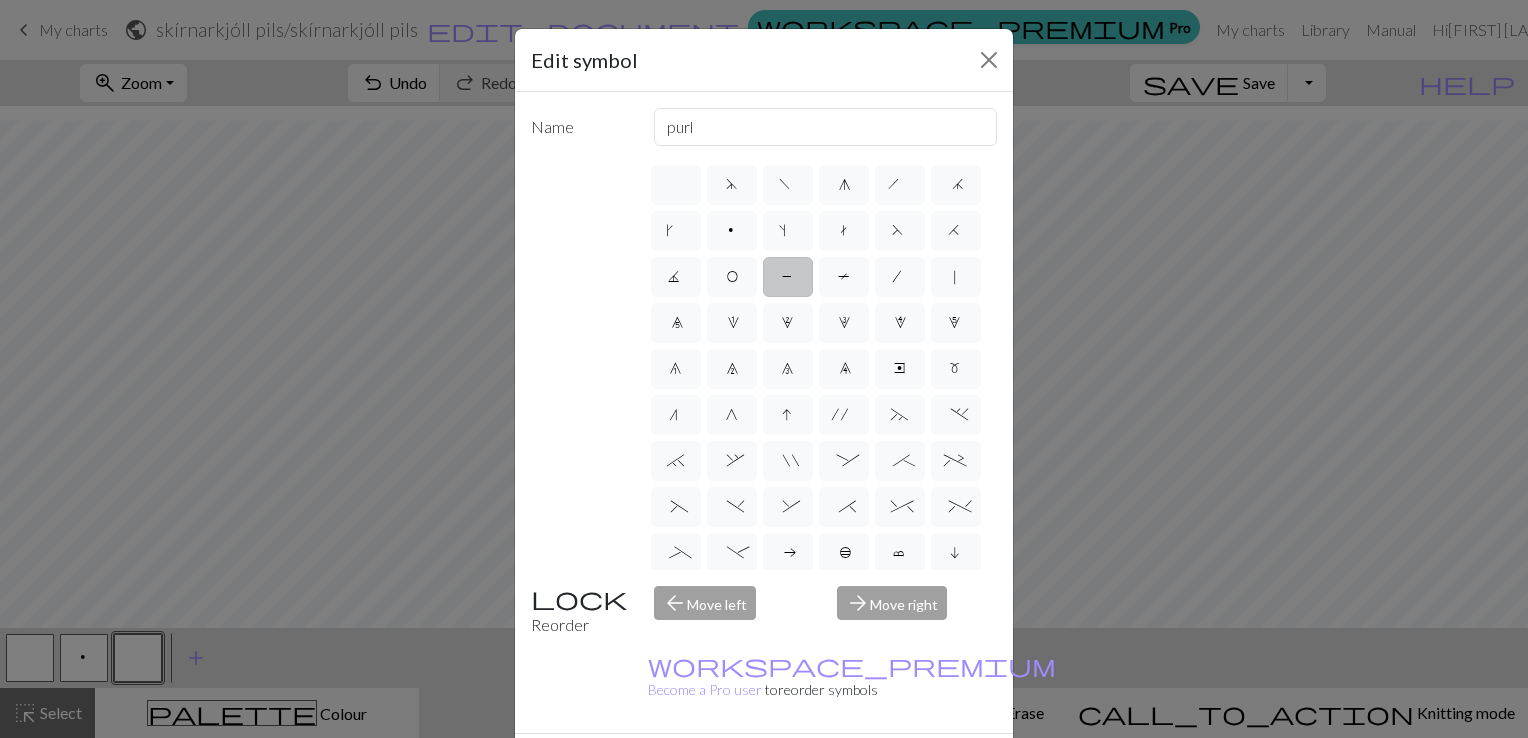 click on "Done" at bounding box center [884, 769] 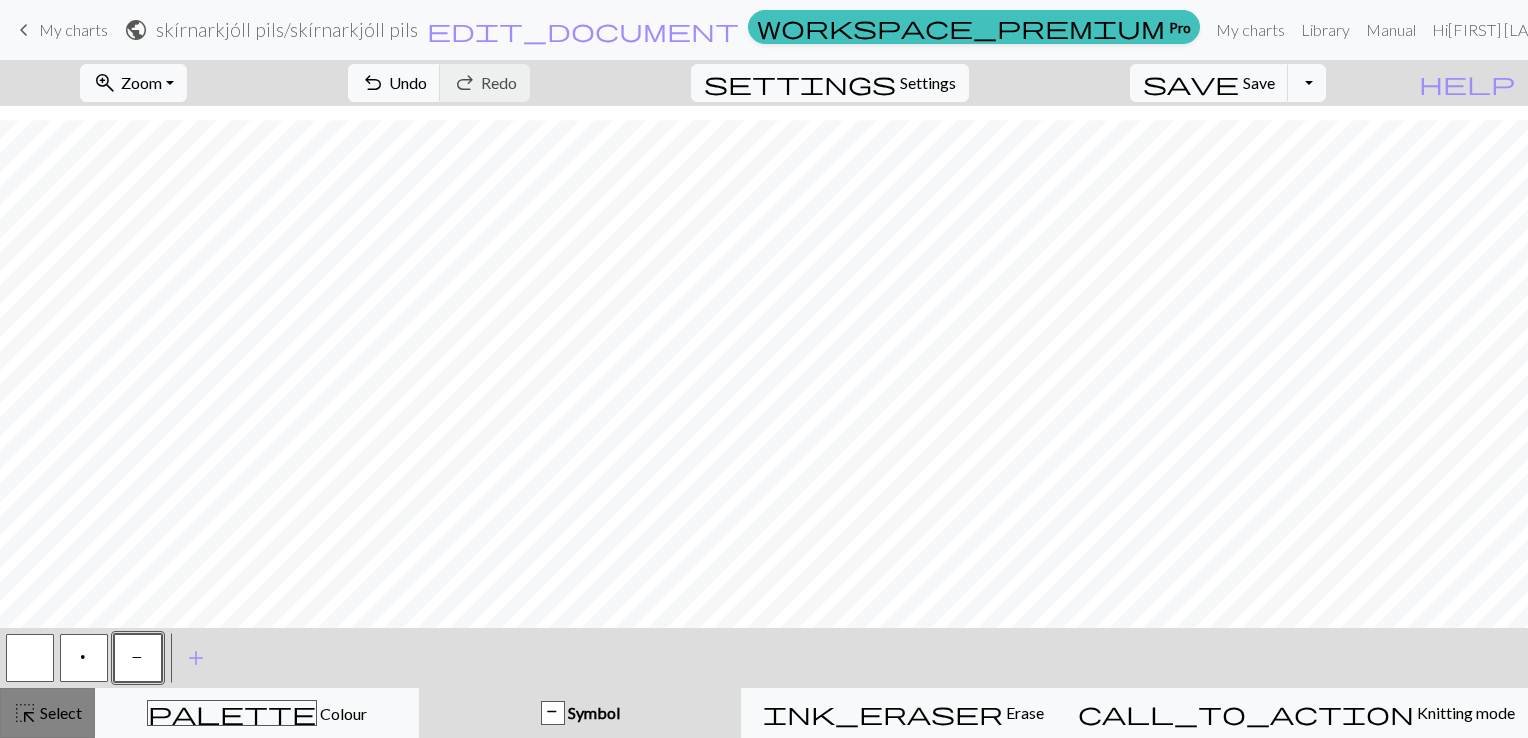 click on "Select" at bounding box center (59, 712) 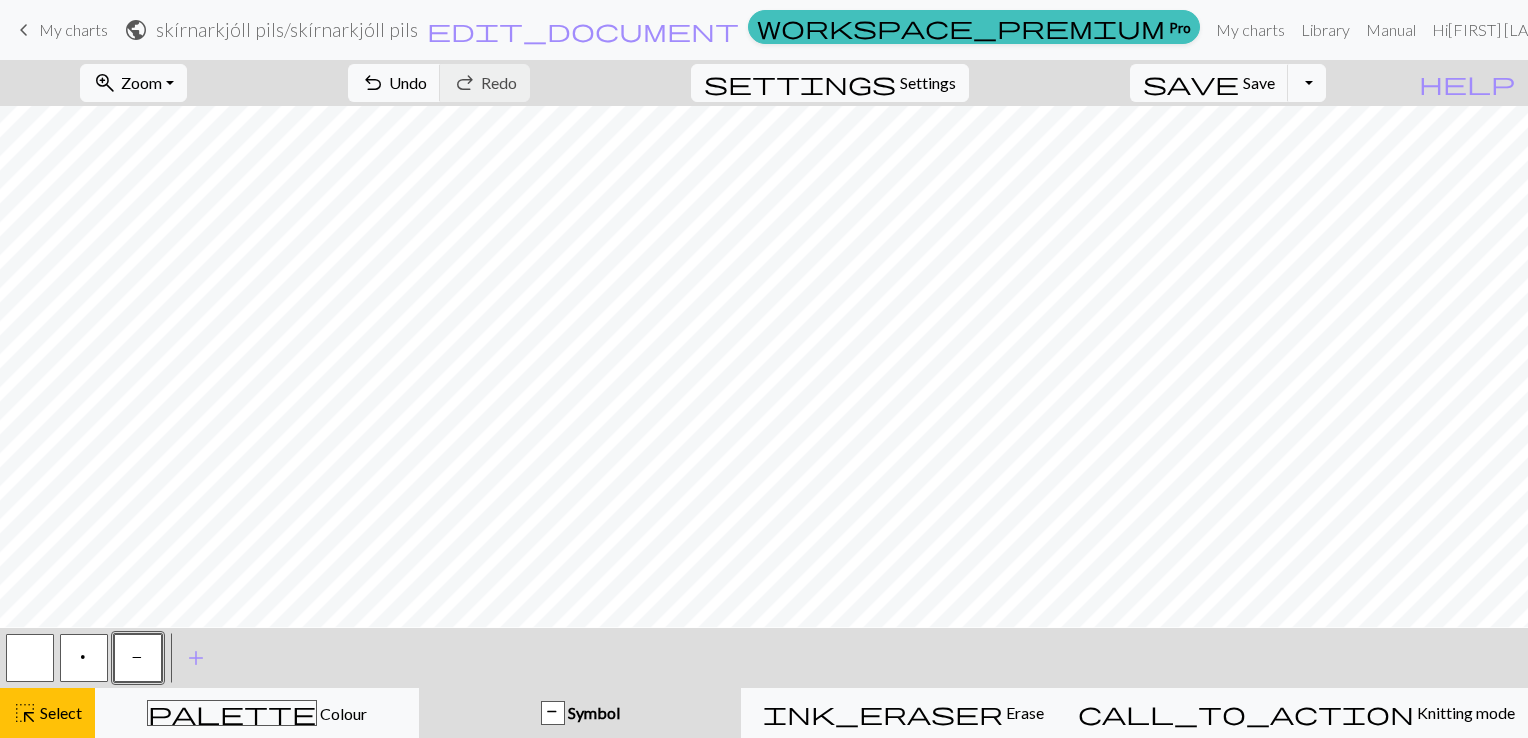 scroll, scrollTop: 2255, scrollLeft: 0, axis: vertical 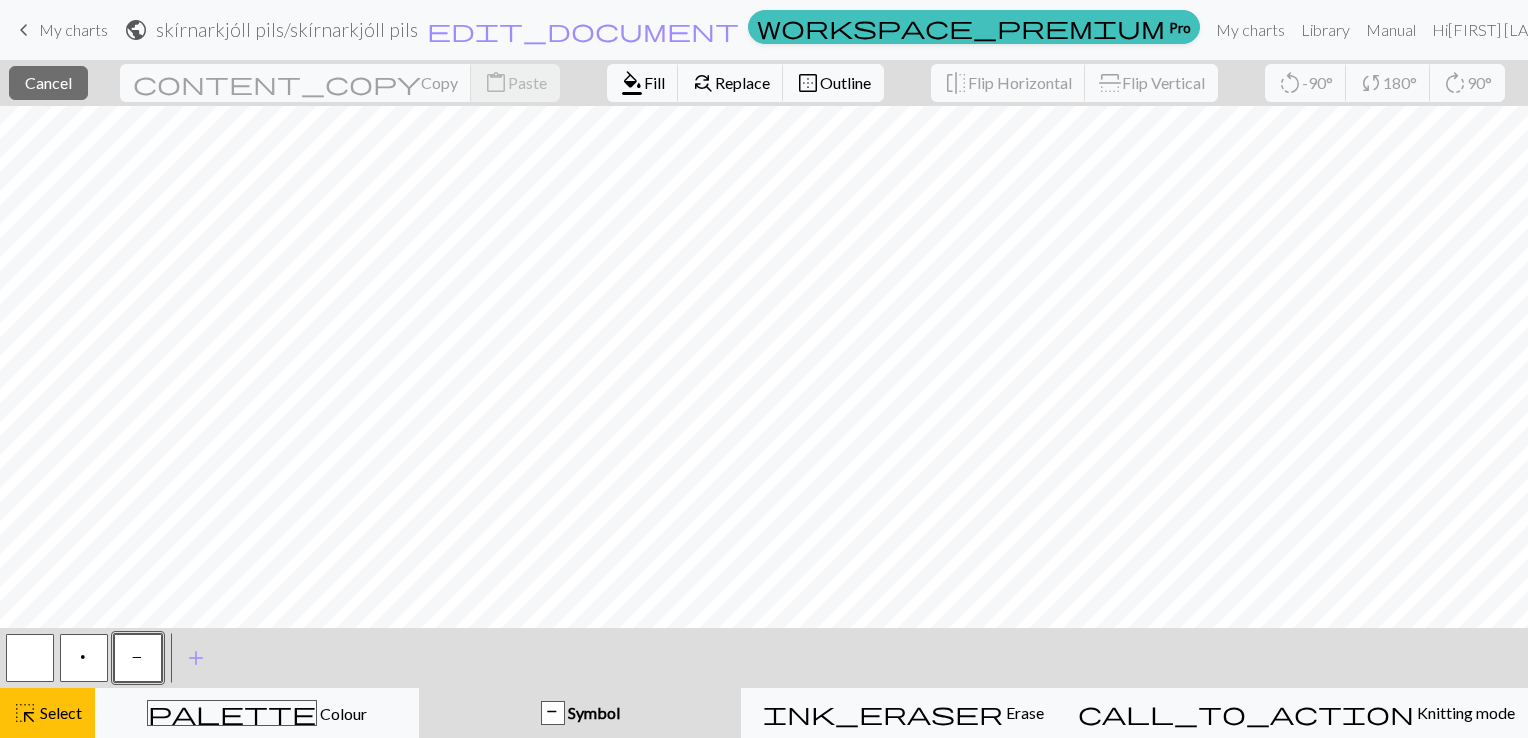 click on "P" at bounding box center [138, 658] 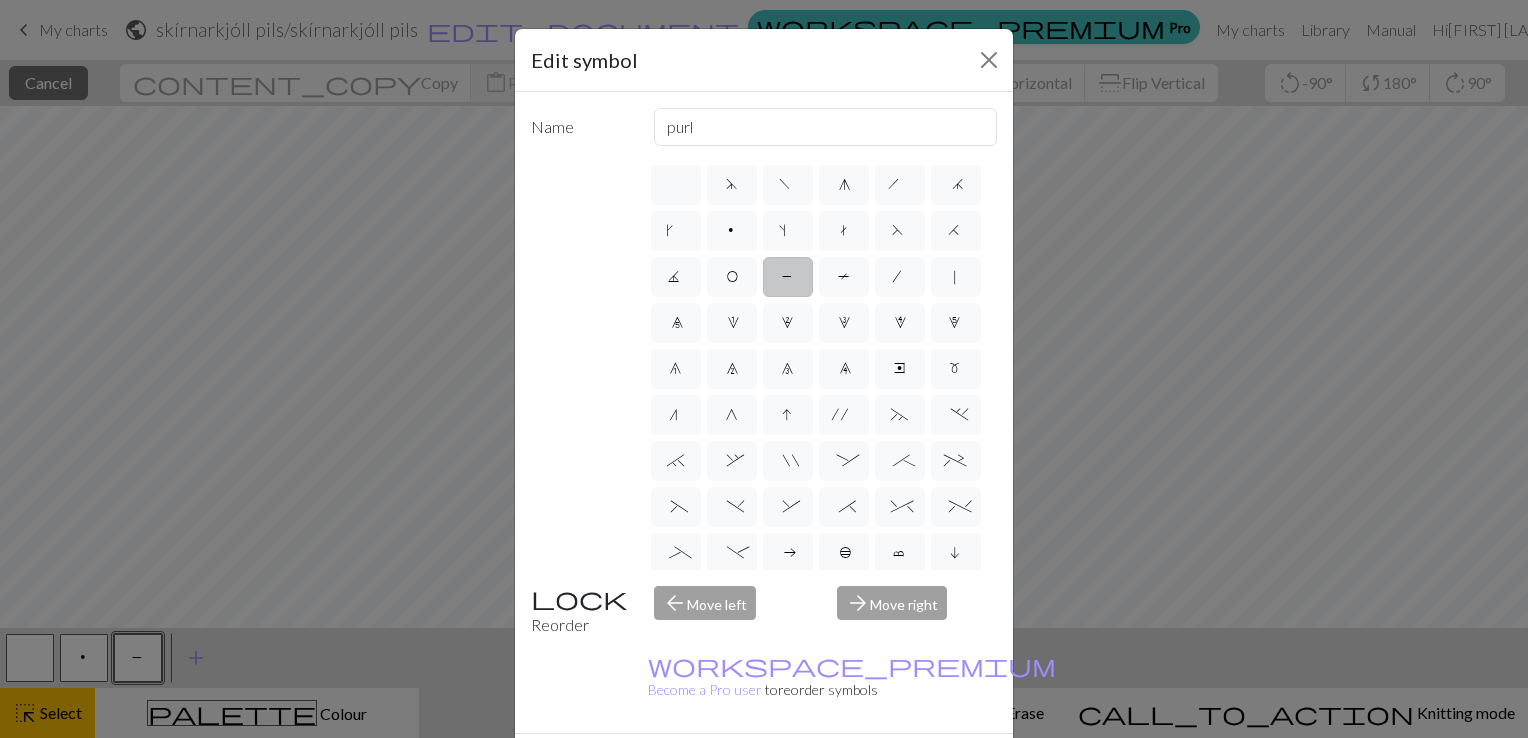 click on "Edit symbol Name purl d f g h j k p s t F H J O P T / | 0 1 2 3 4 5 6 7 8 9 e m n G I ' ~ . ` , " : ; + ( ) & * ^ % _ - a b c i l o r u v w x y z A B C D E K L M N R S U V W X Y < > Reorder arrow_back Move left arrow_forward Move right workspace_premium Become a Pro user   to  reorder symbols Delete Done Cancel" at bounding box center (764, 369) 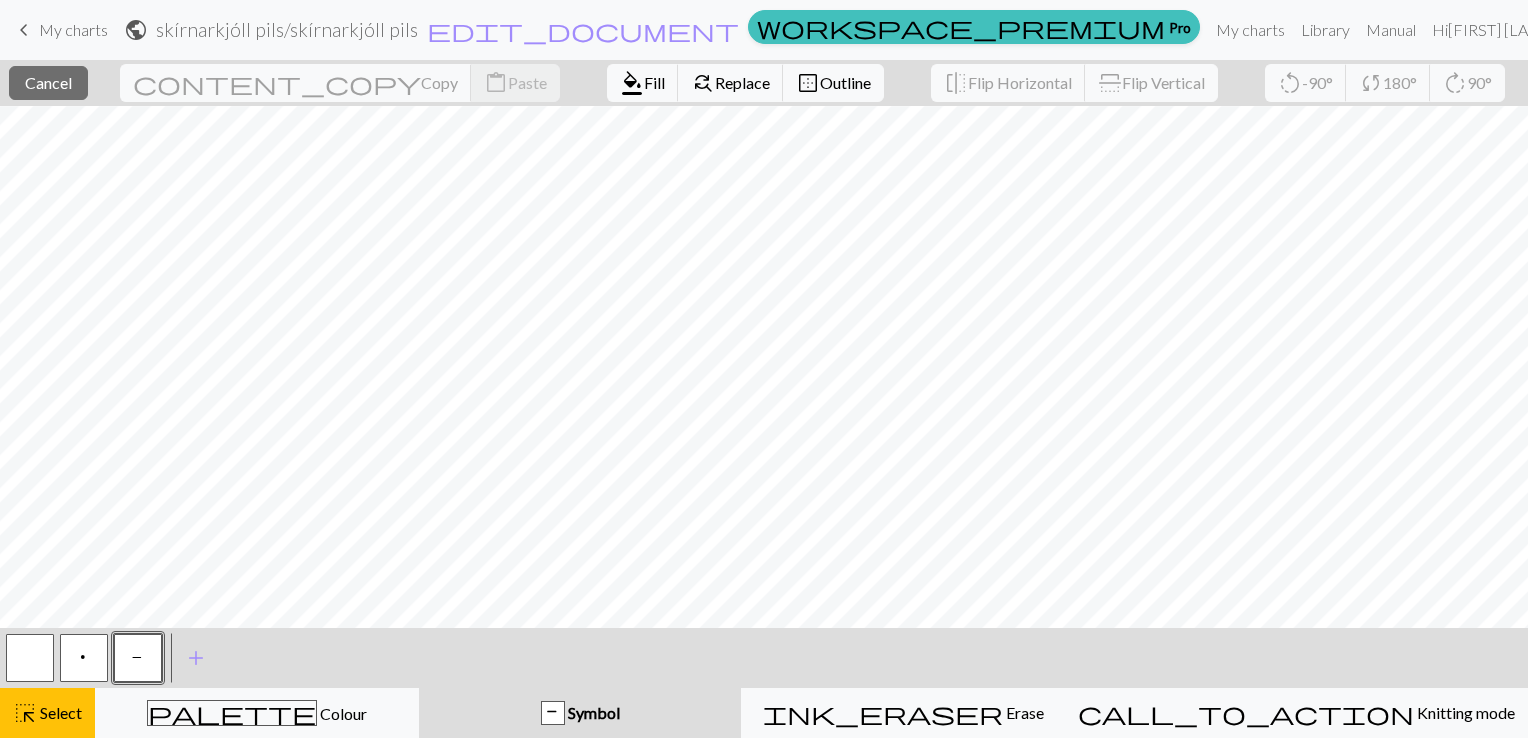 click on "P" at bounding box center (553, 714) 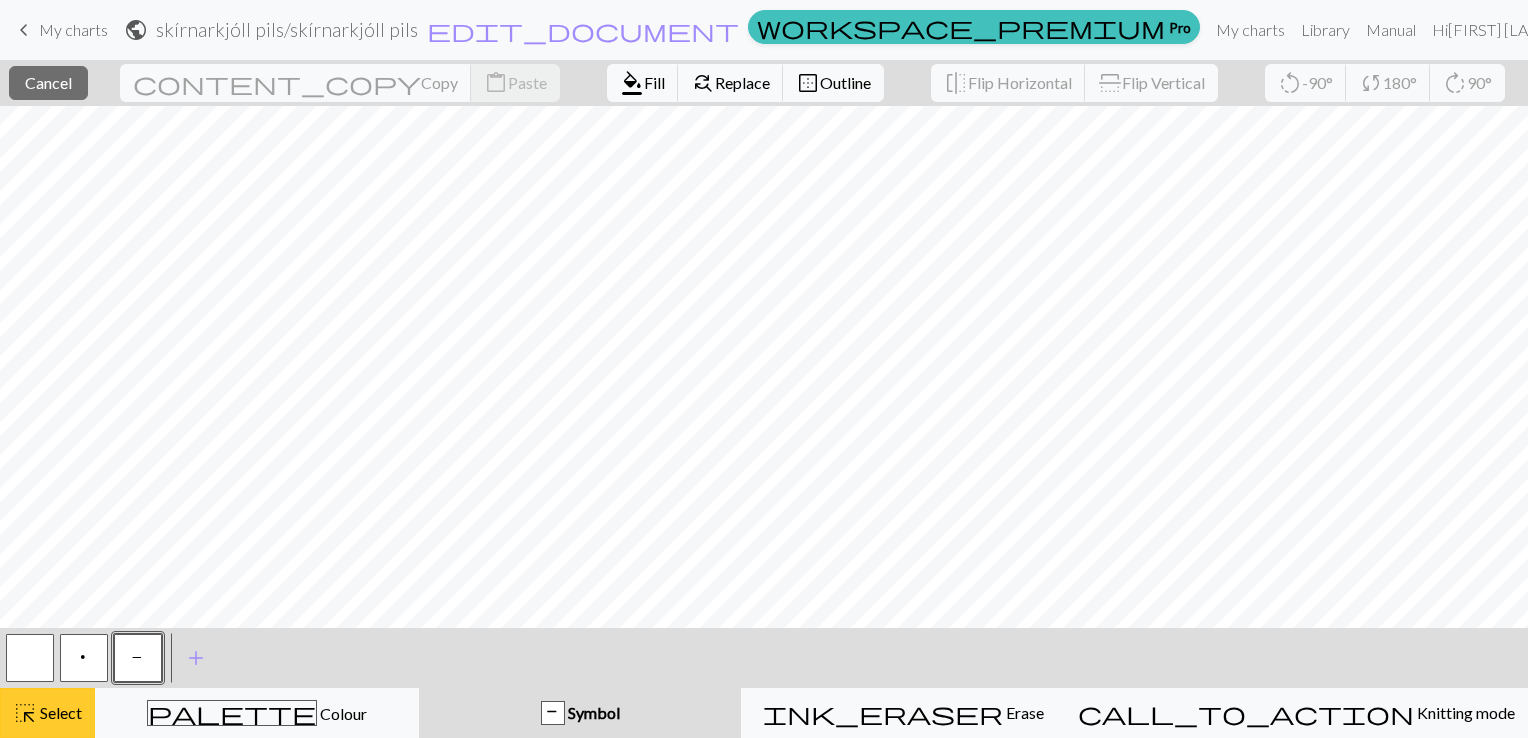 click on "Select" at bounding box center [59, 712] 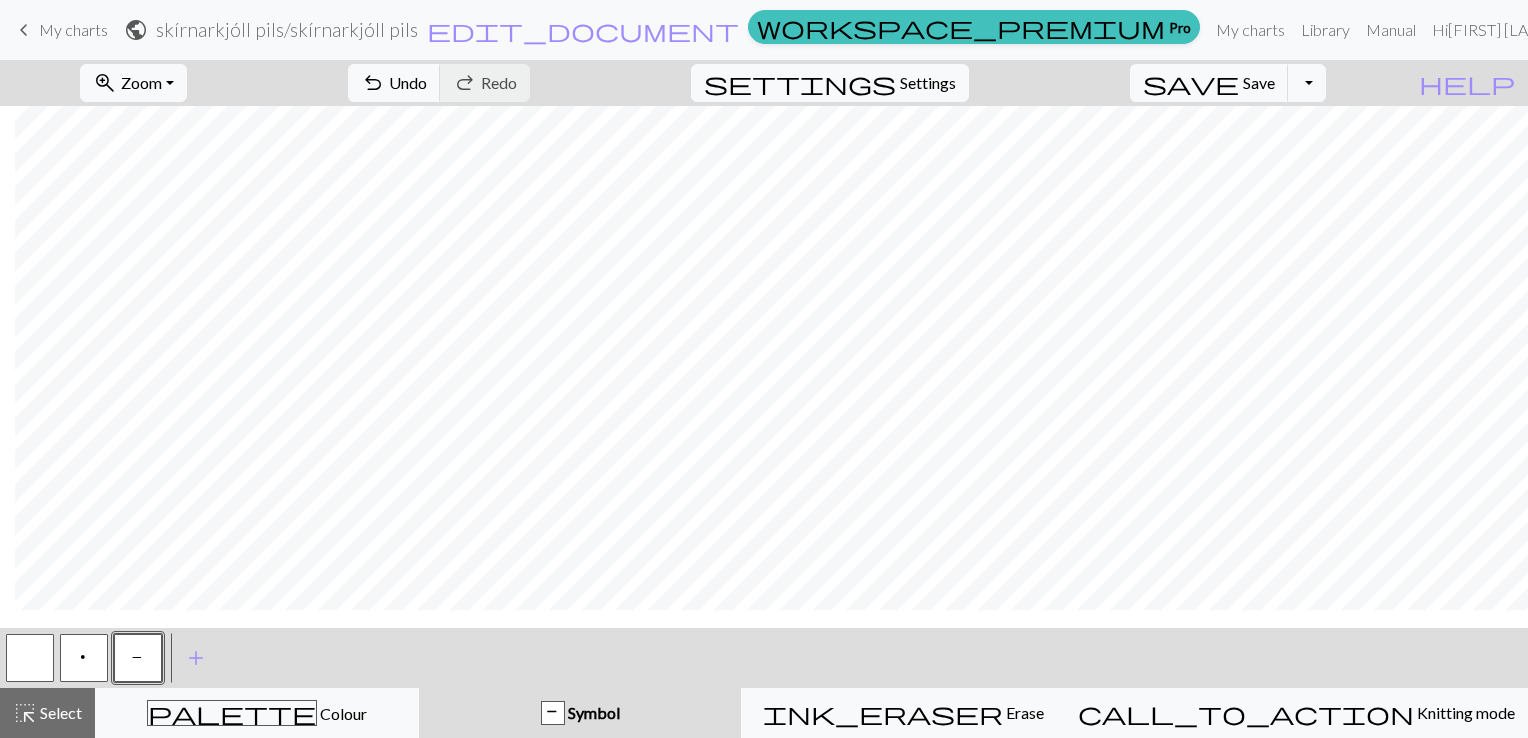 scroll, scrollTop: 3187, scrollLeft: 215, axis: both 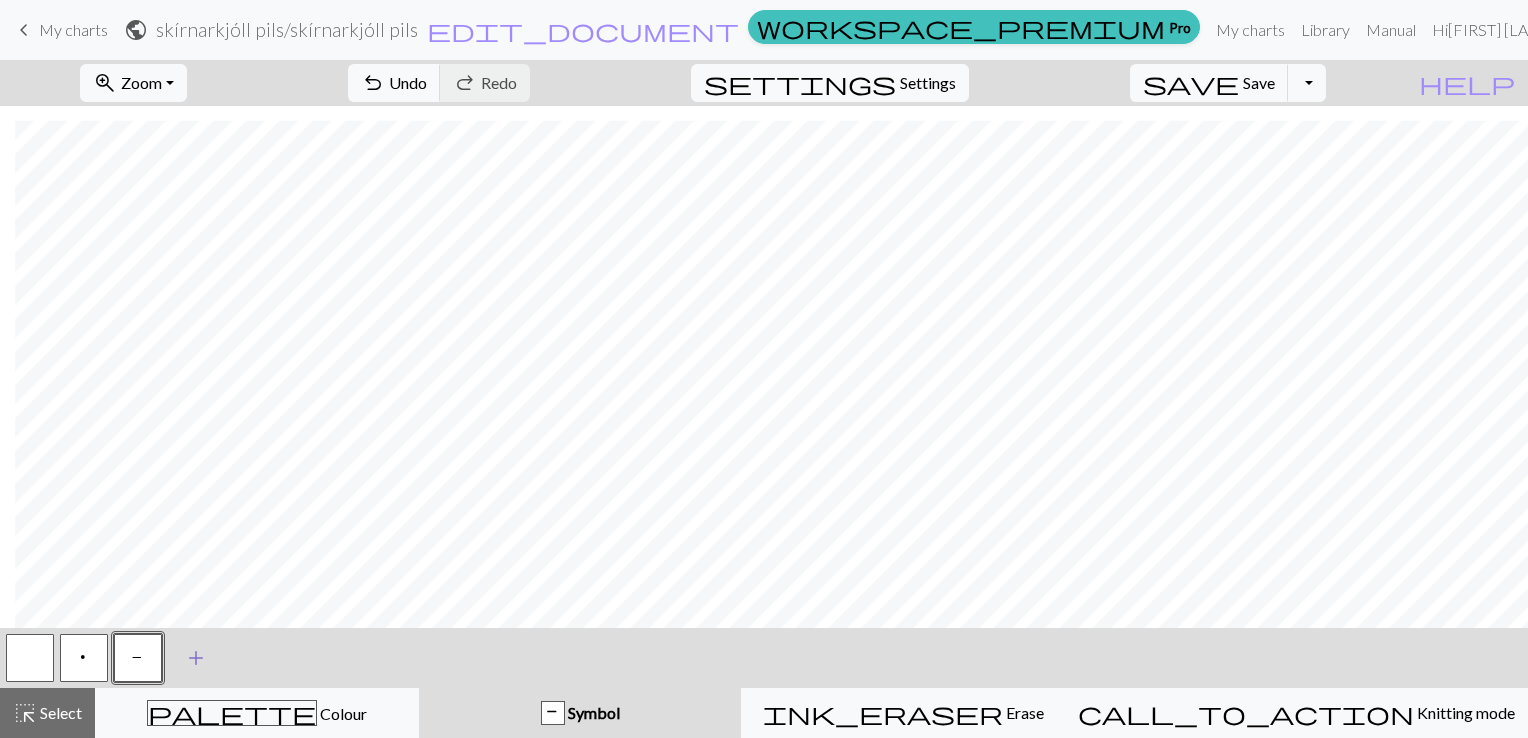click on "add" at bounding box center (196, 658) 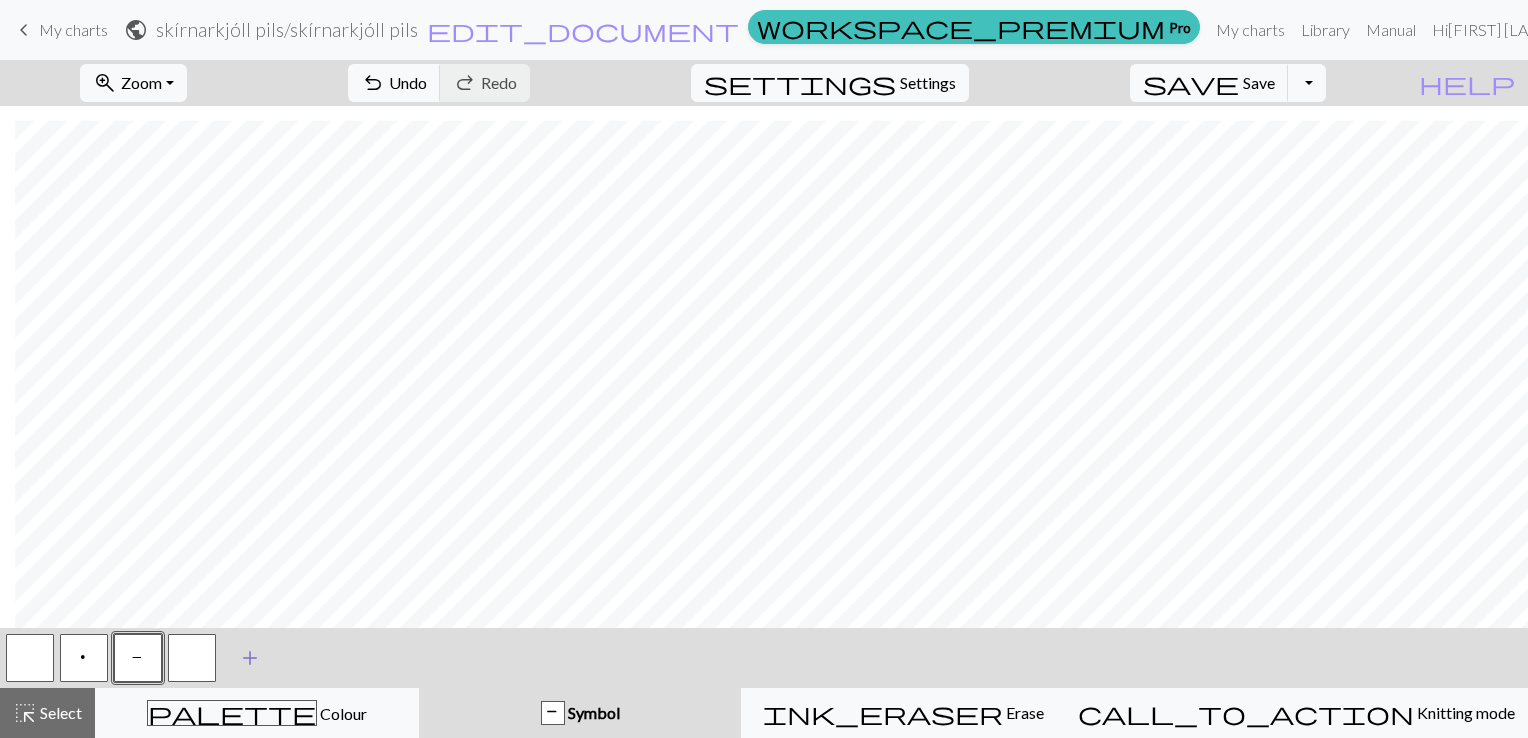 click at bounding box center (192, 658) 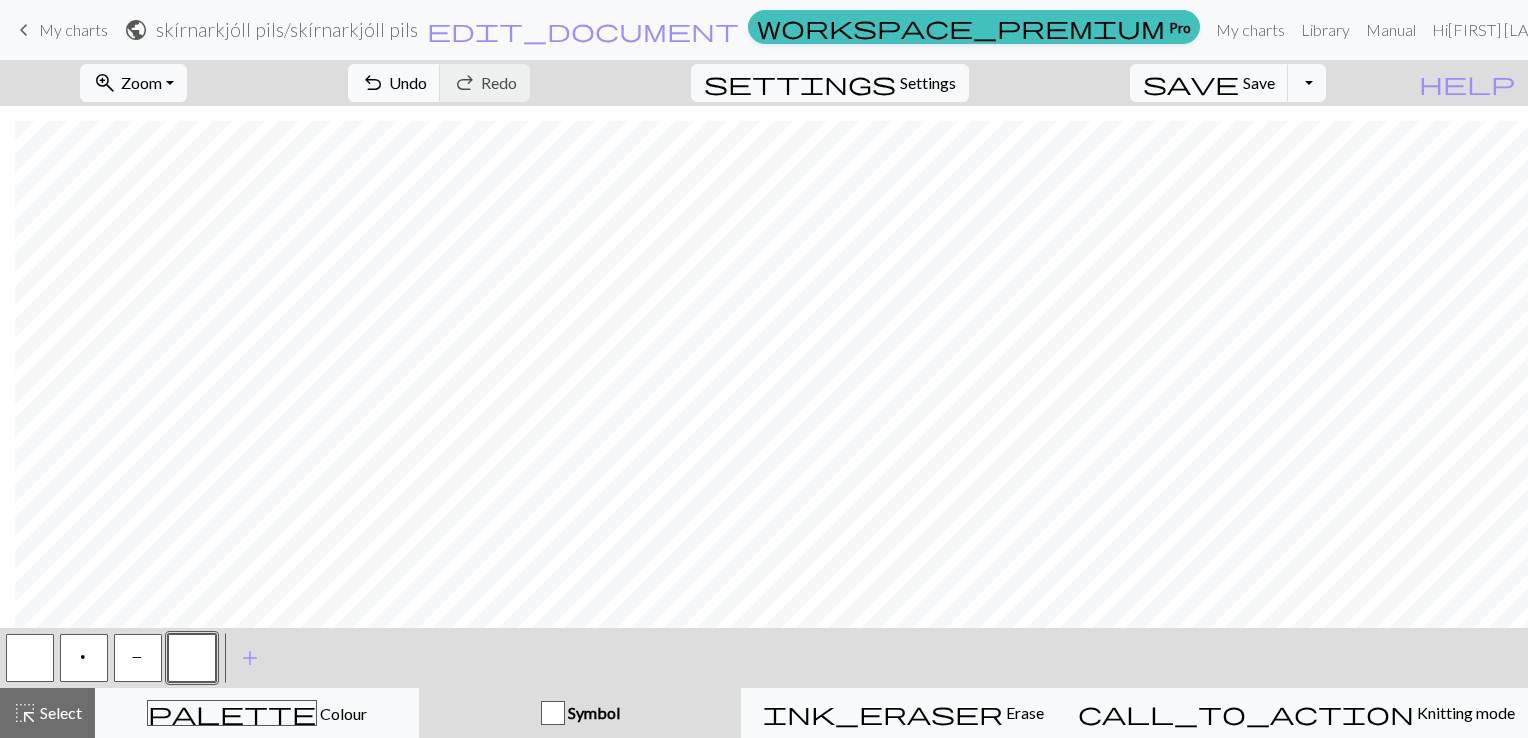 click at bounding box center (192, 658) 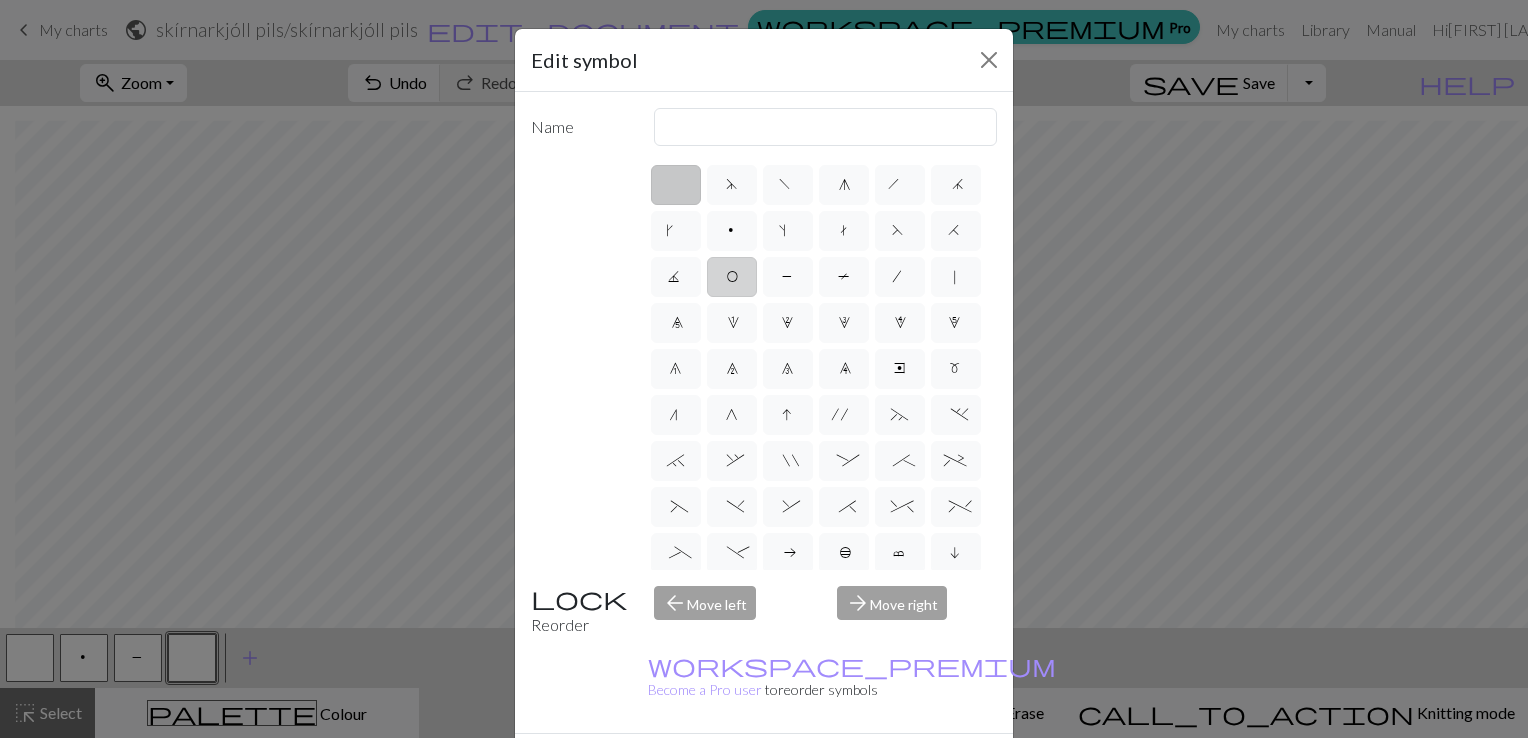 click on "O" at bounding box center [732, 279] 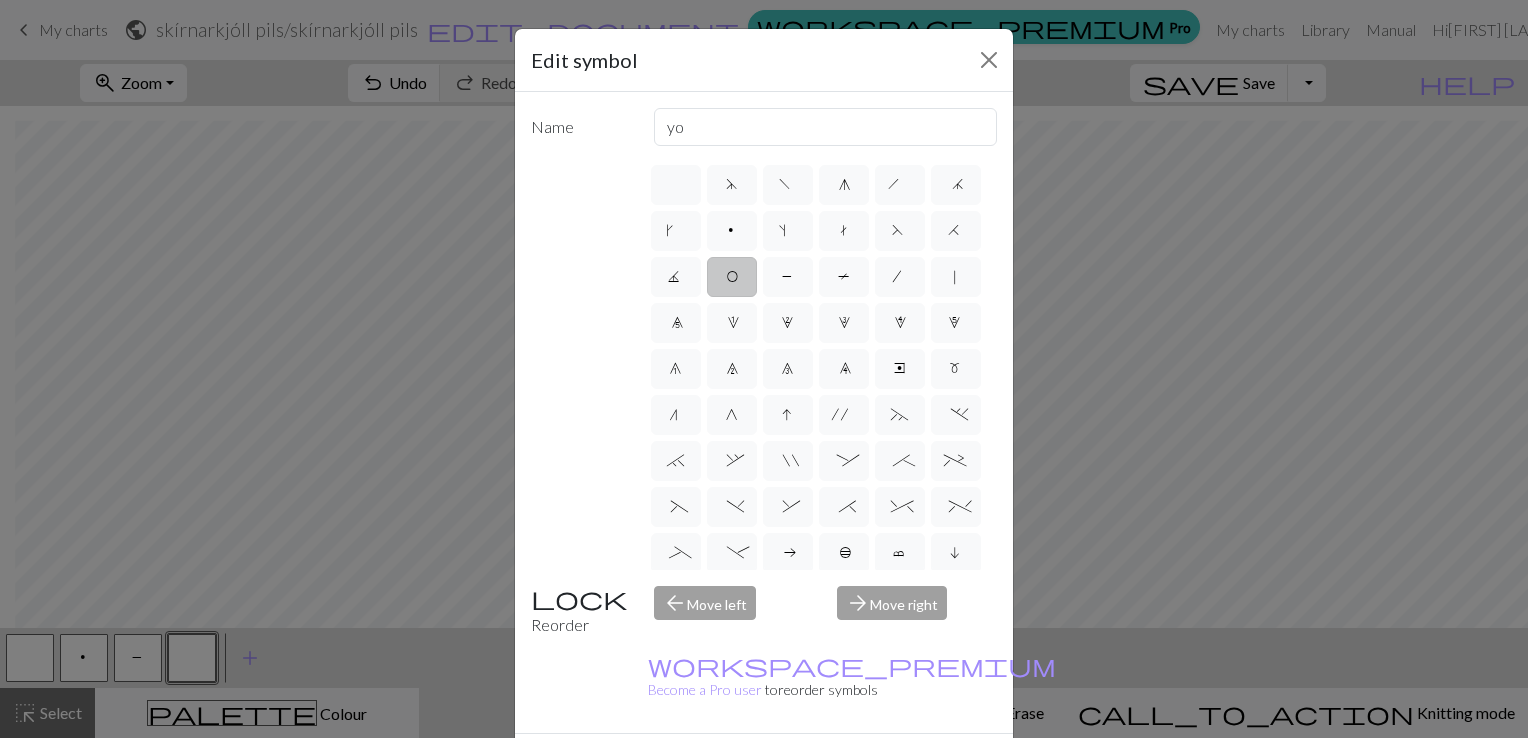 click on "Done" at bounding box center (884, 769) 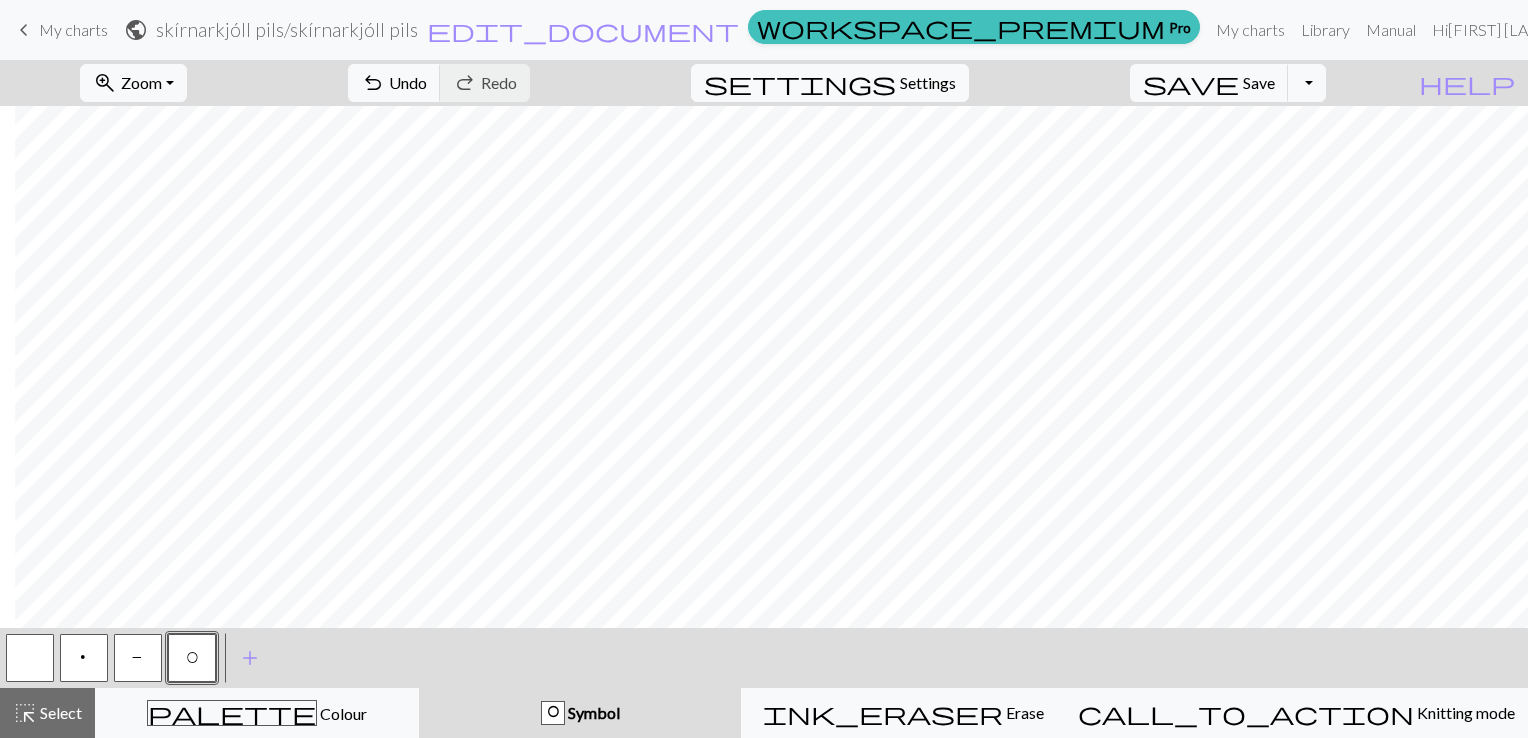 scroll, scrollTop: 3024, scrollLeft: 215, axis: both 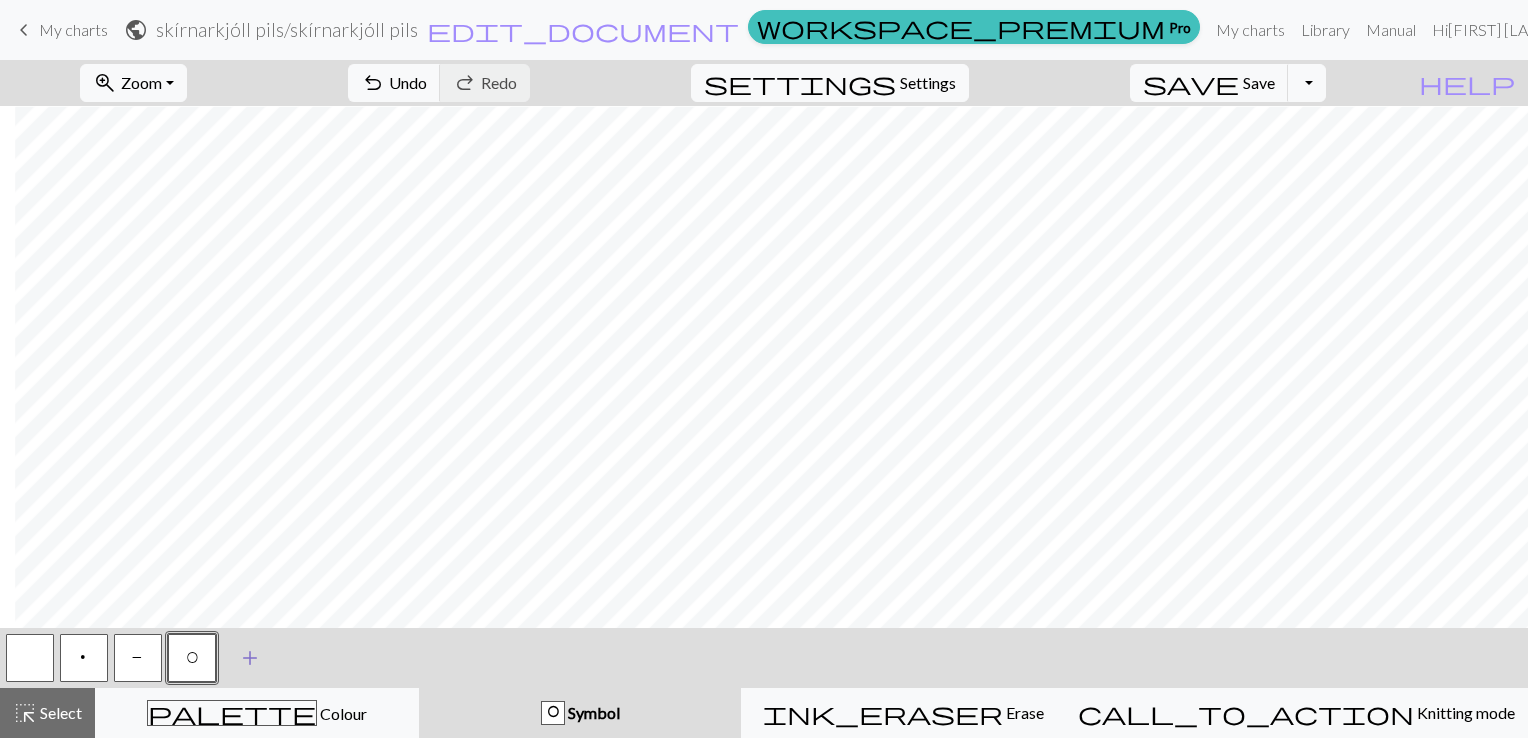 click on "add" at bounding box center [250, 658] 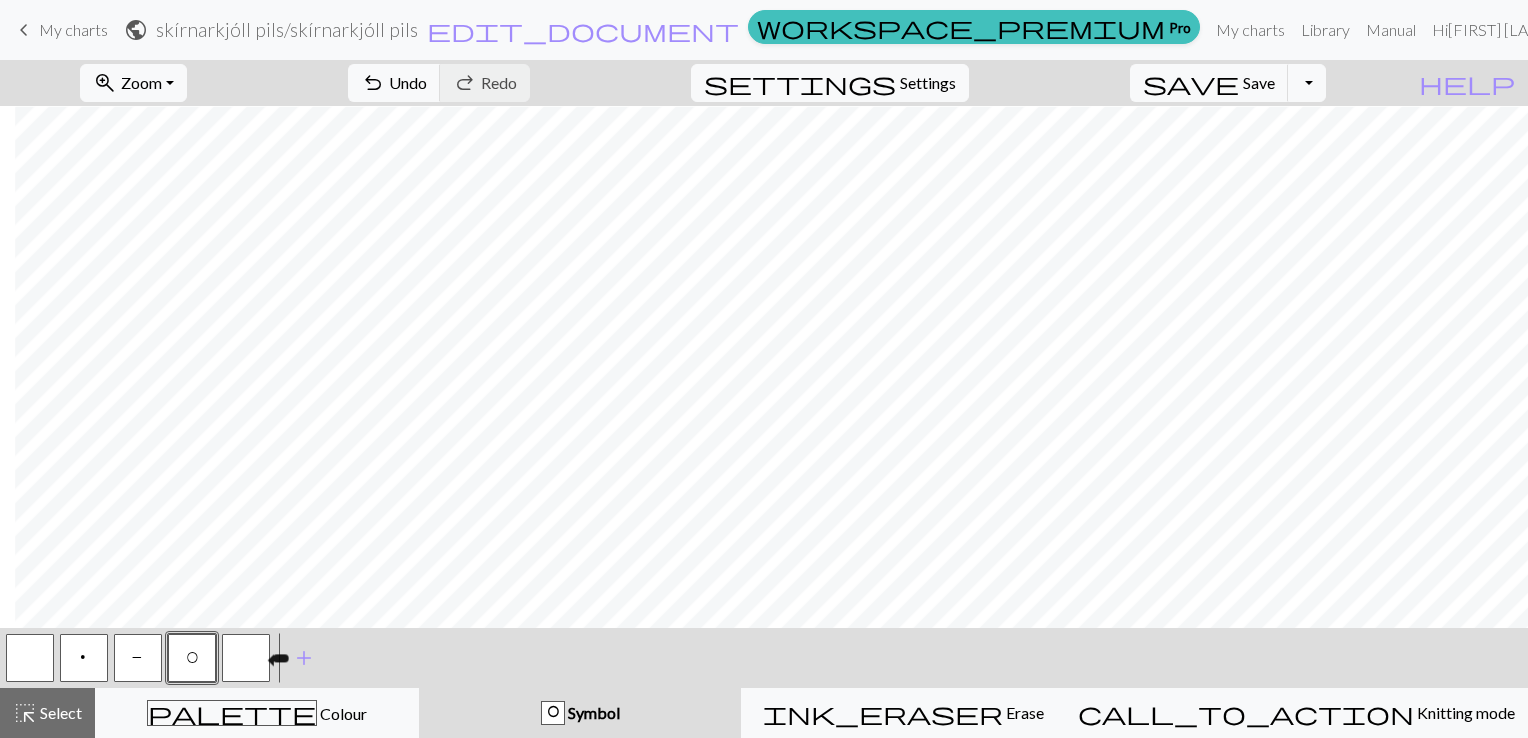 click at bounding box center [246, 658] 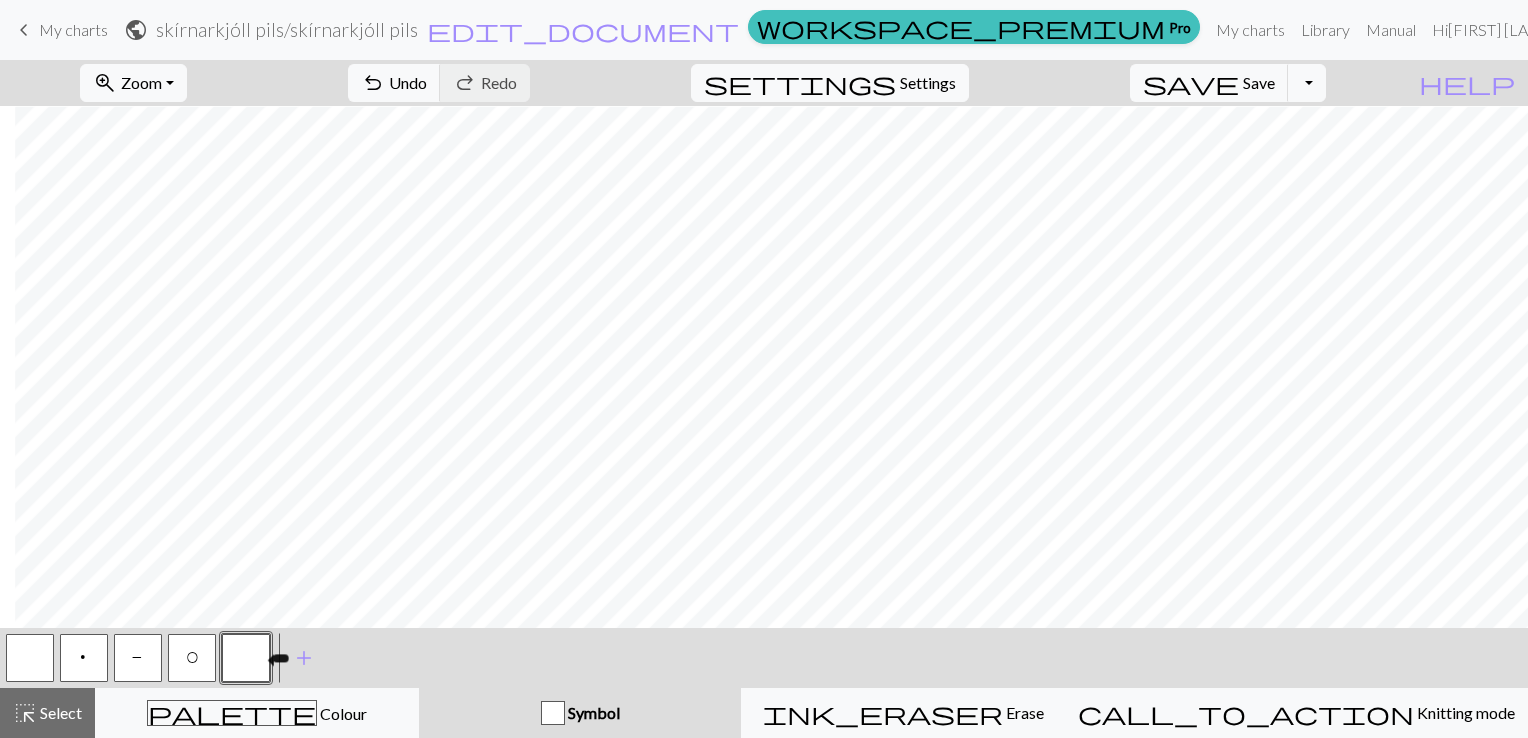 click at bounding box center (246, 658) 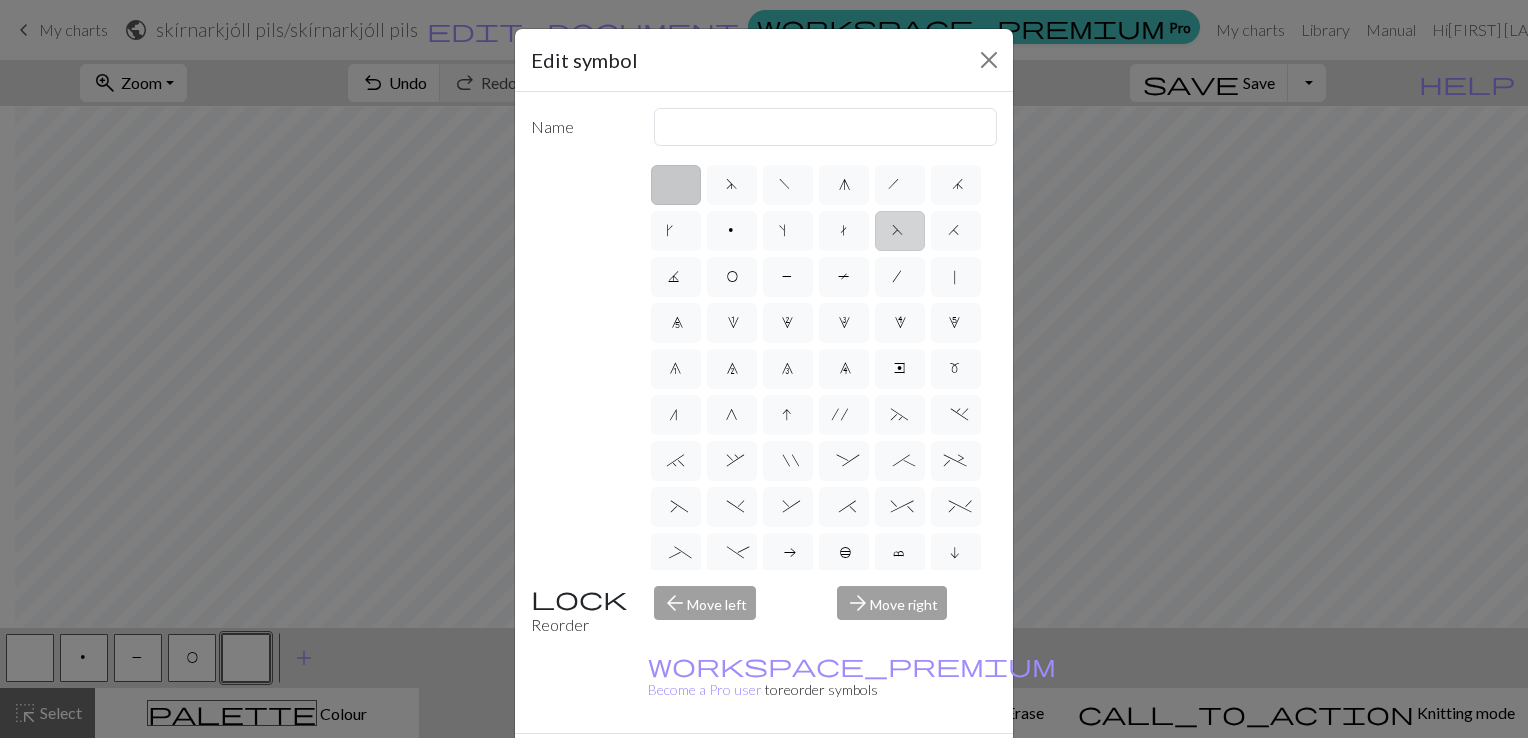 click on "F" at bounding box center (900, 233) 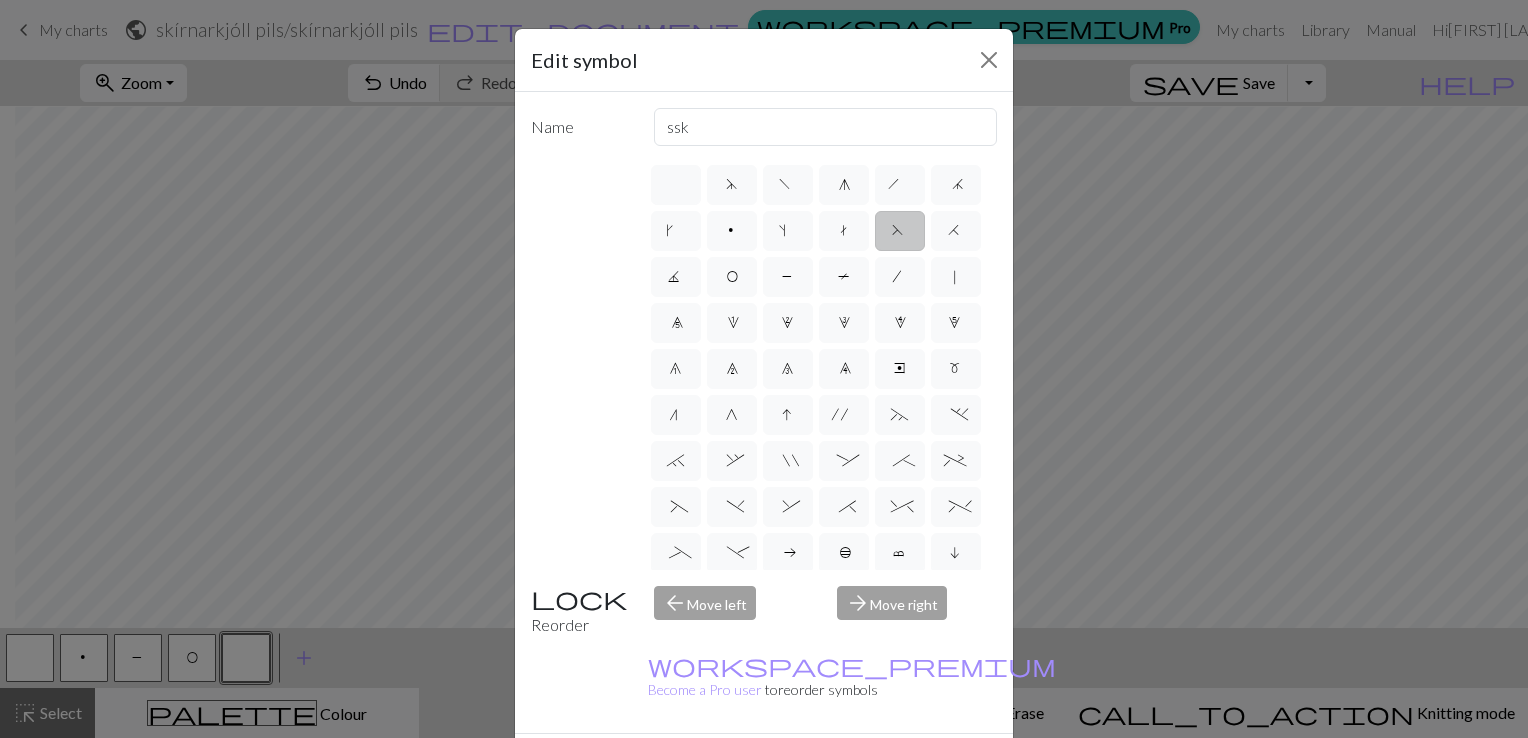 click on "Done" at bounding box center (884, 769) 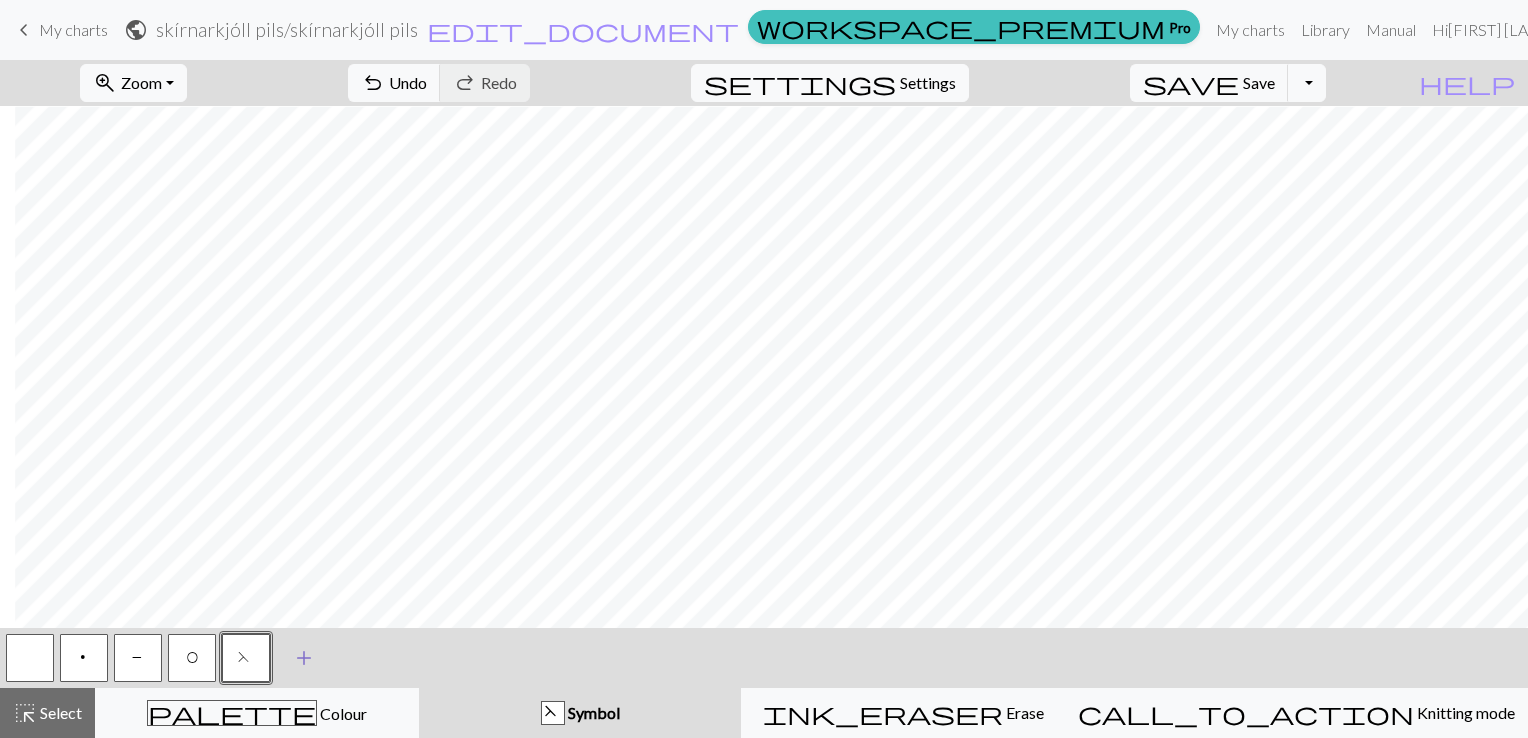 click on "add" at bounding box center [304, 658] 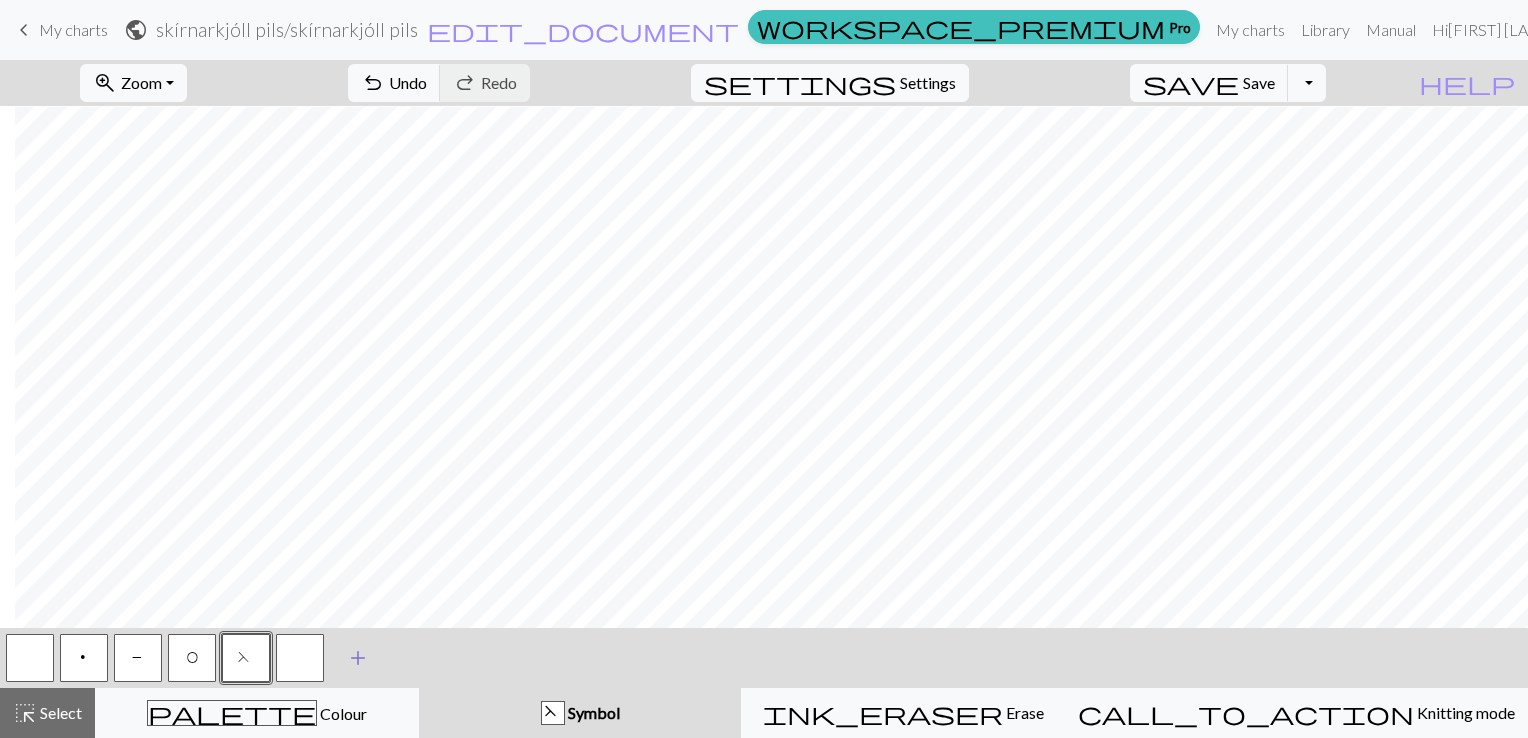 click at bounding box center (300, 658) 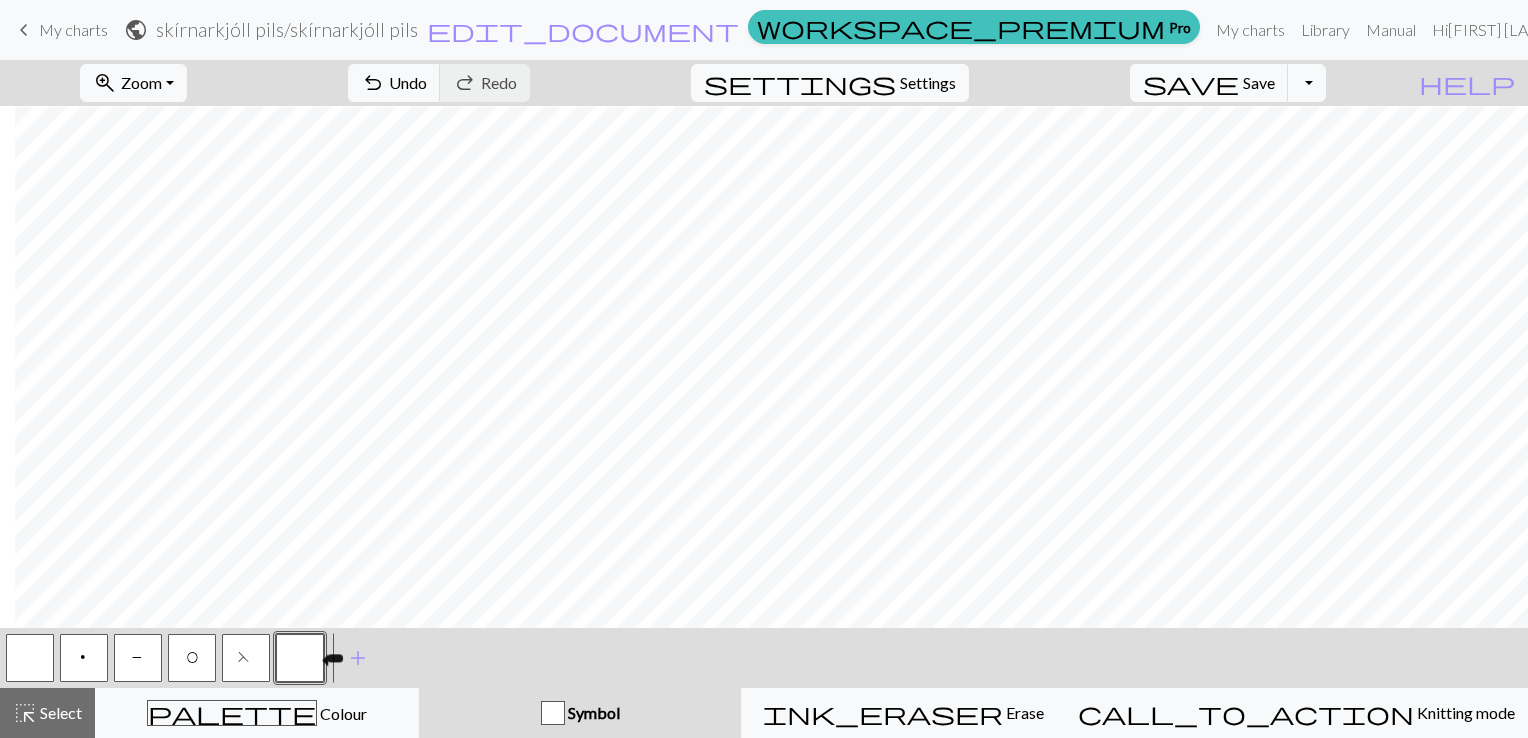 click at bounding box center (300, 658) 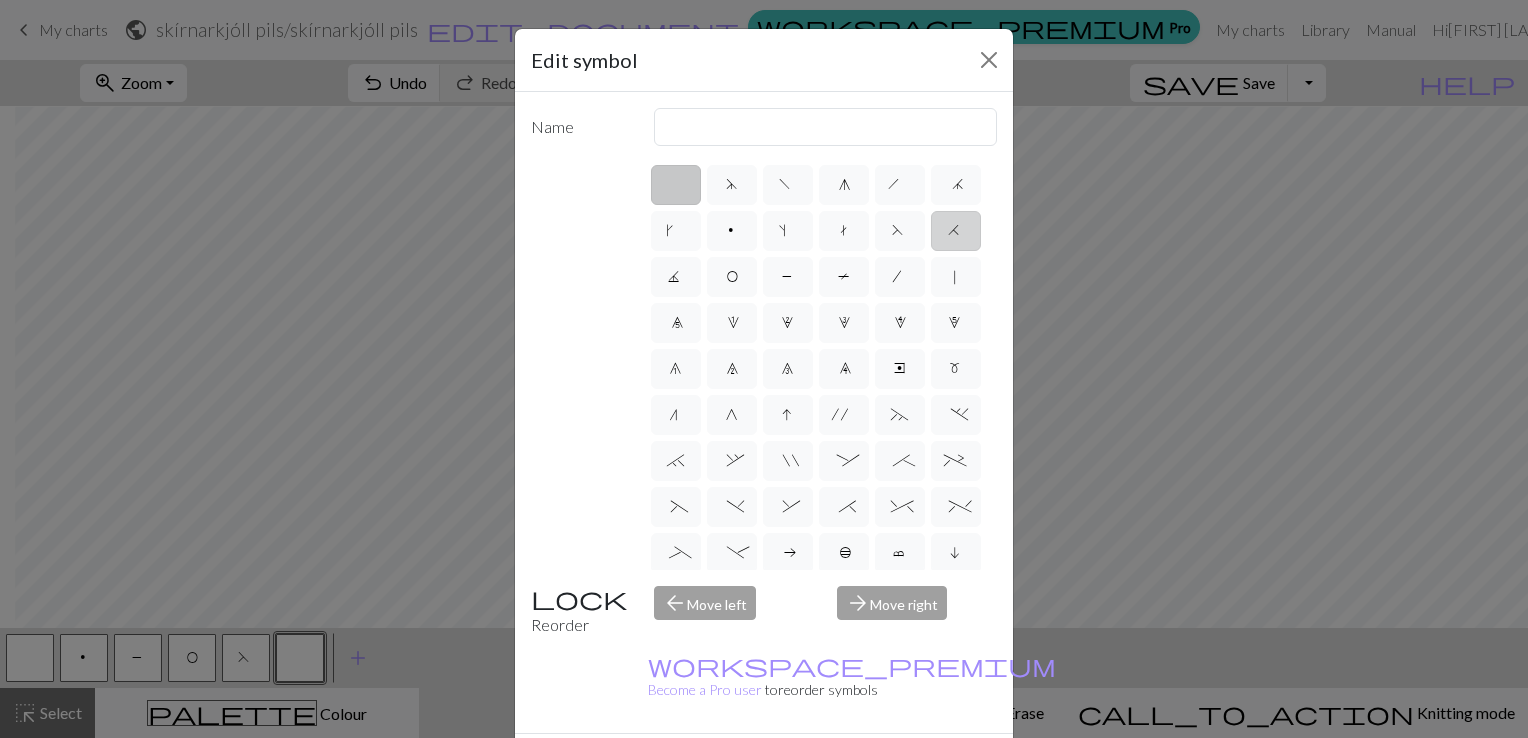 click on "H" at bounding box center [956, 233] 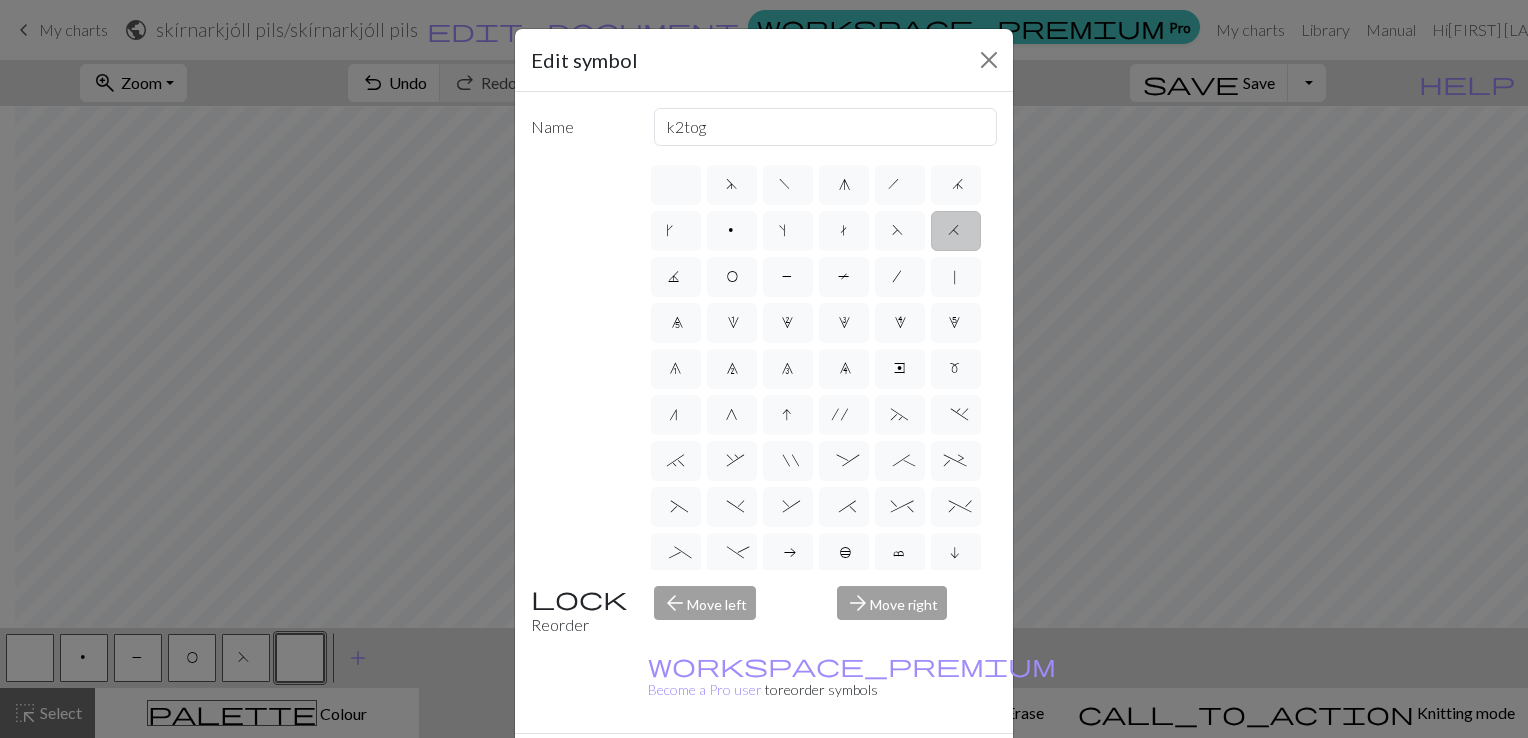 click on "Done" at bounding box center (884, 769) 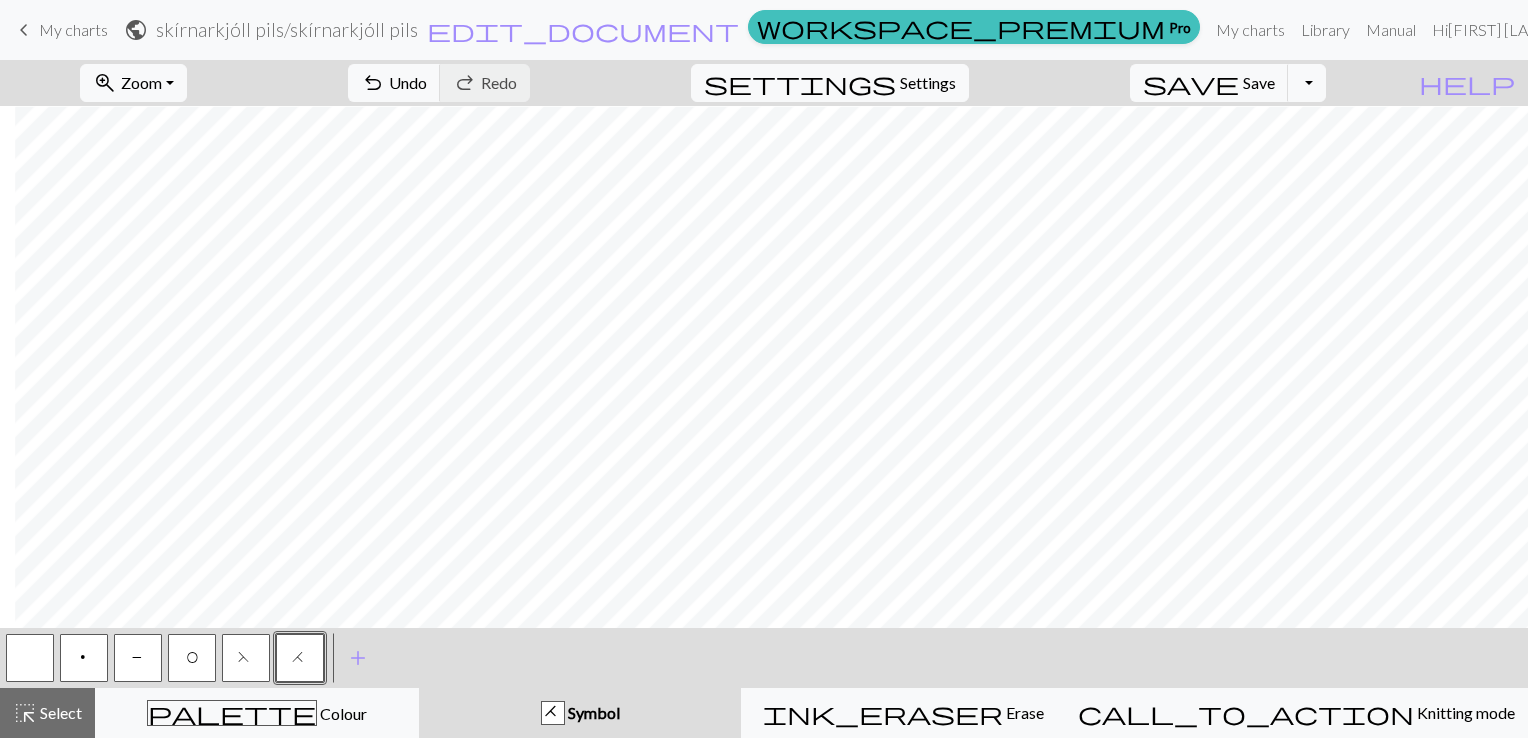 click on "p" at bounding box center (84, 660) 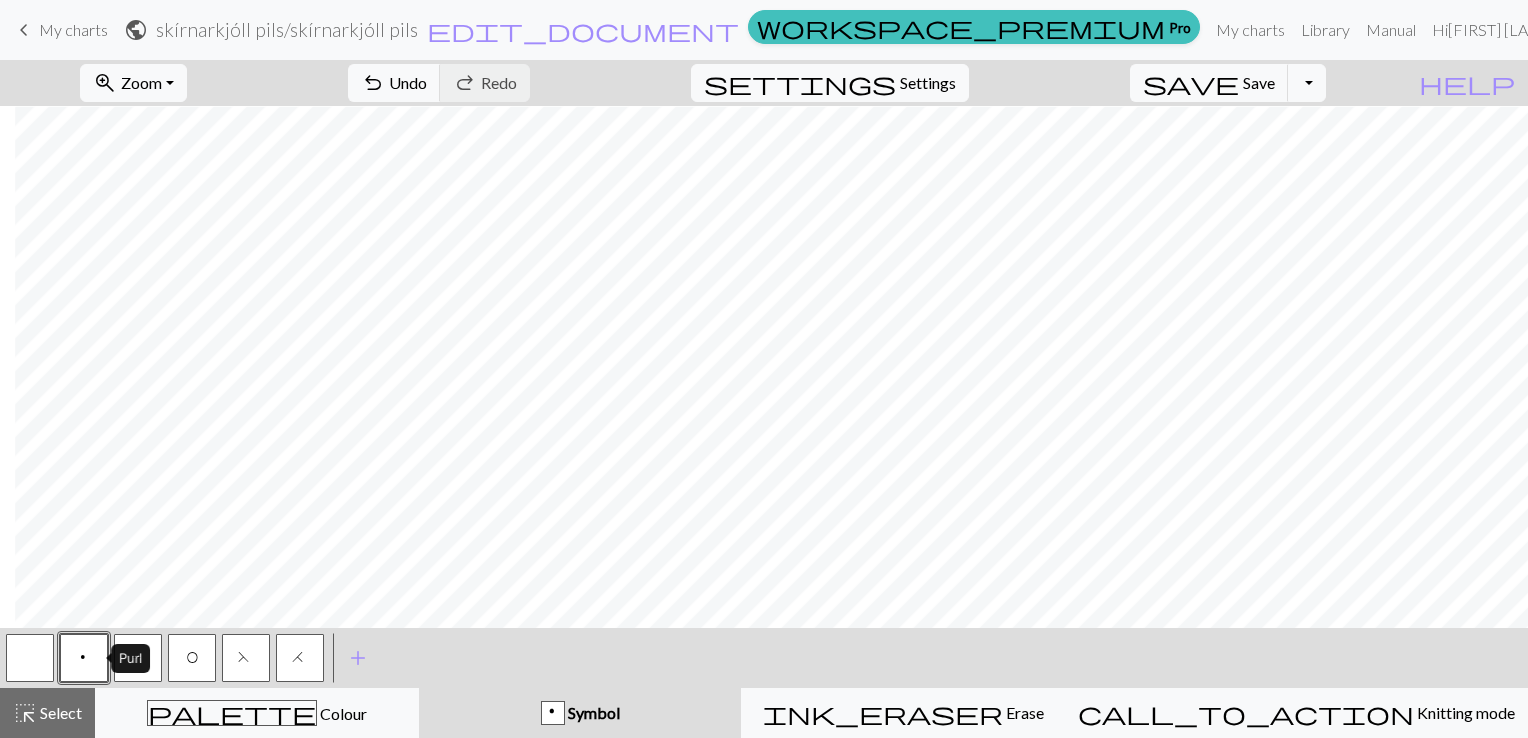 click on "p" at bounding box center [84, 660] 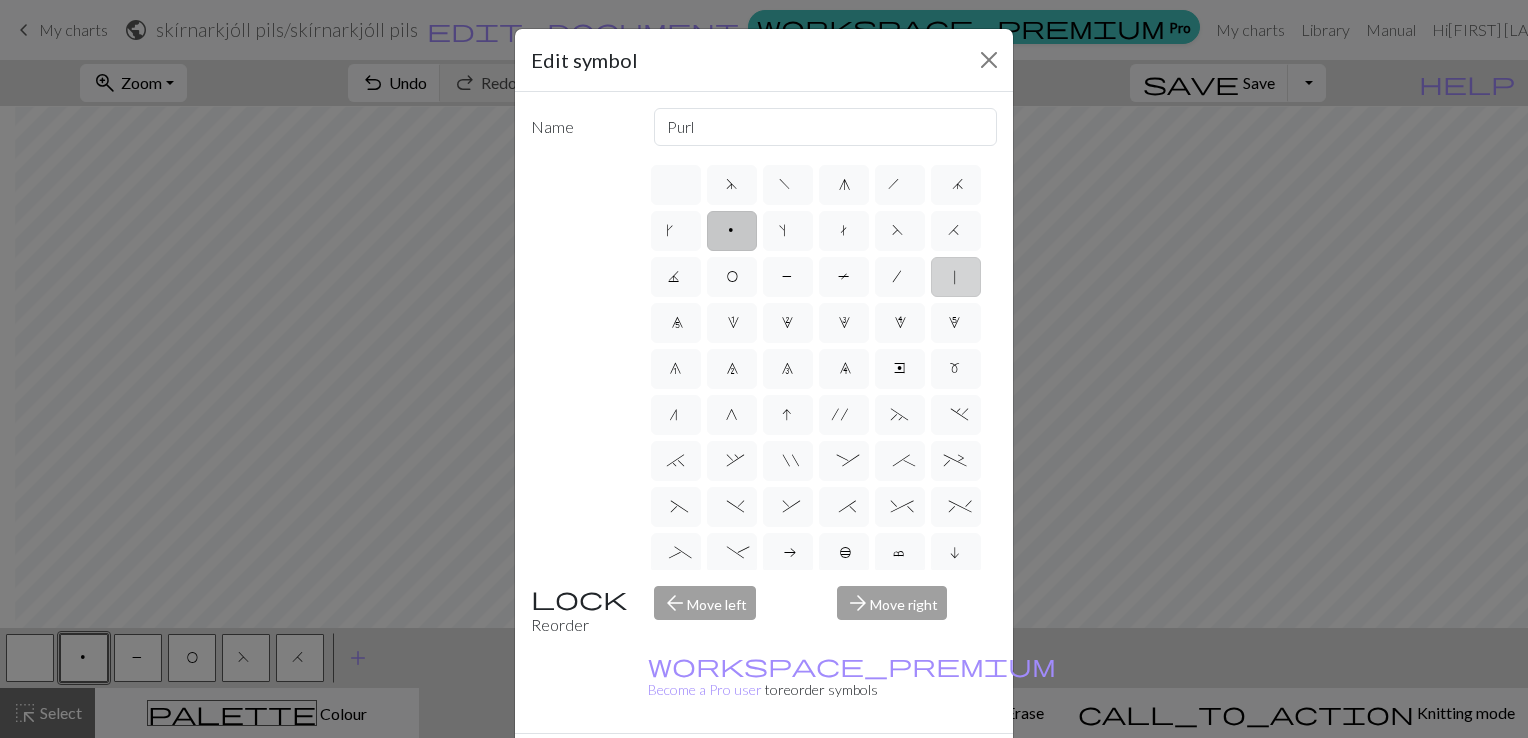 click on "|" at bounding box center (956, 277) 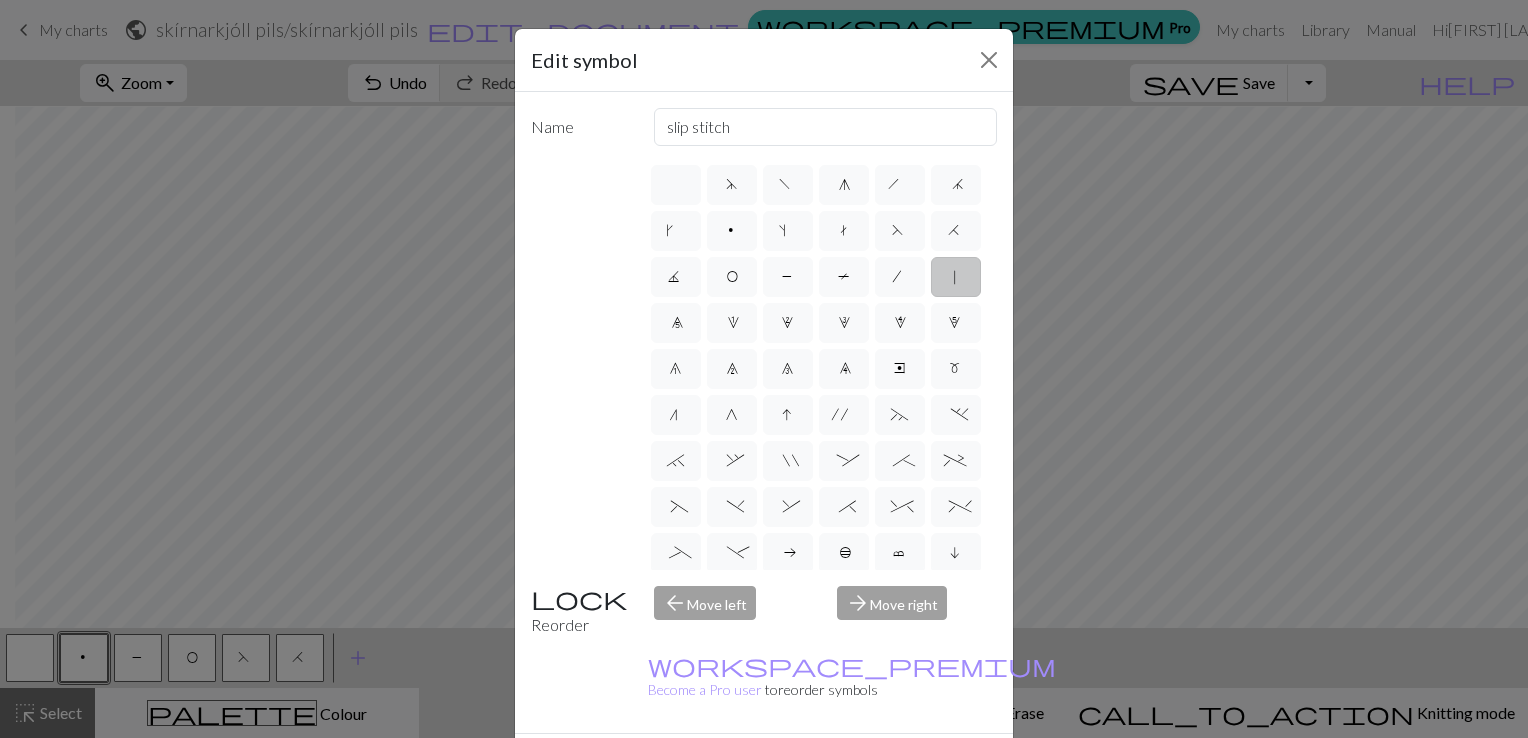 click on "Done" at bounding box center [884, 769] 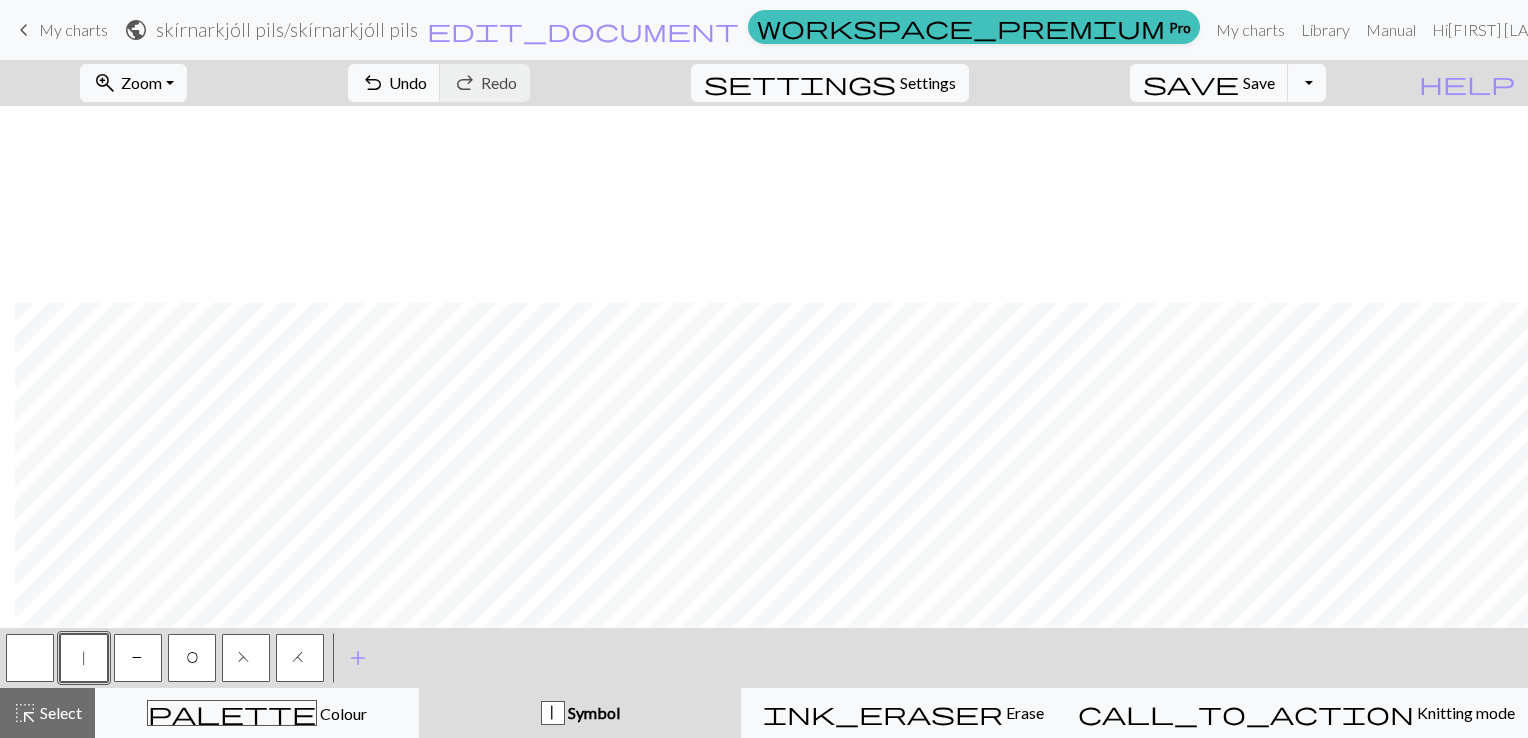 scroll, scrollTop: 3220, scrollLeft: 215, axis: both 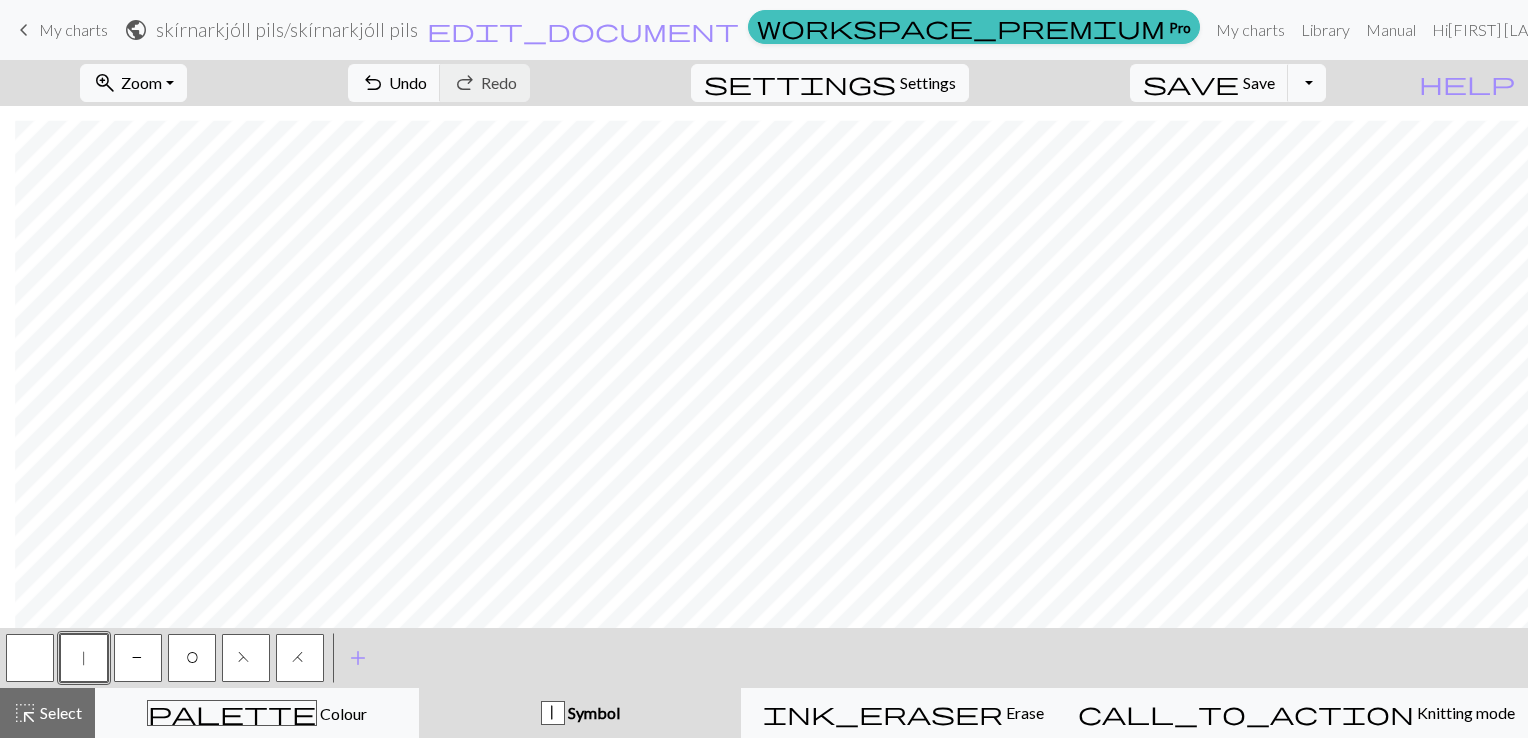 click on "H" at bounding box center (300, 660) 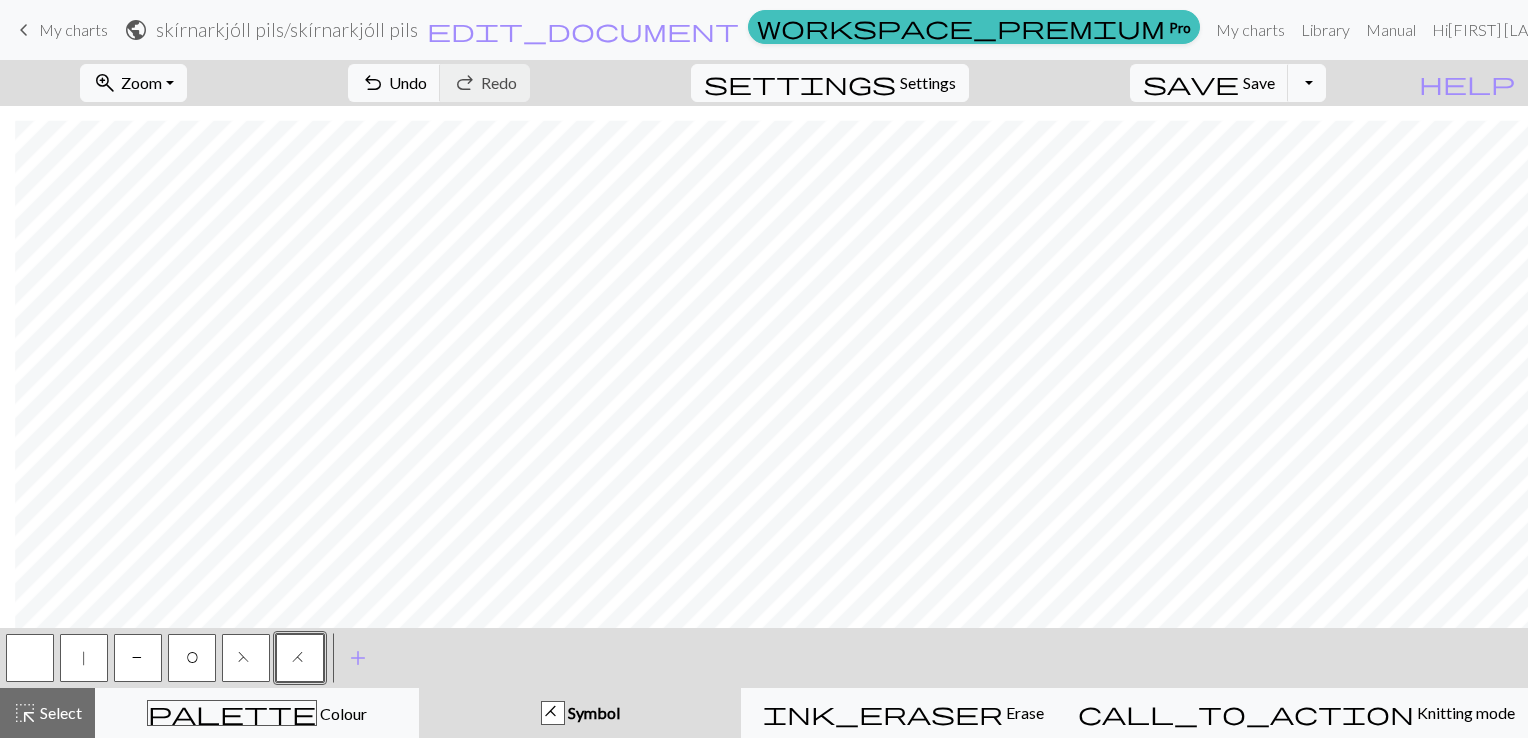 click on "|" at bounding box center (84, 658) 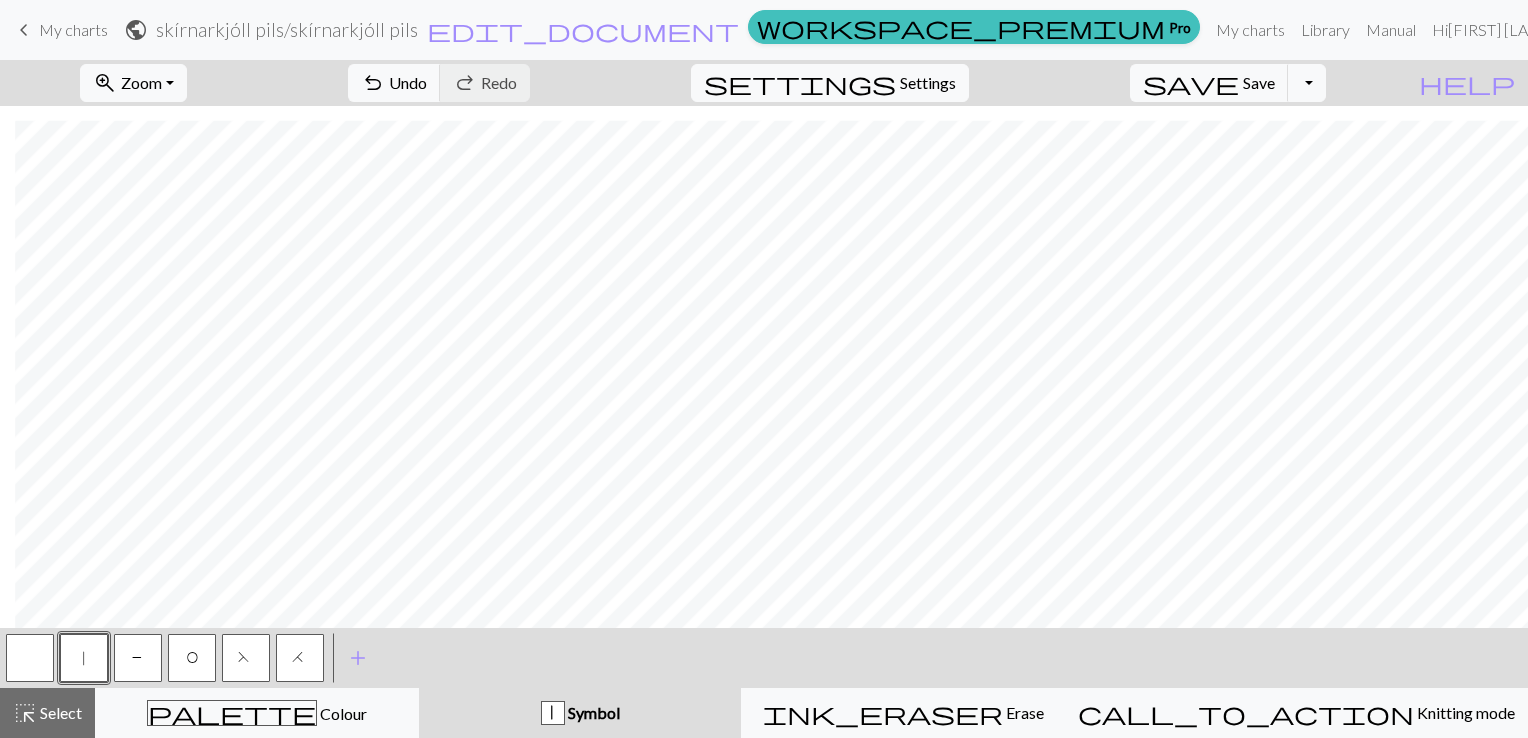 click on "F" at bounding box center [246, 658] 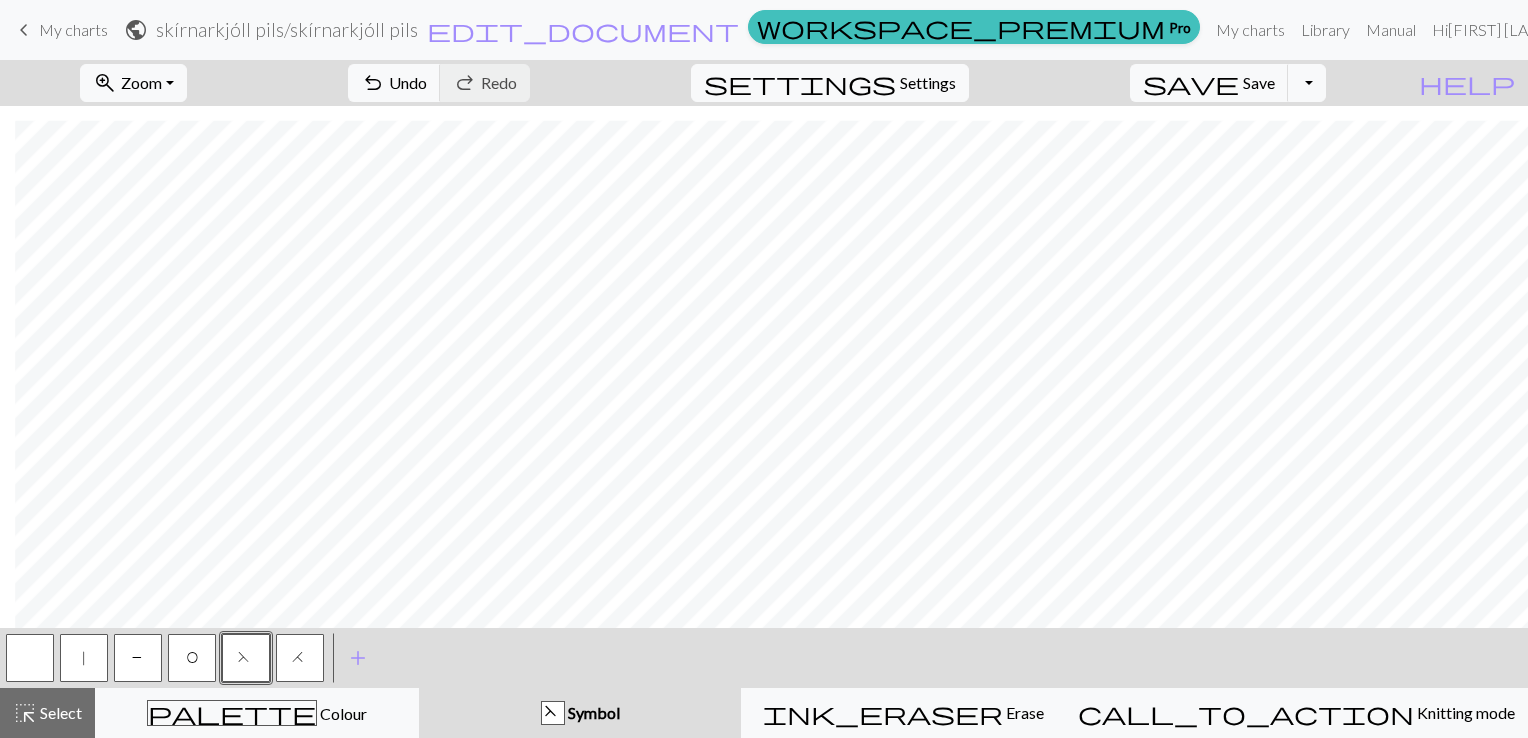 click on "H" at bounding box center [300, 658] 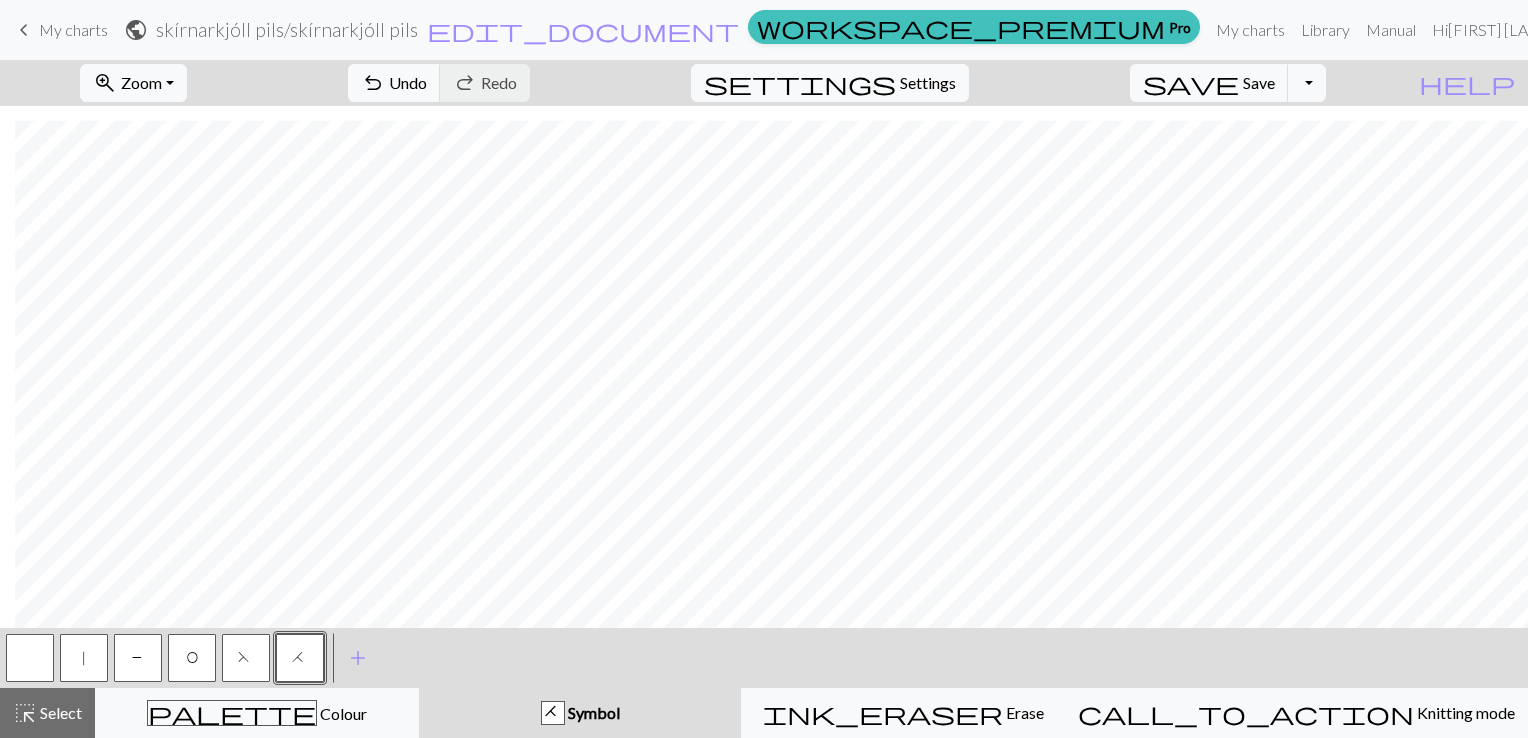 click on "P" at bounding box center [138, 658] 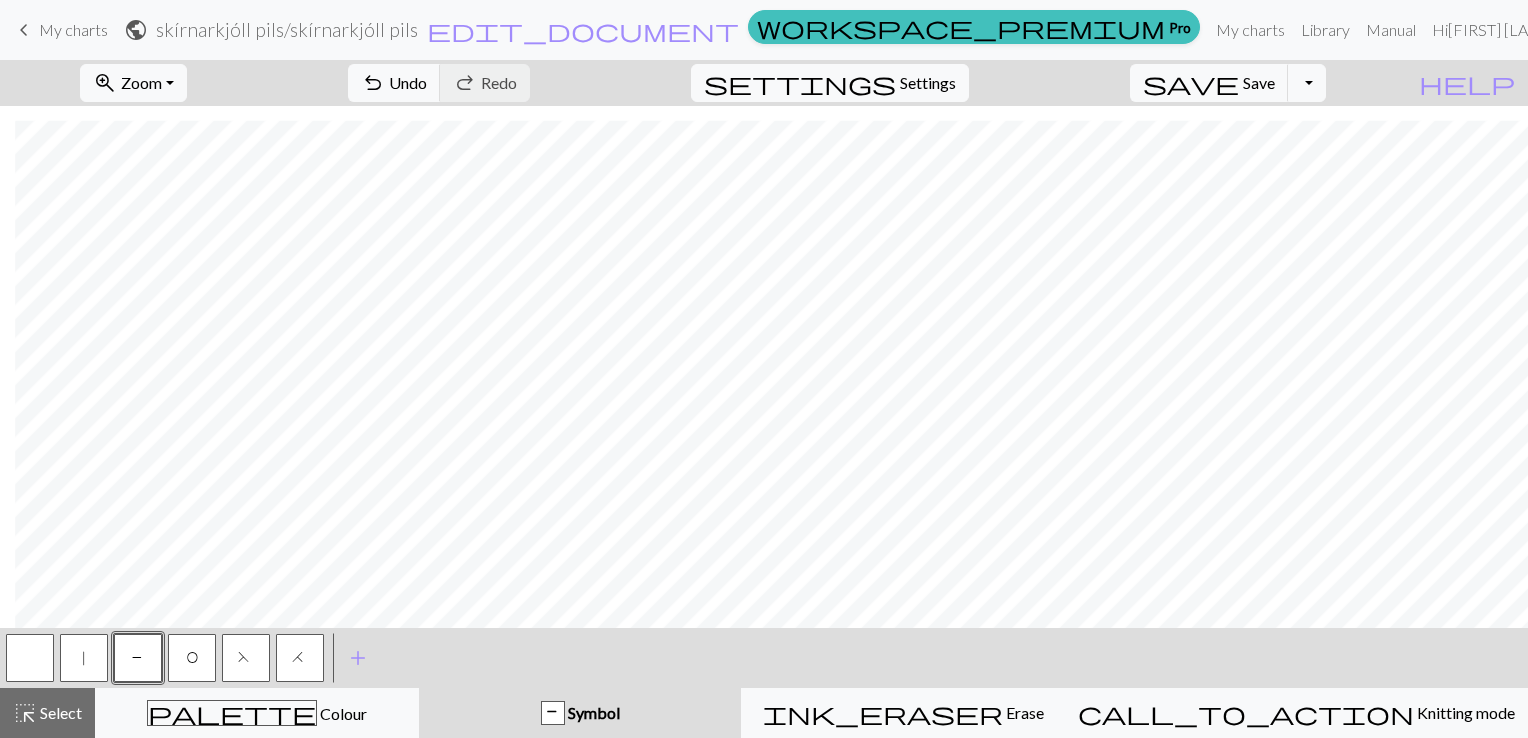 click on "O" at bounding box center [192, 660] 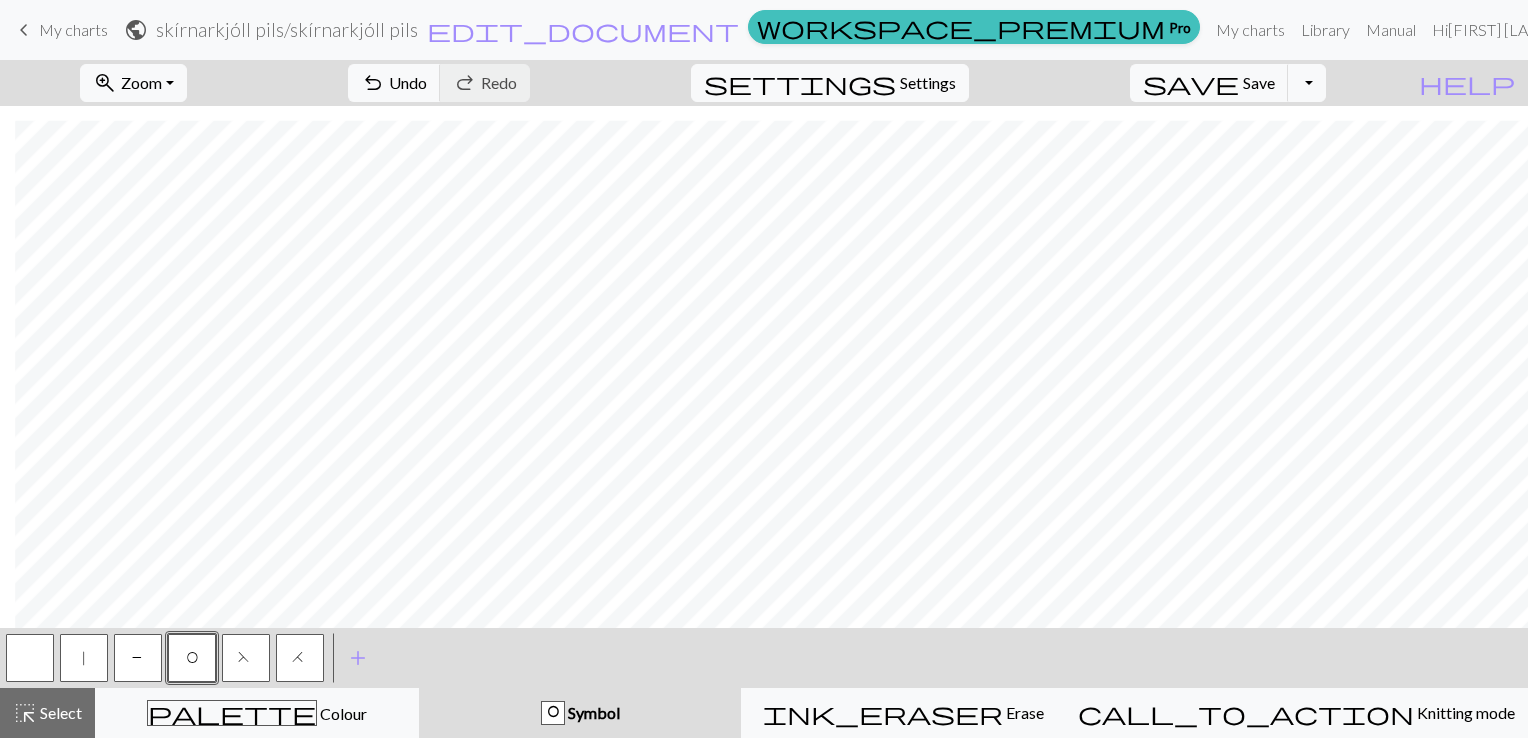 click on "H" at bounding box center (300, 660) 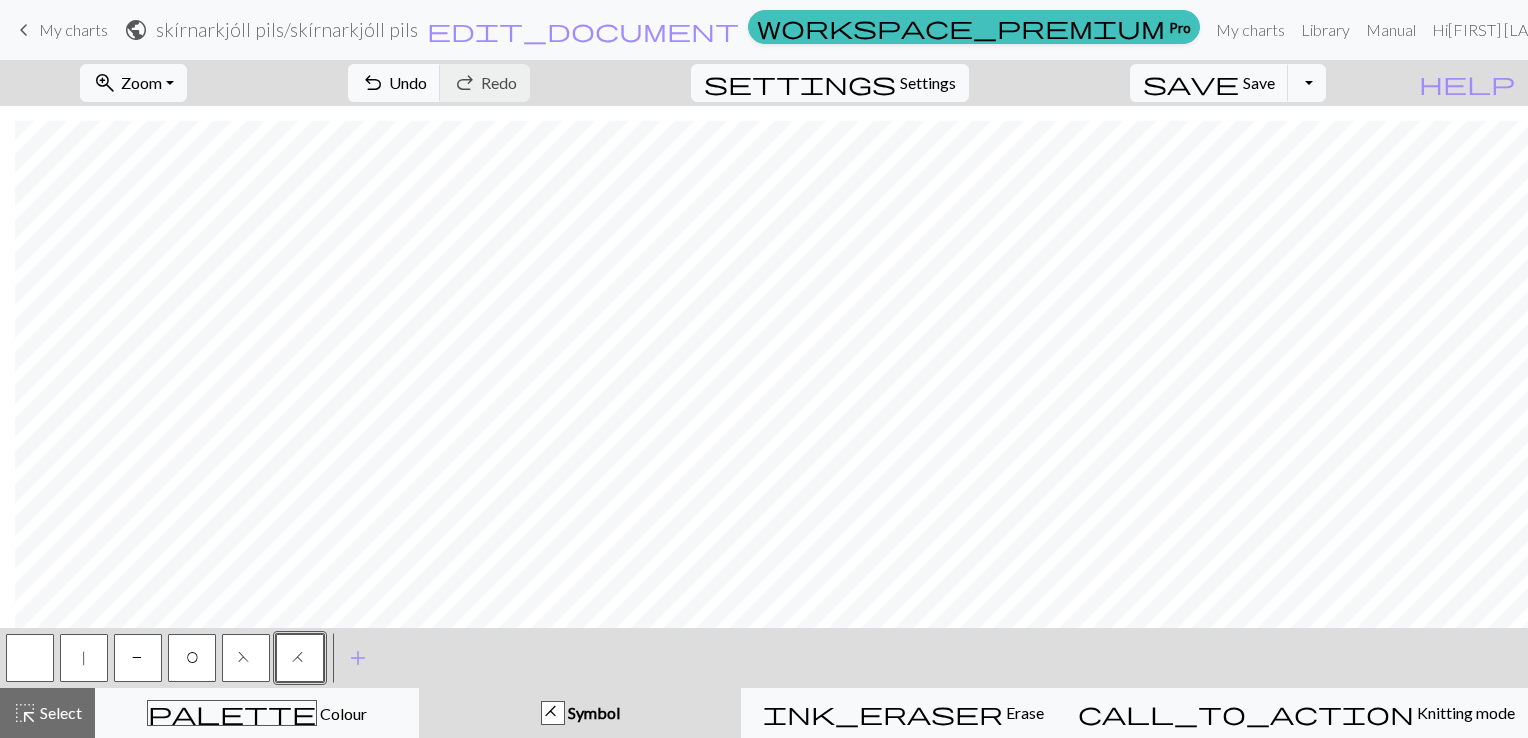 click on "F" at bounding box center [246, 658] 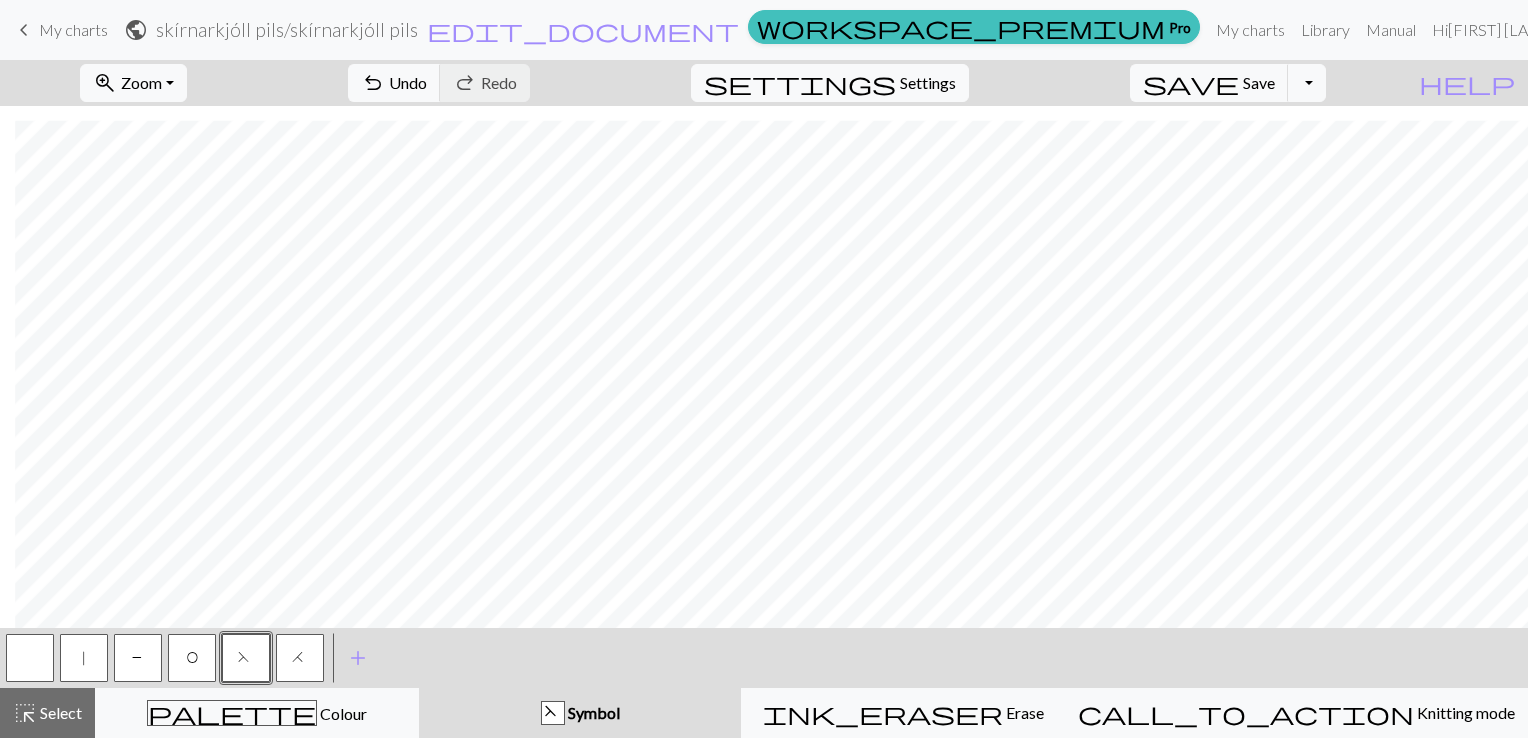 click on "|" at bounding box center (84, 658) 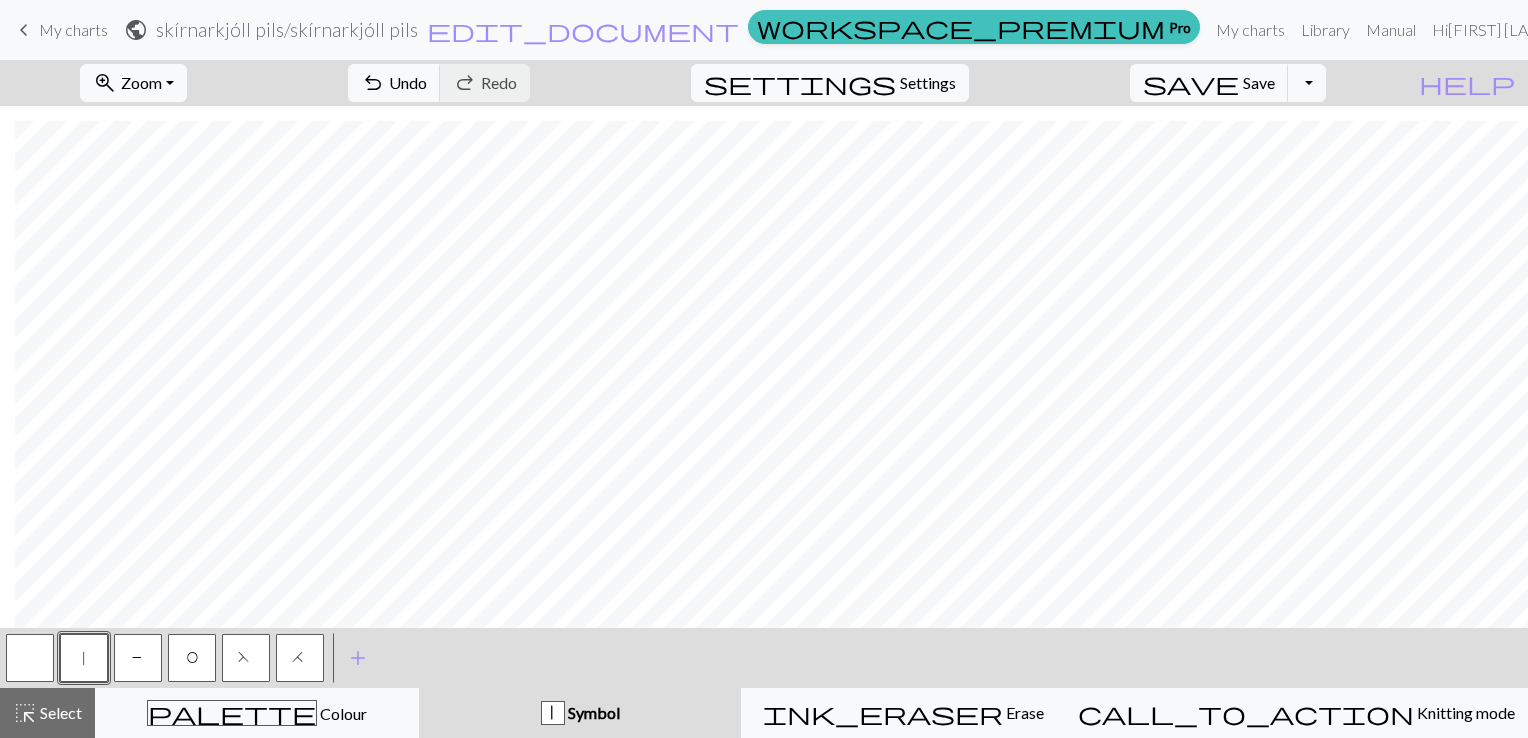 click on "O" at bounding box center (192, 660) 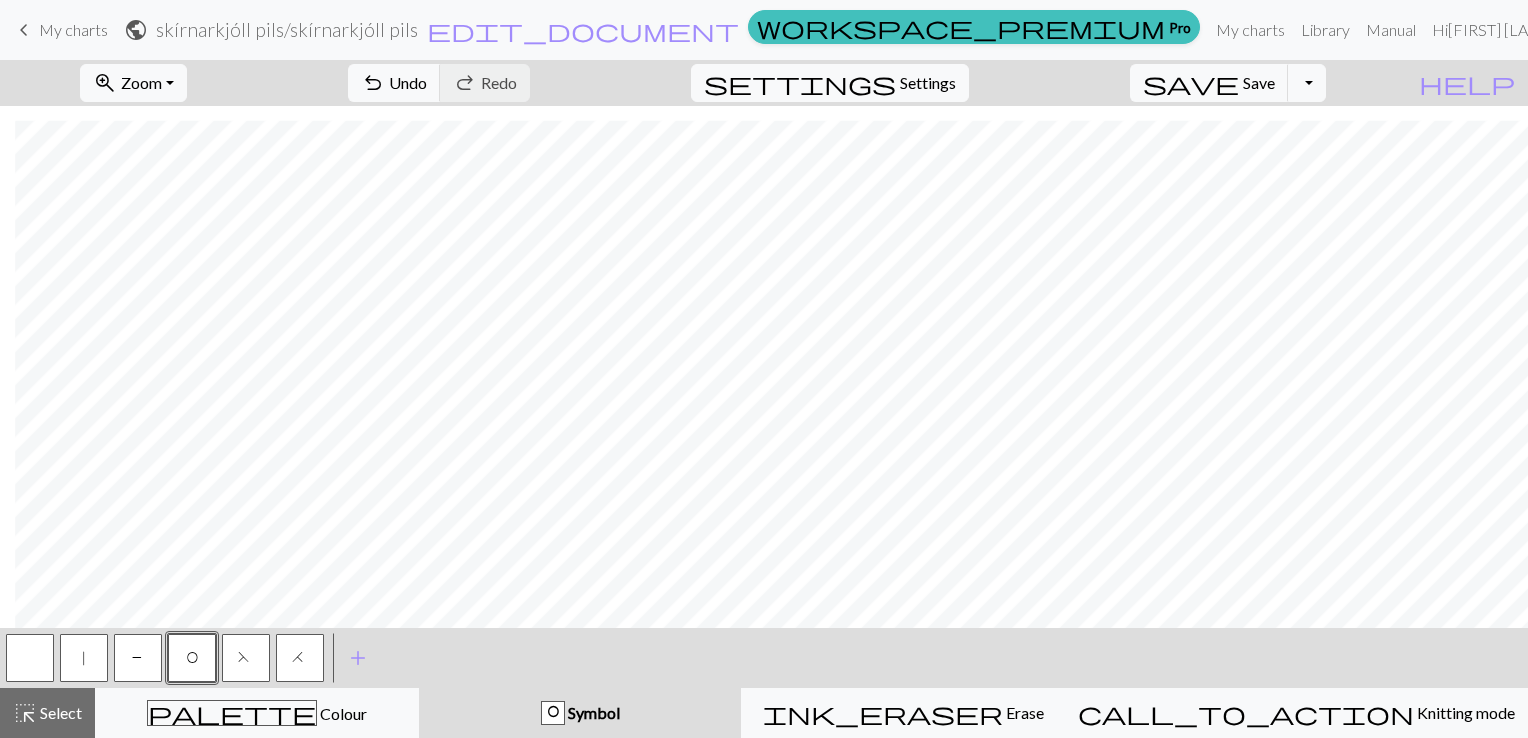 click on "|" at bounding box center (84, 658) 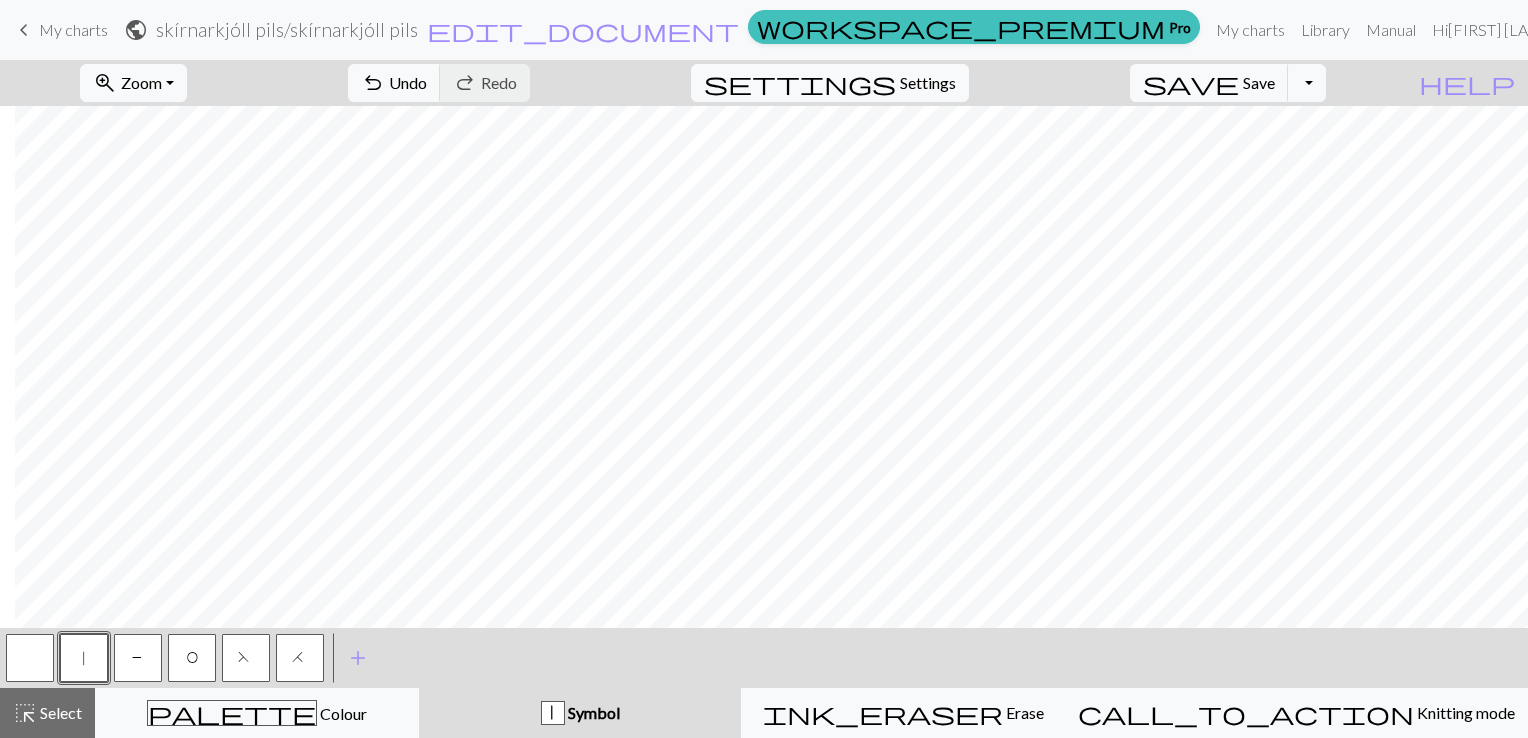 scroll, scrollTop: 3112, scrollLeft: 215, axis: both 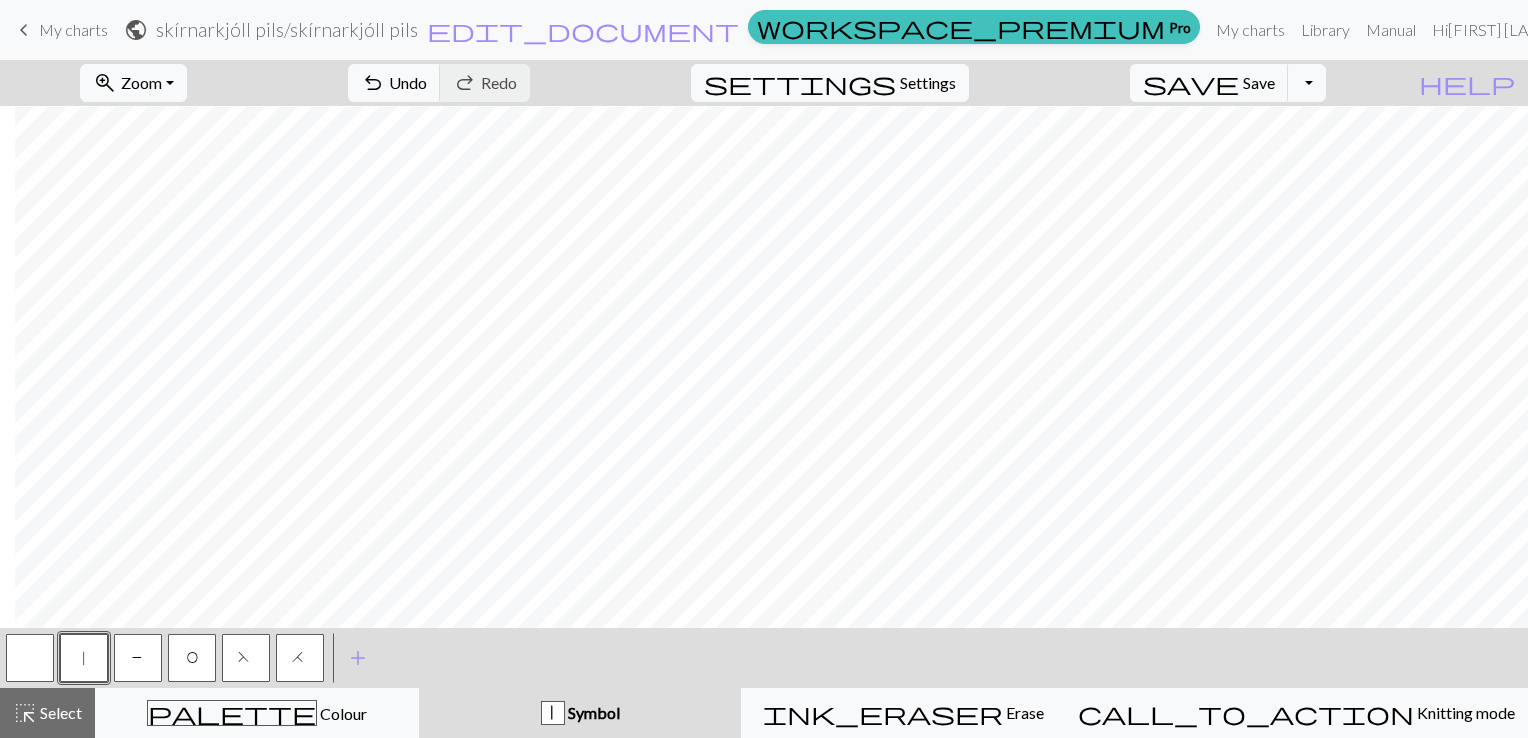 click on "F" at bounding box center (246, 658) 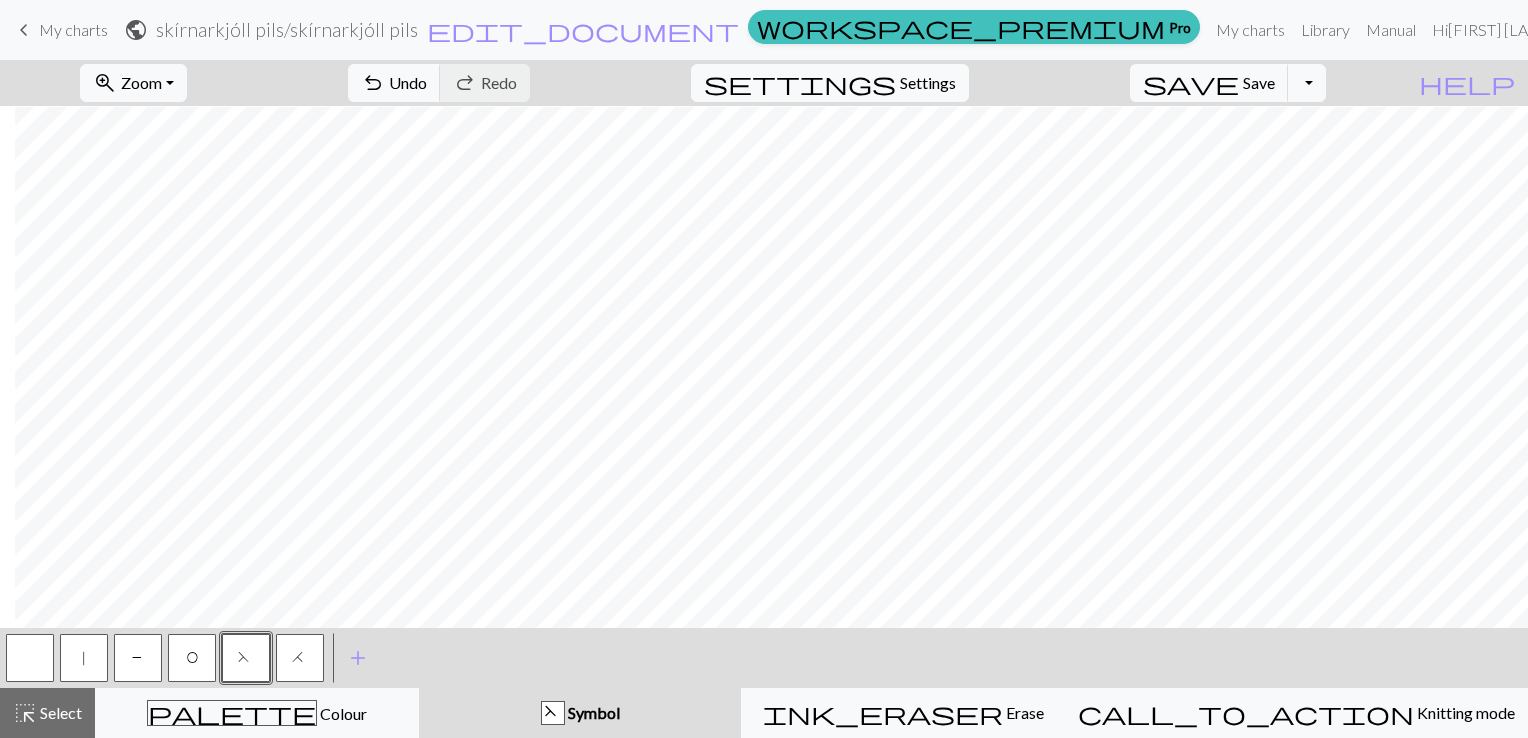 click at bounding box center (30, 658) 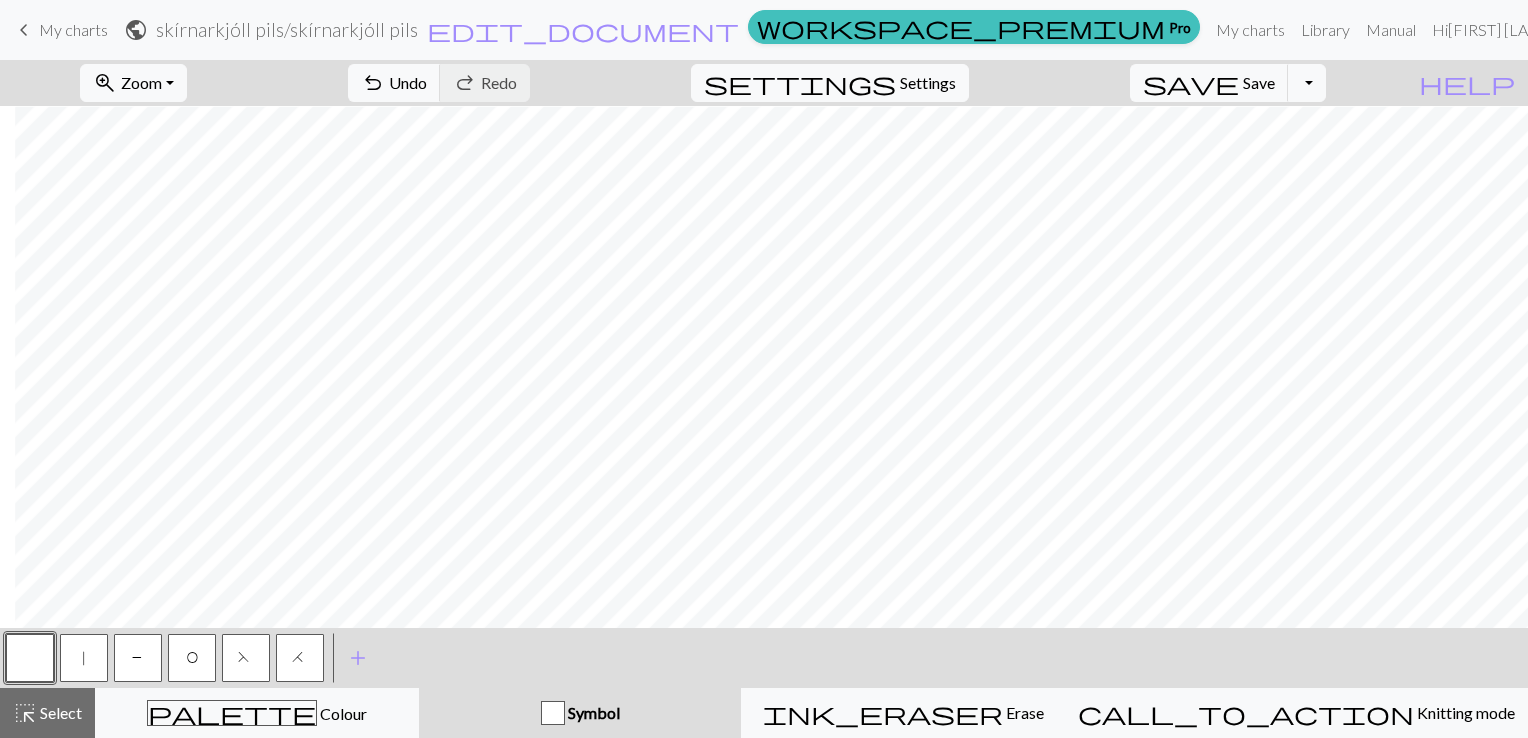 scroll, scrollTop: 3147, scrollLeft: 215, axis: both 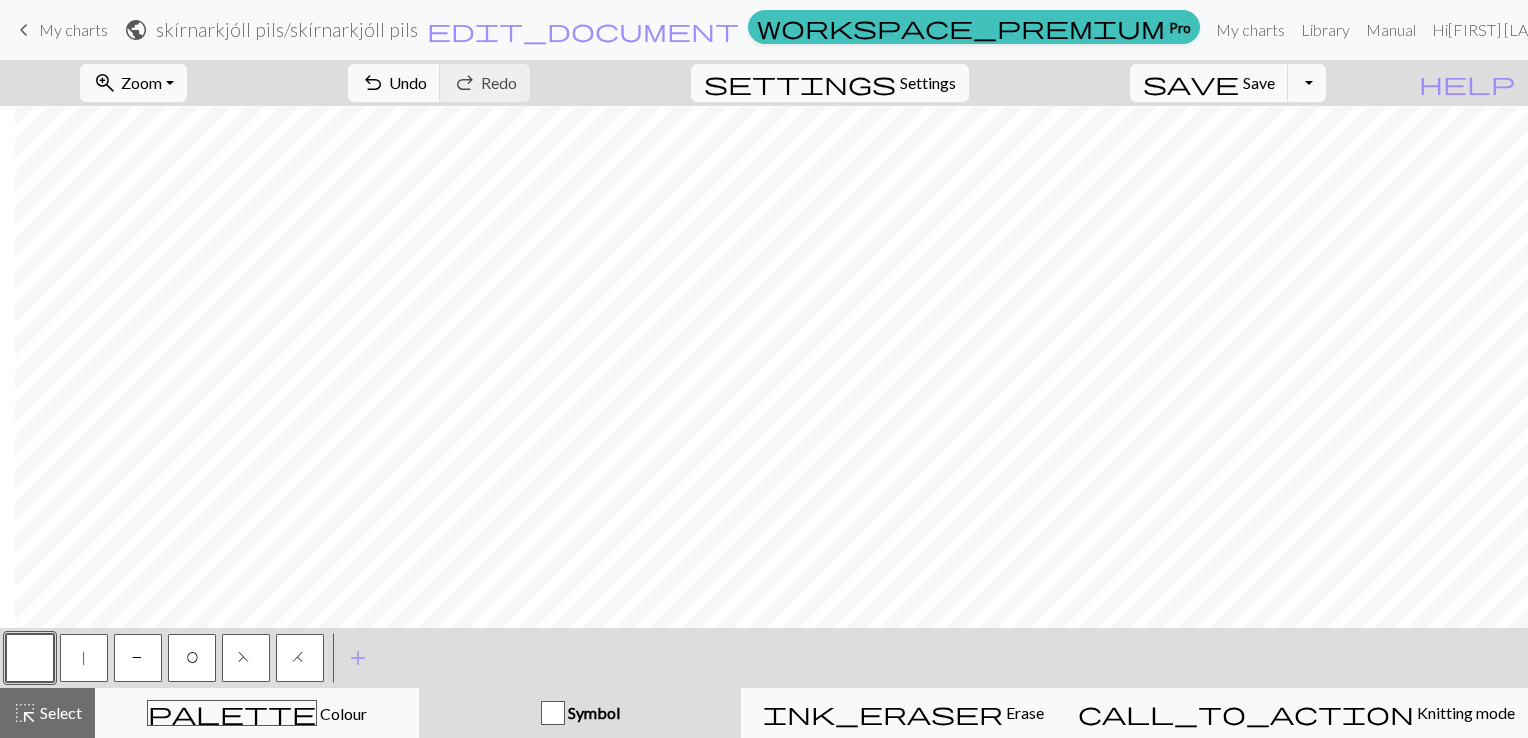 click on "P" at bounding box center [138, 660] 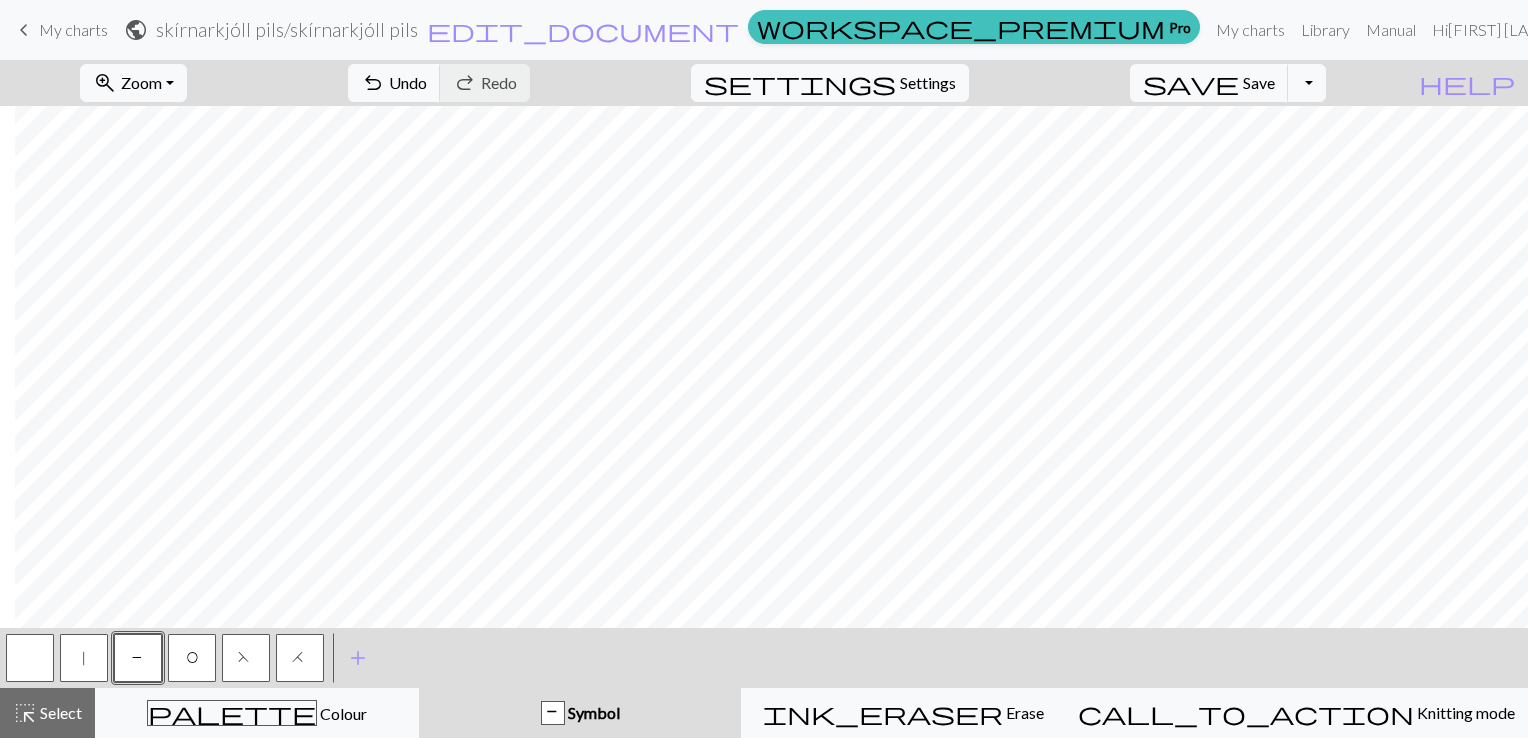 scroll, scrollTop: 3075, scrollLeft: 215, axis: both 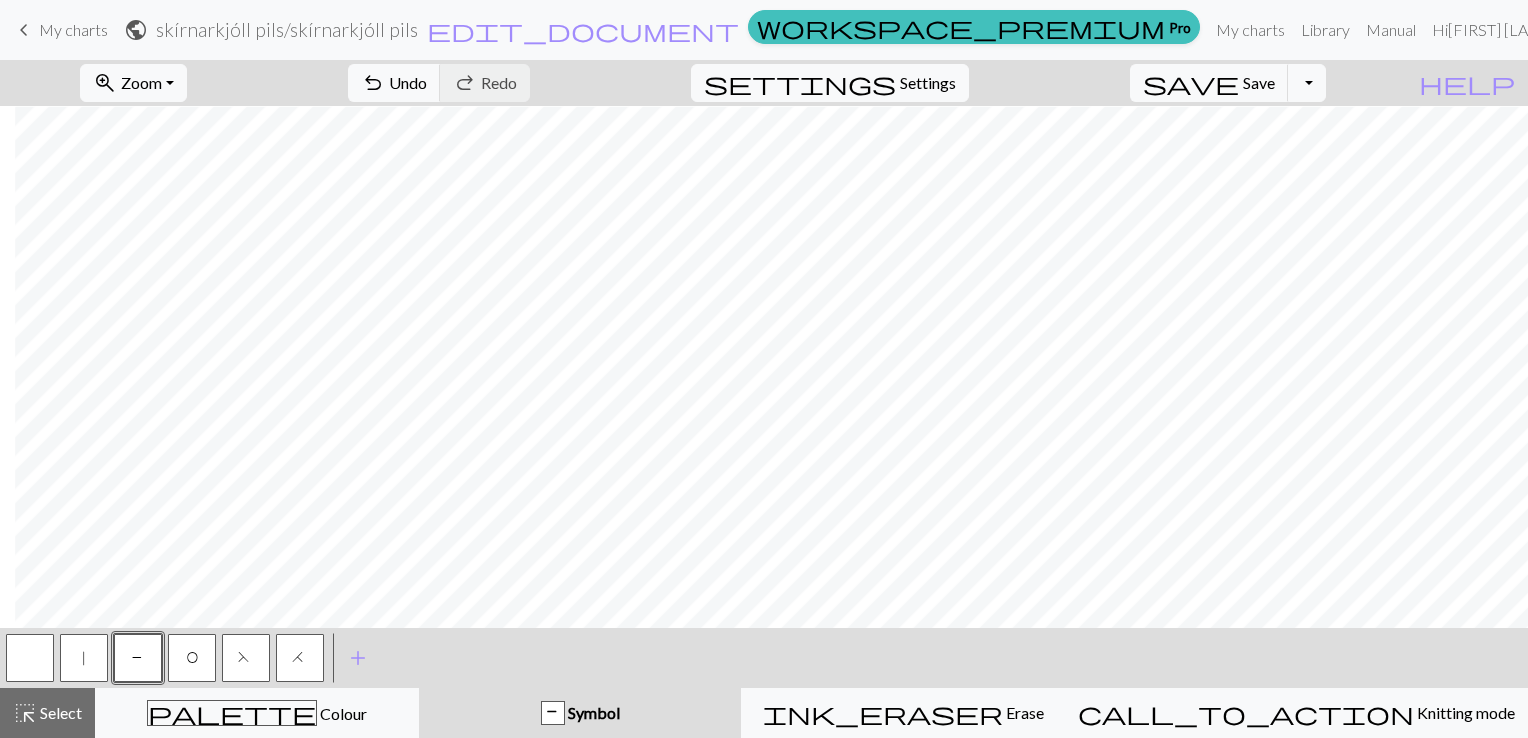 click on "F" at bounding box center [246, 660] 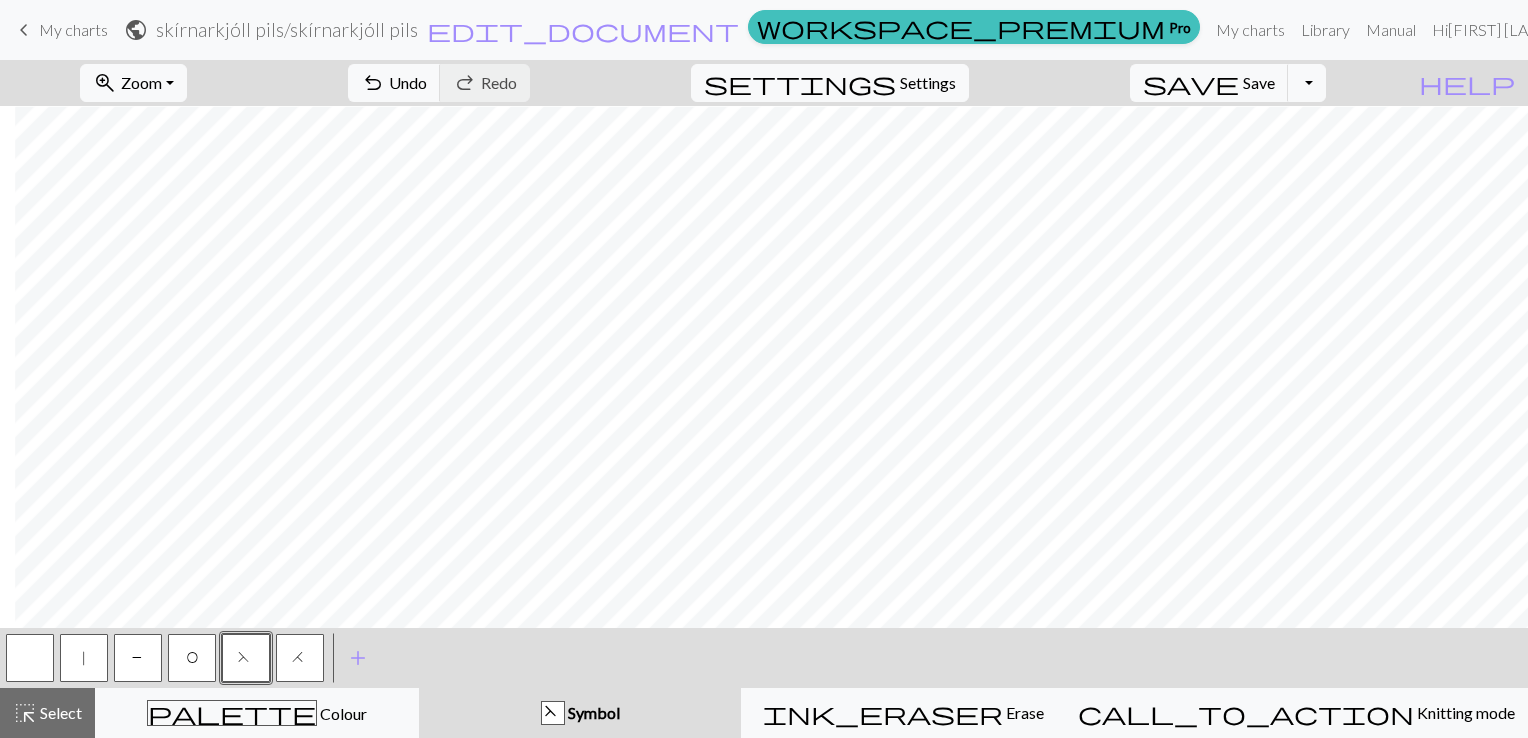 click on "H" at bounding box center [300, 658] 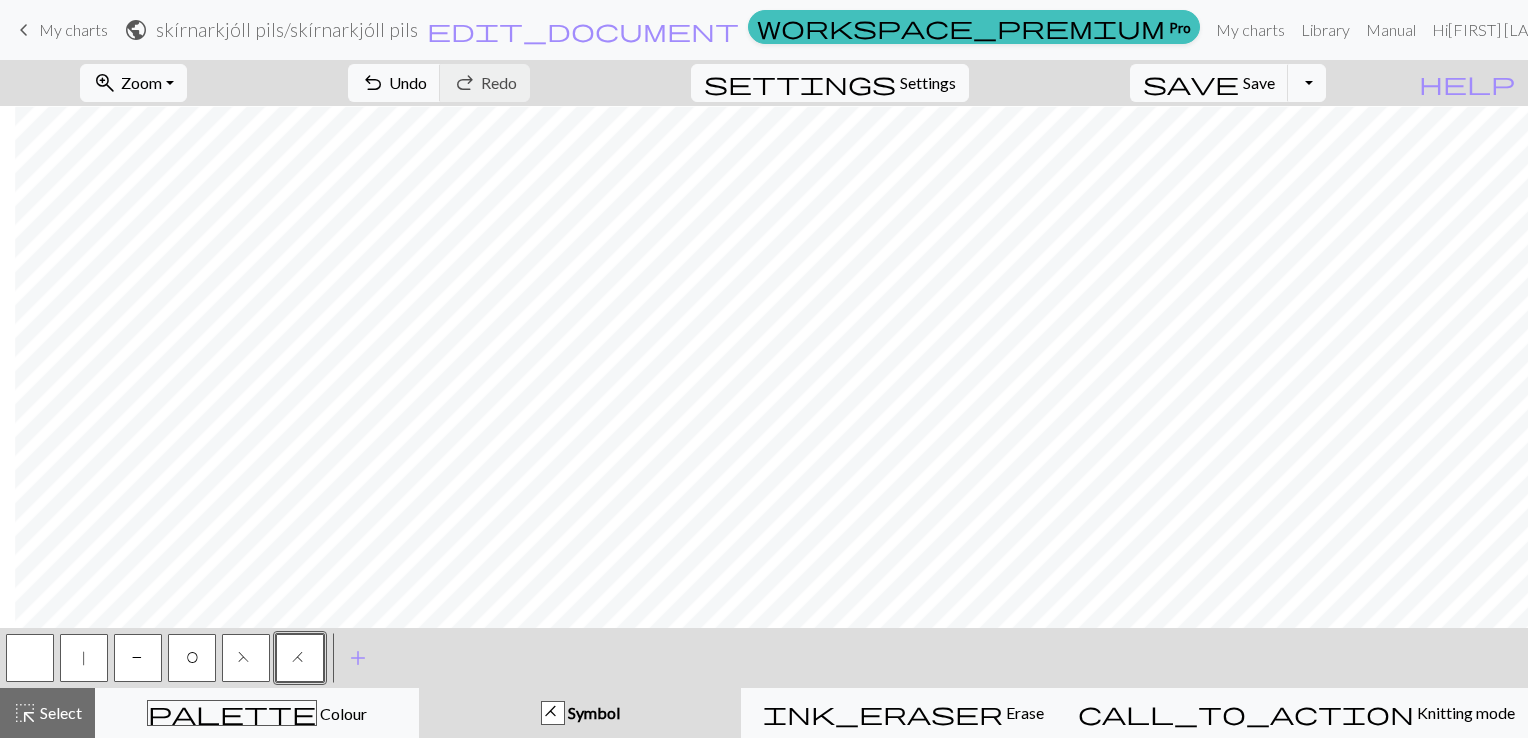 click on "O" at bounding box center (192, 660) 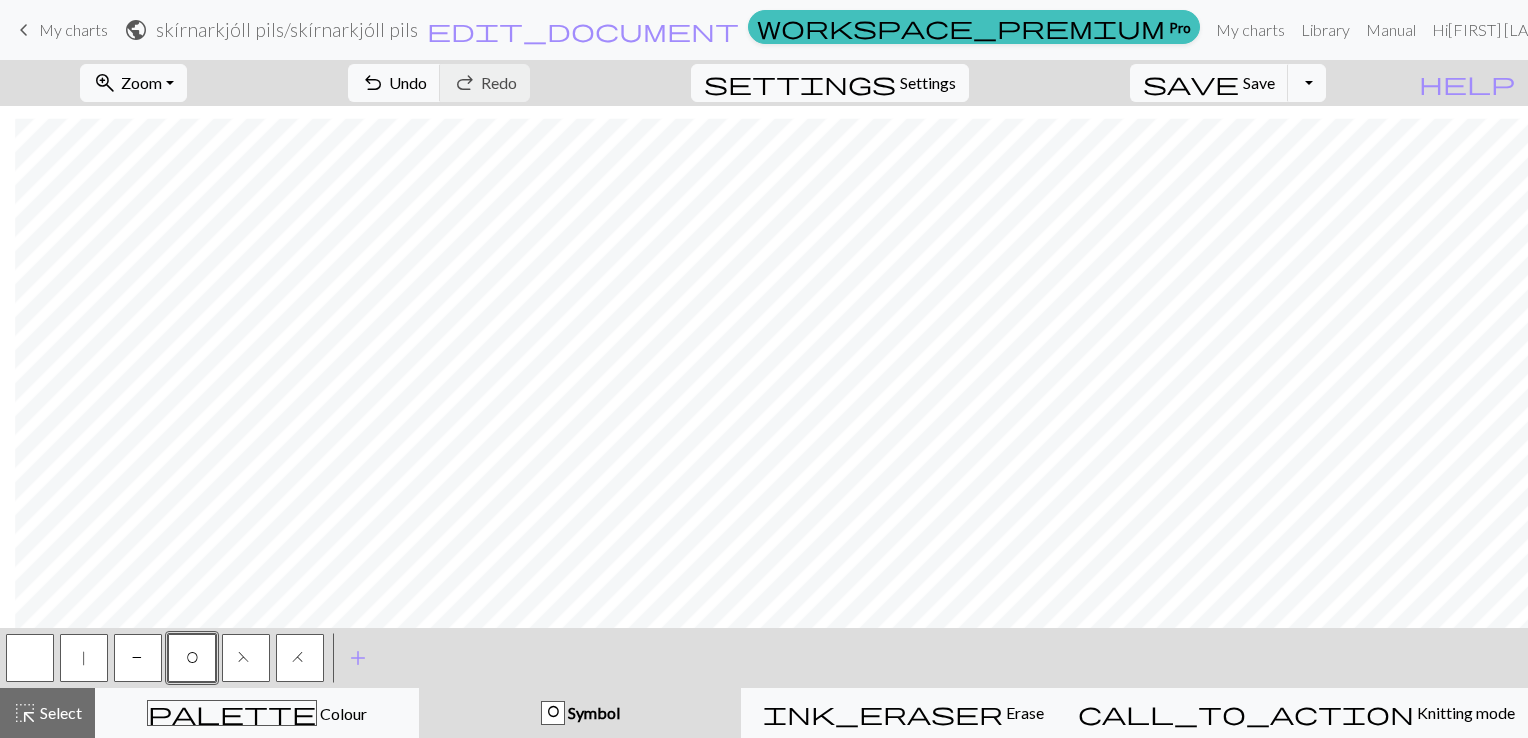 scroll, scrollTop: 3192, scrollLeft: 215, axis: both 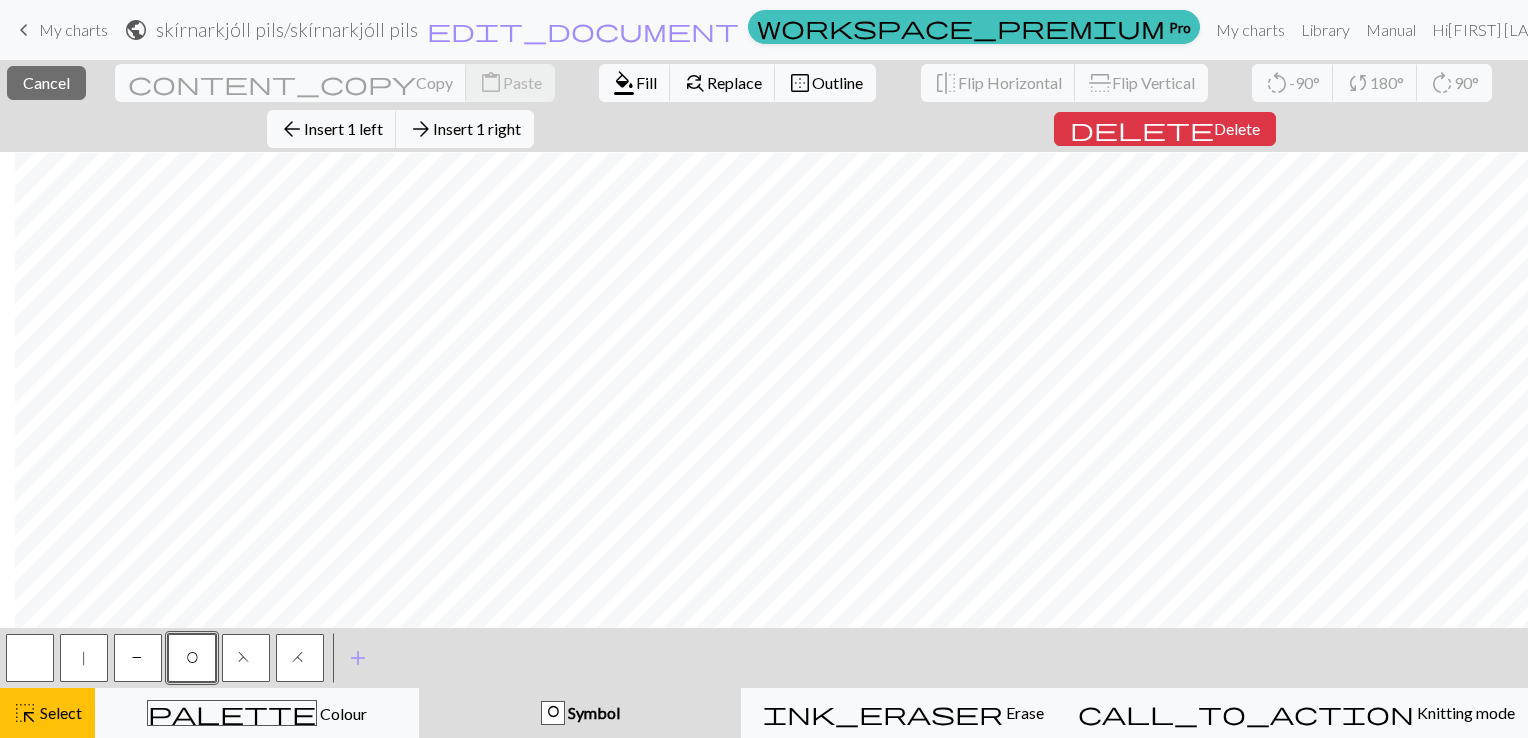click on "Symbol" at bounding box center (592, 712) 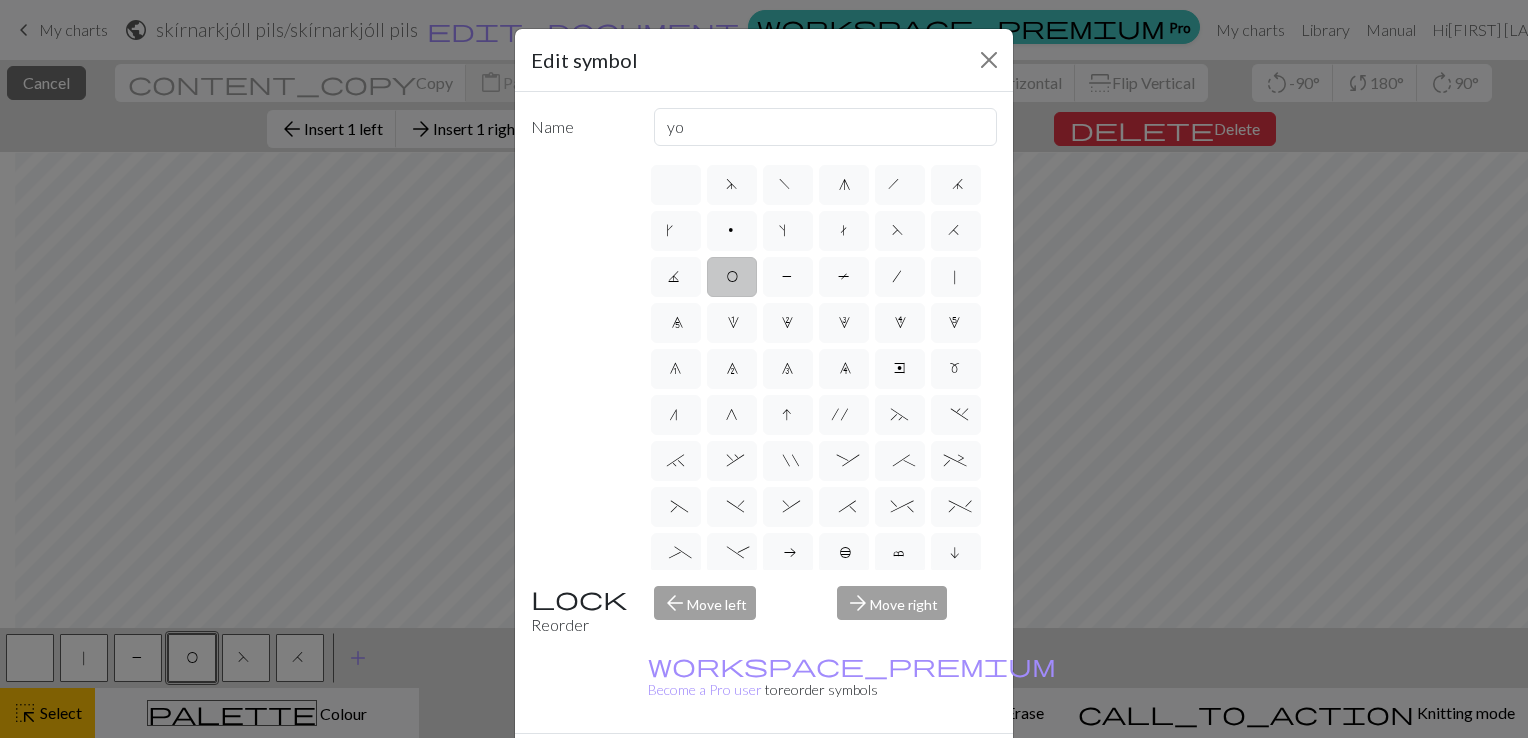 click on "Done" at bounding box center [884, 769] 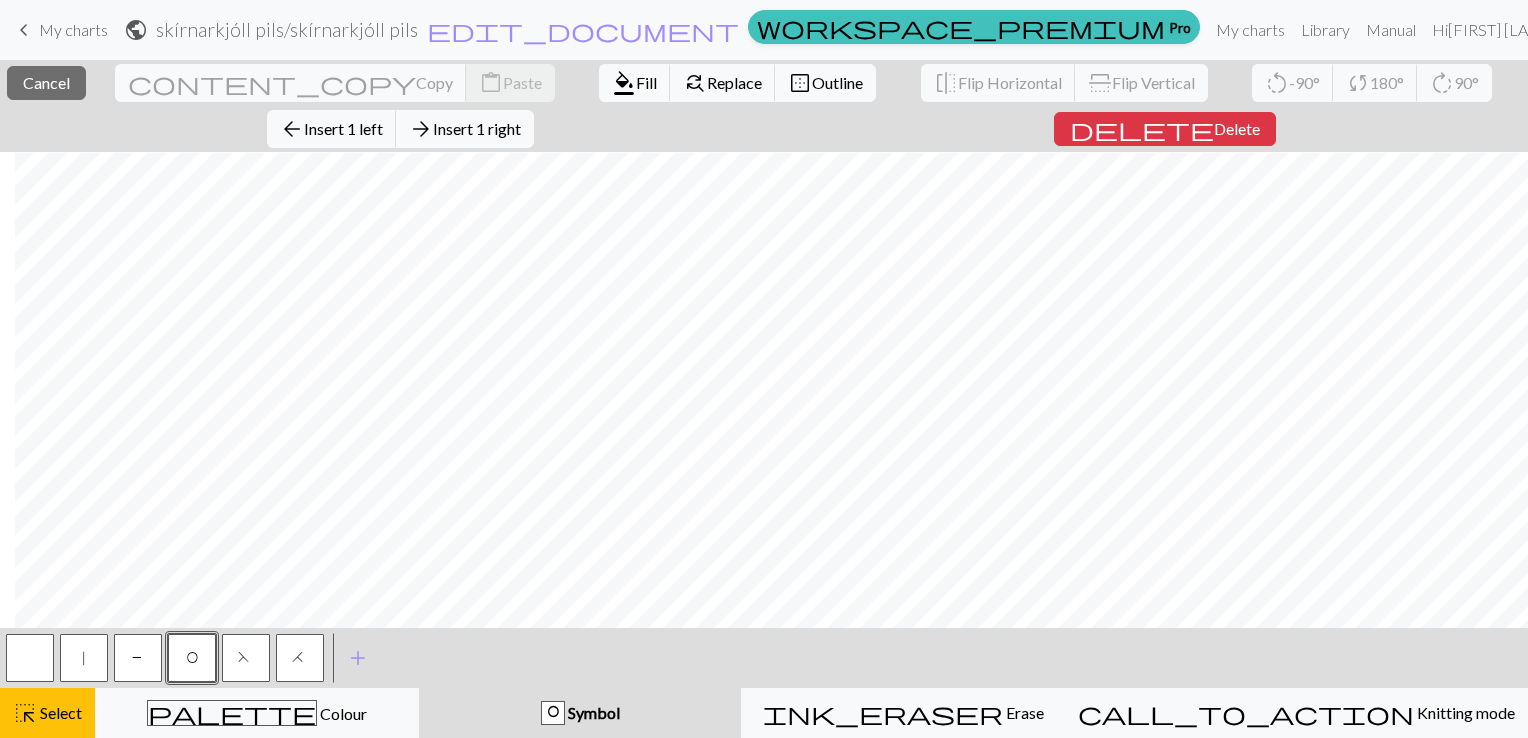 click on "Symbol" at bounding box center (592, 712) 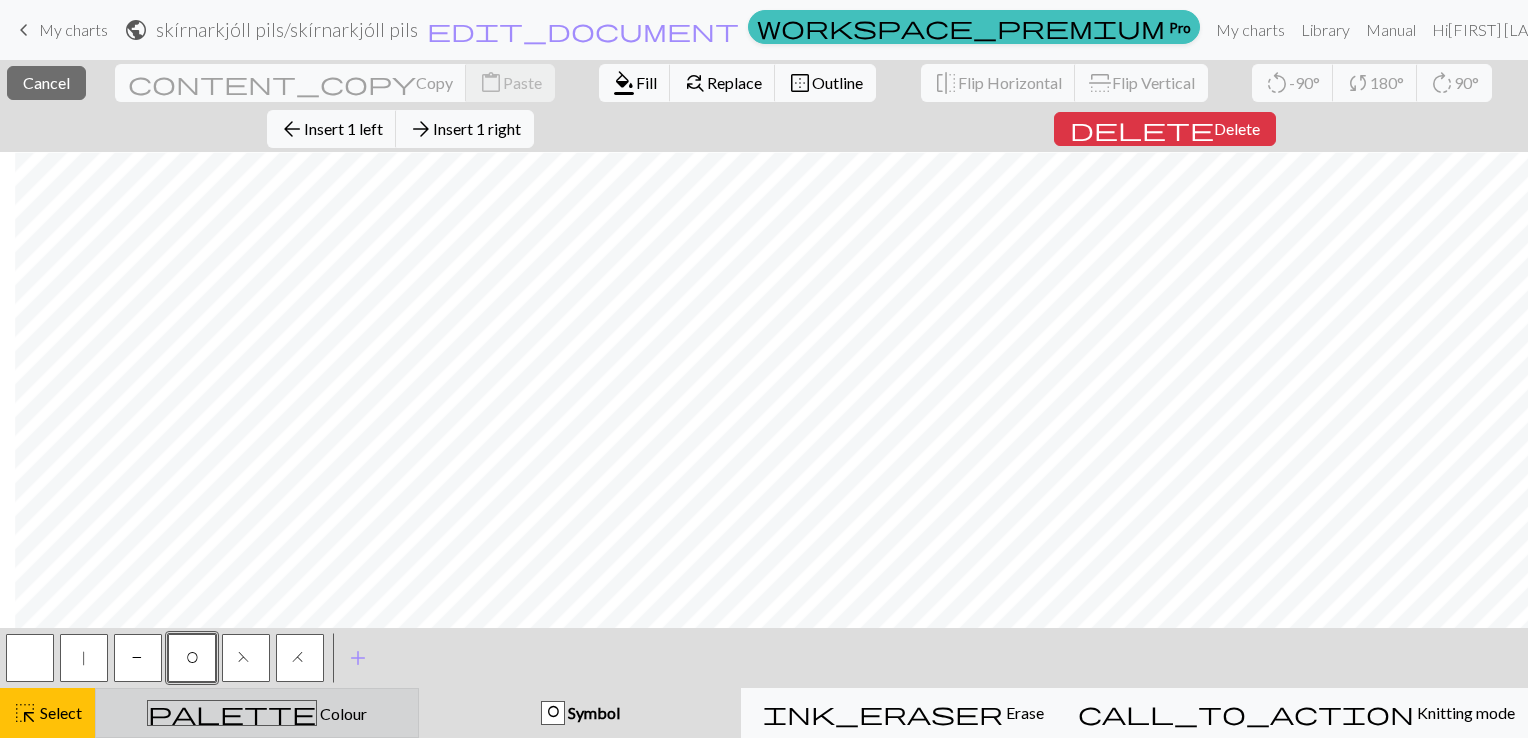 click on "palette   Colour   Colour" at bounding box center [257, 713] 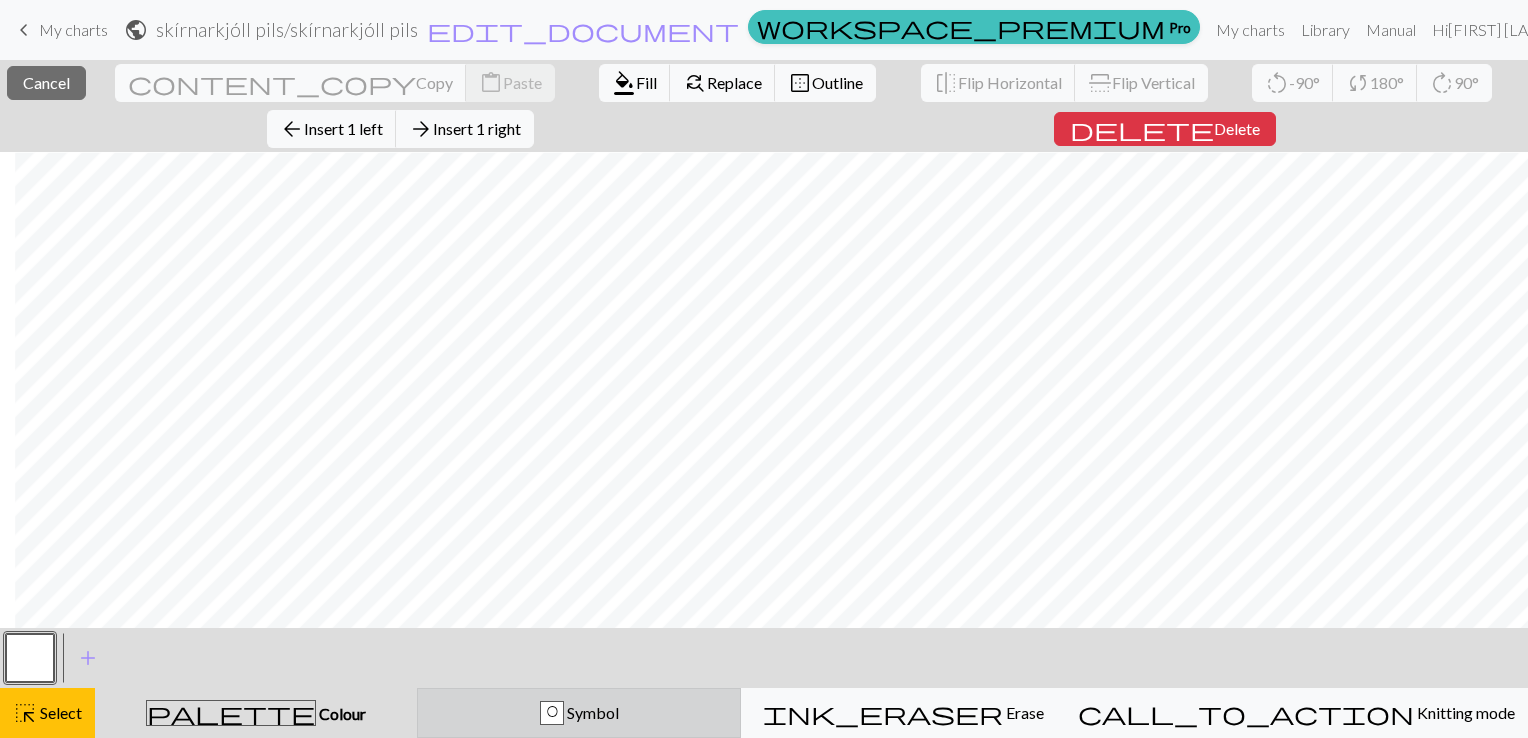 click on "O   Symbol" at bounding box center [579, 713] 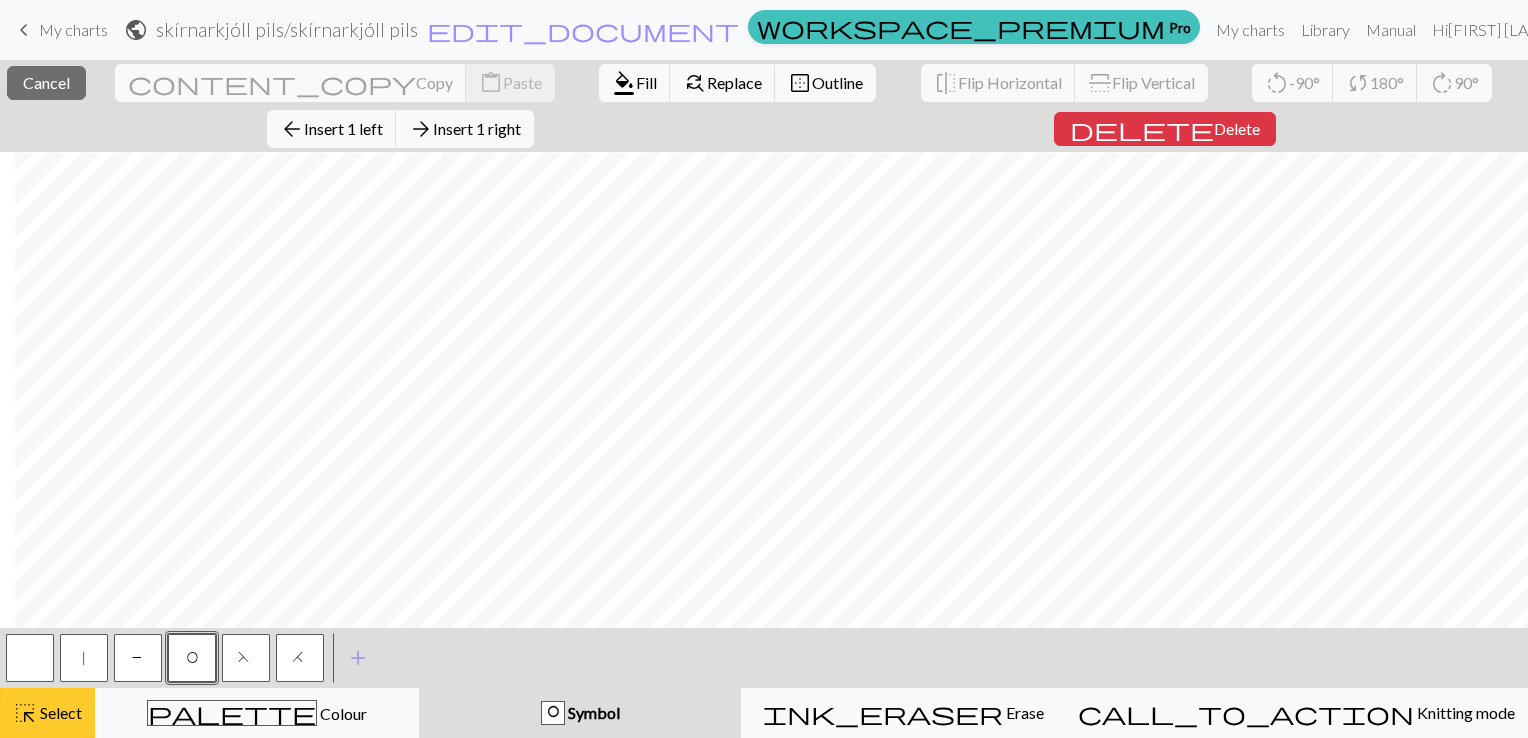 click on "highlight_alt" at bounding box center [25, 713] 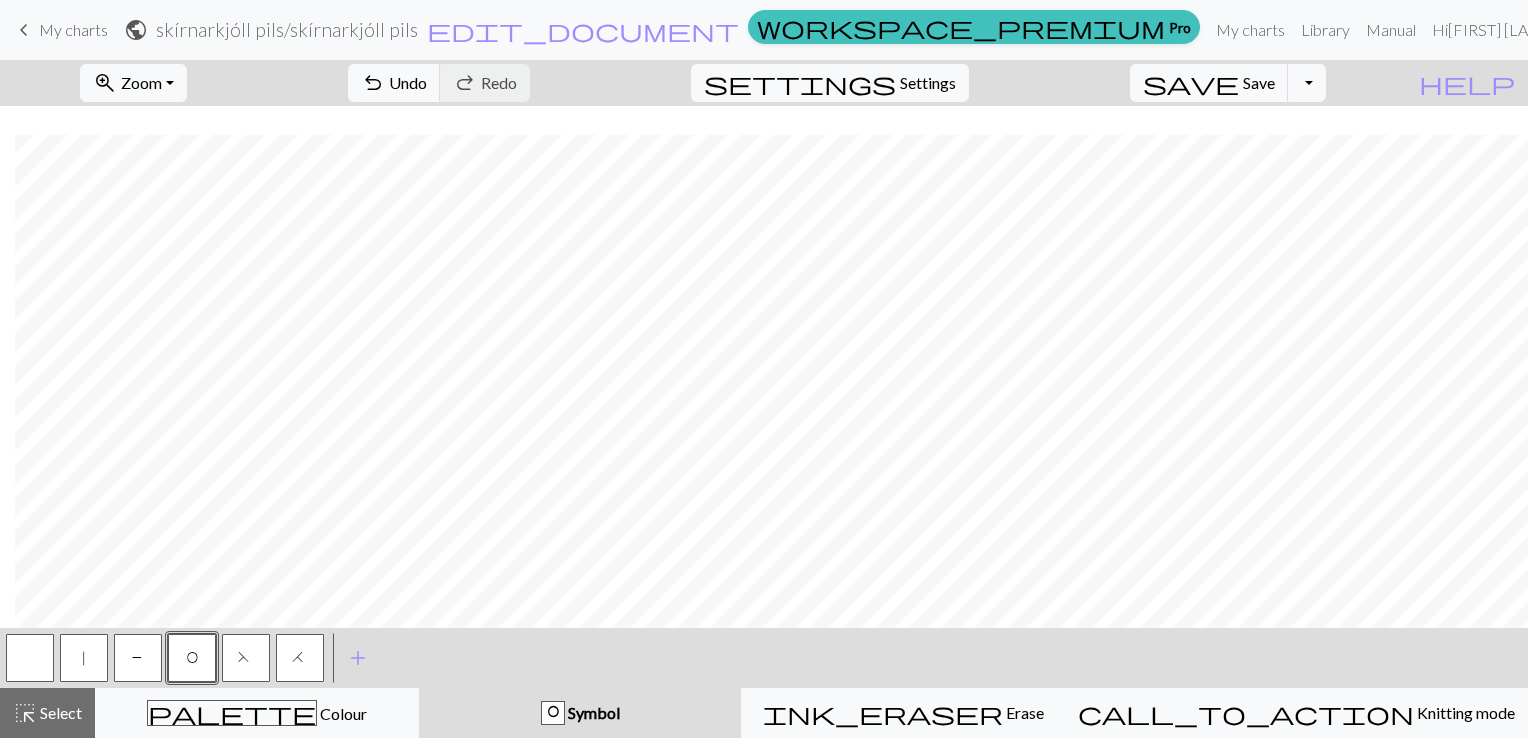 scroll, scrollTop: 3220, scrollLeft: 215, axis: both 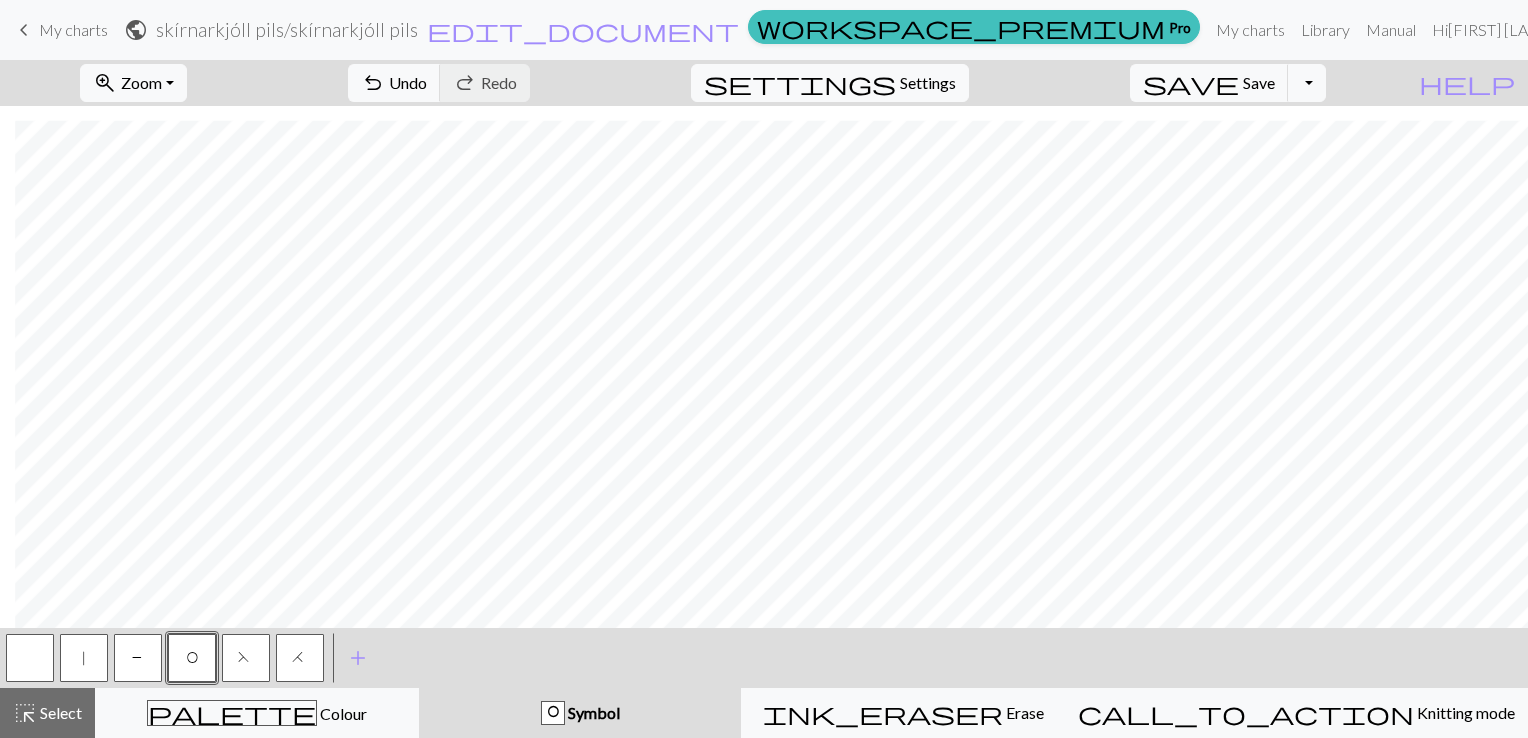 click on "H" at bounding box center (300, 658) 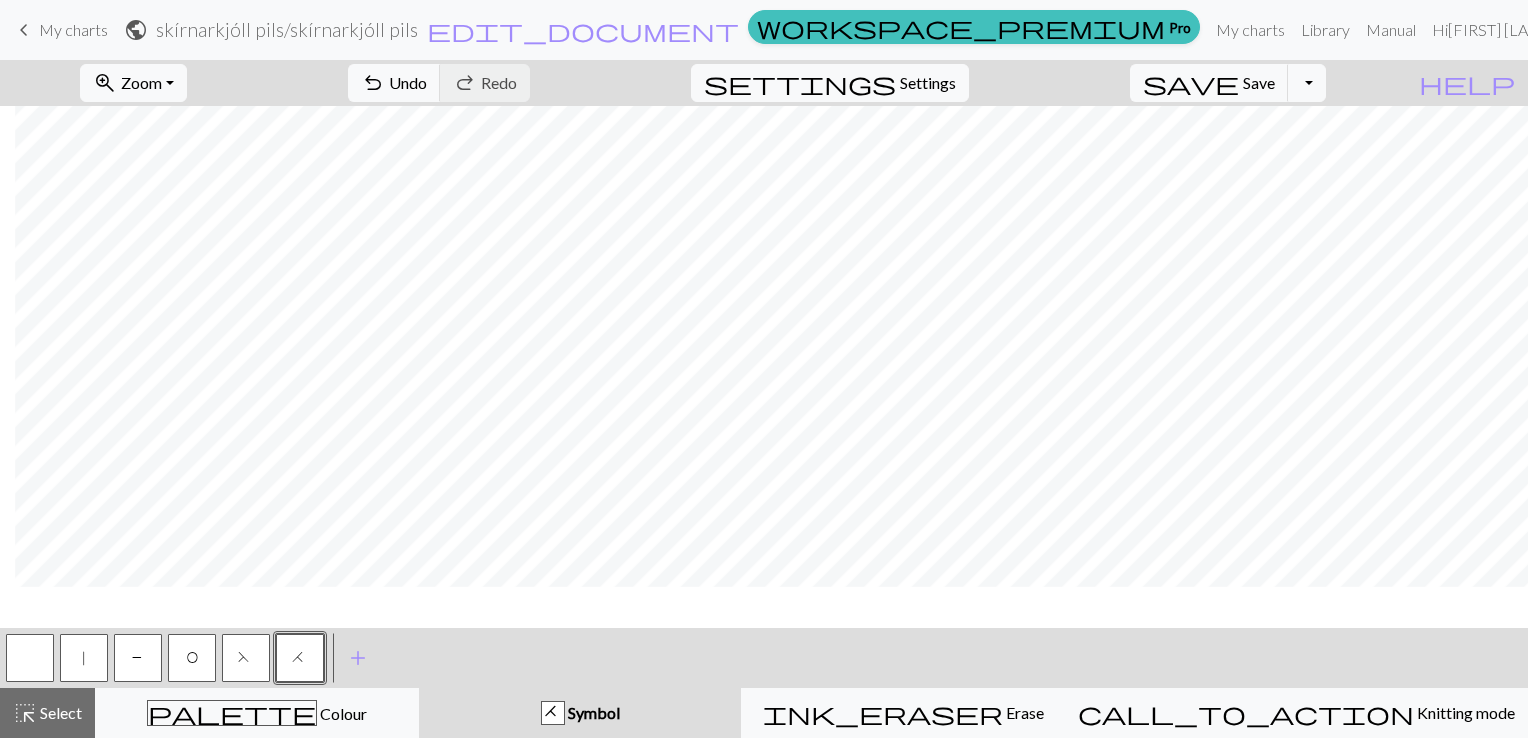 scroll, scrollTop: 3000, scrollLeft: 215, axis: both 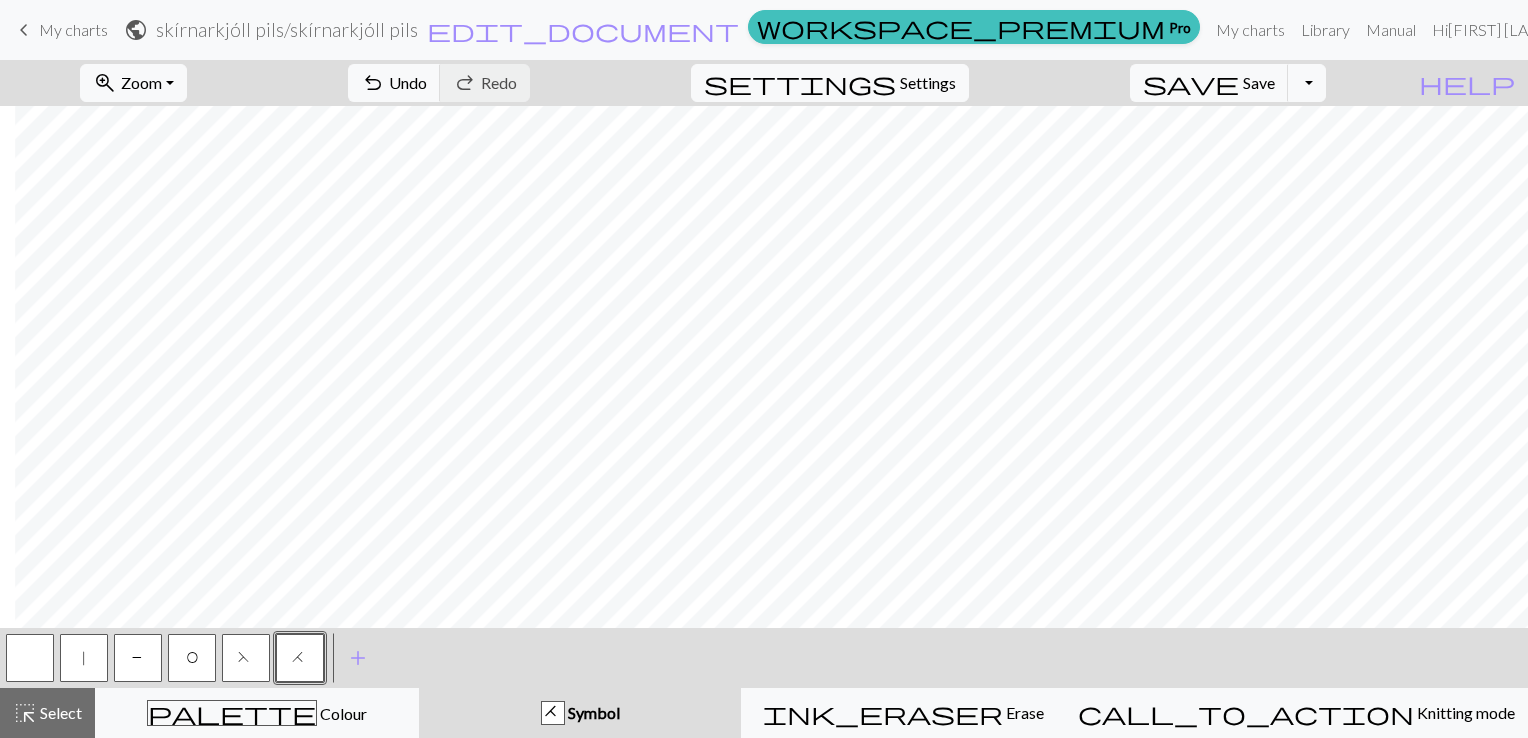 click on "F" at bounding box center (246, 658) 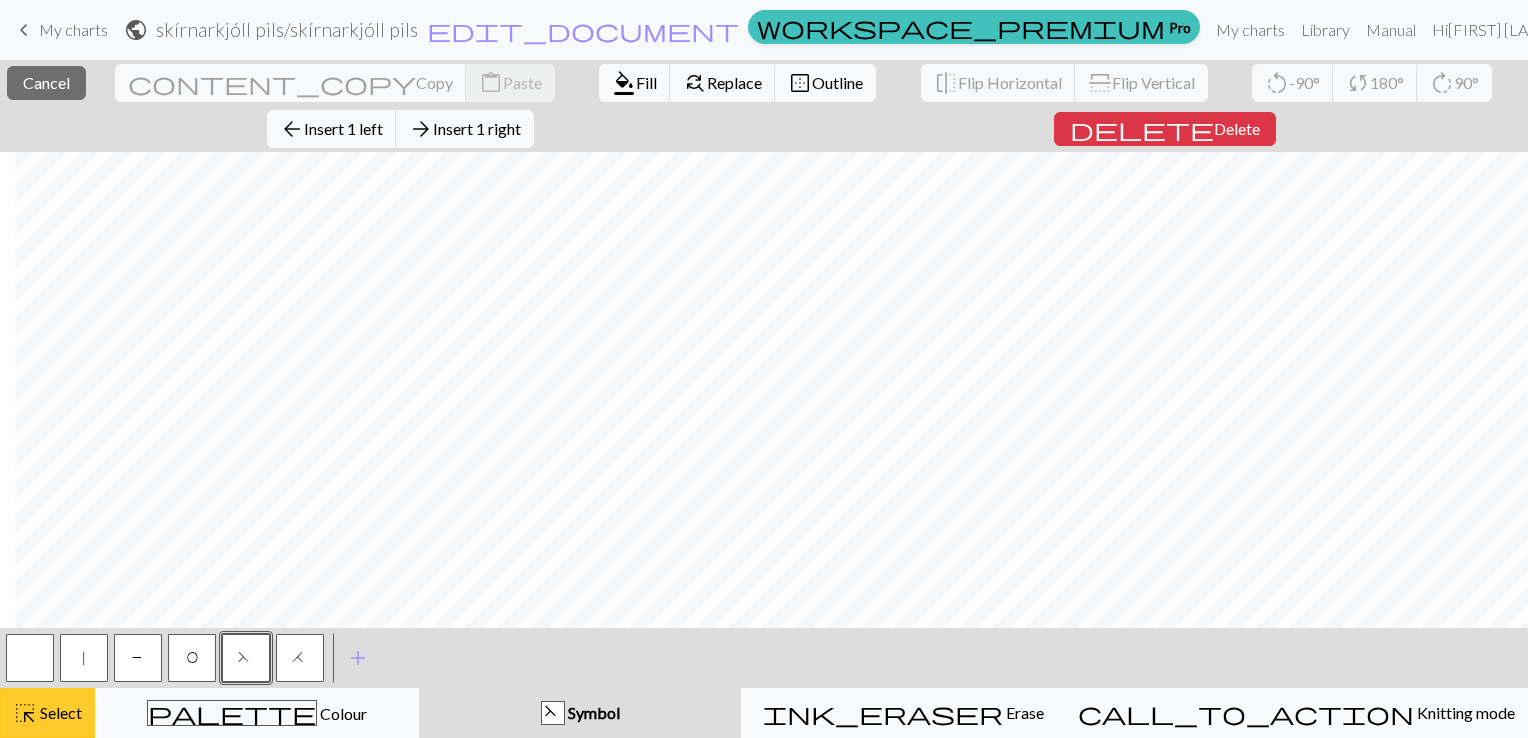 click on "highlight_alt   Select   Select" at bounding box center (47, 713) 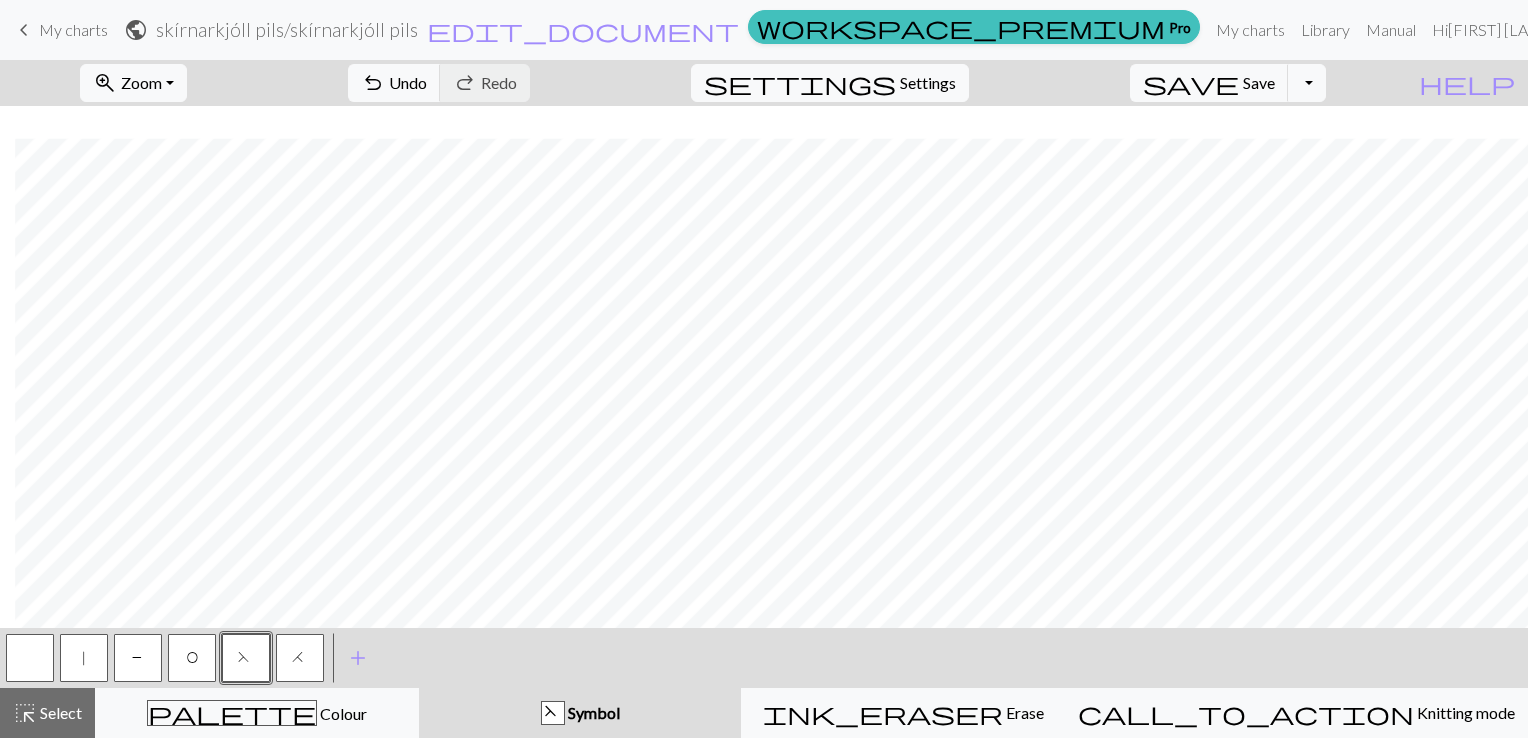 scroll, scrollTop: 3220, scrollLeft: 215, axis: both 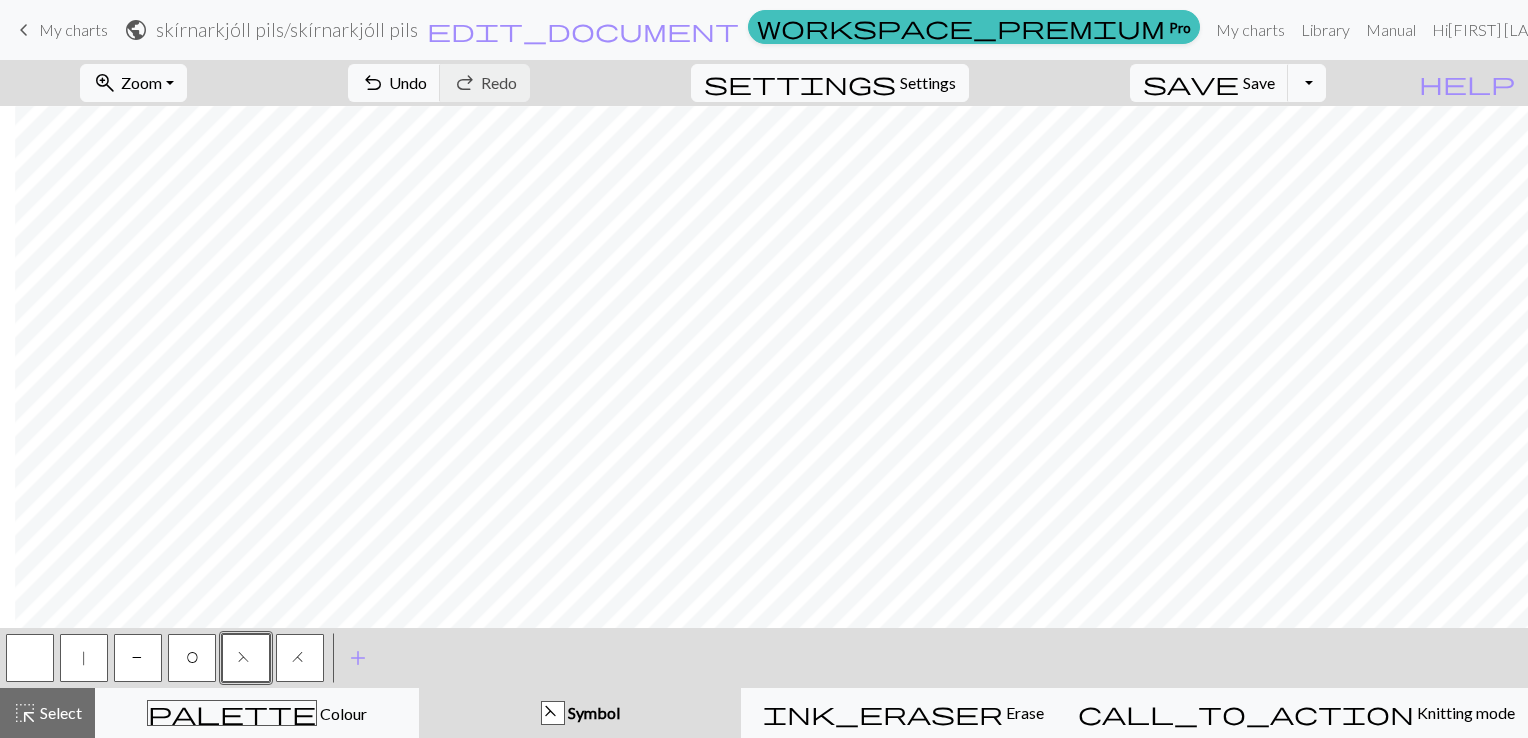 click on "O" at bounding box center [192, 660] 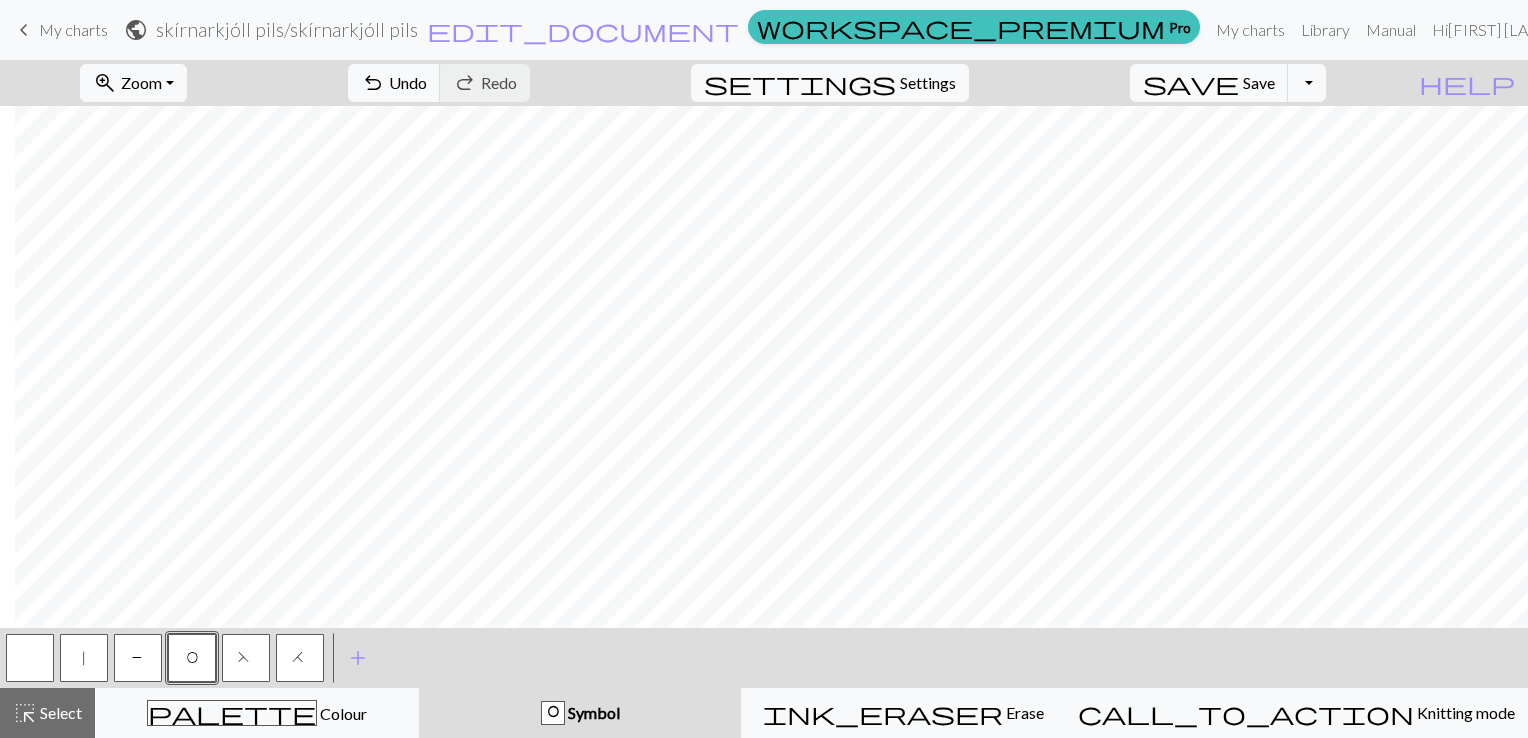 click on "|" at bounding box center (84, 658) 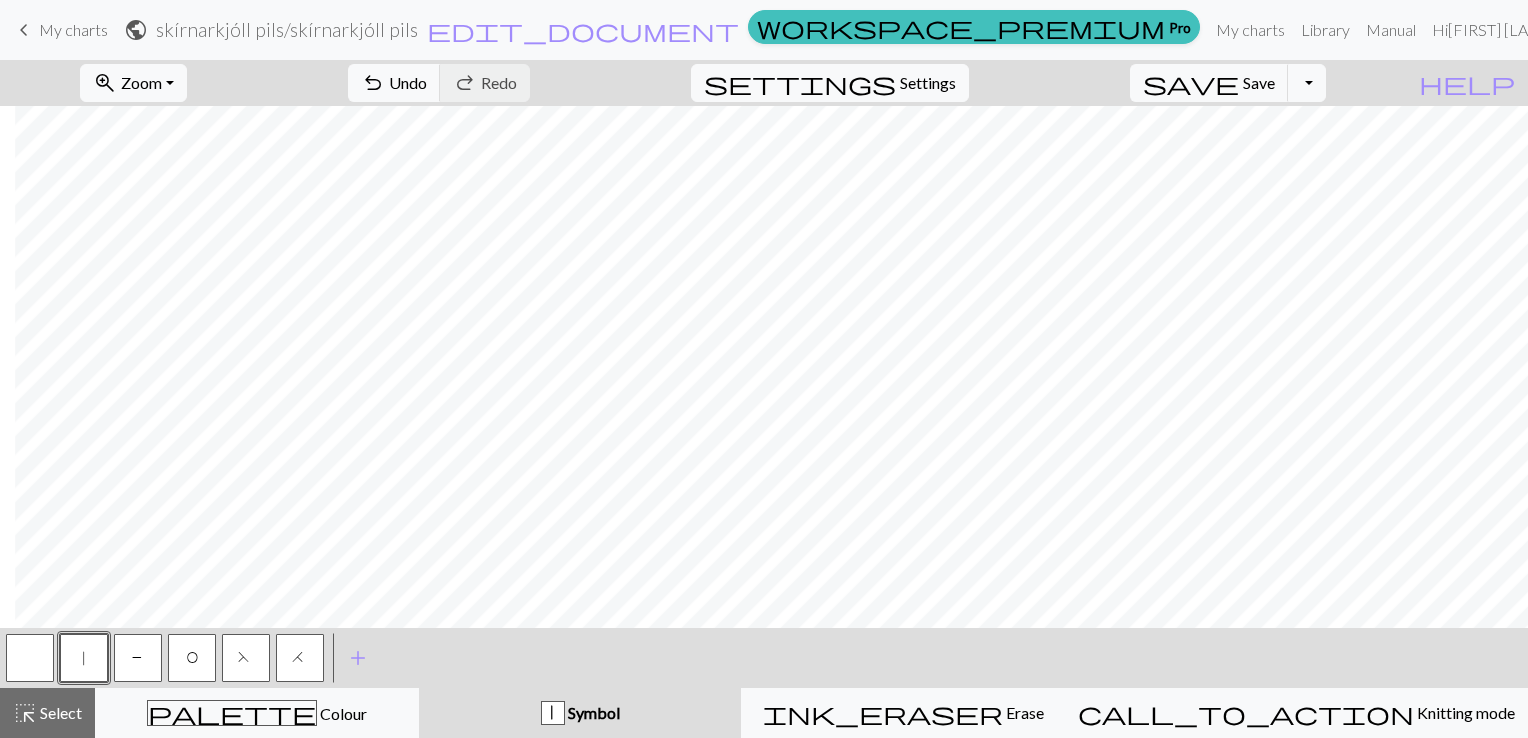 scroll, scrollTop: 3056, scrollLeft: 215, axis: both 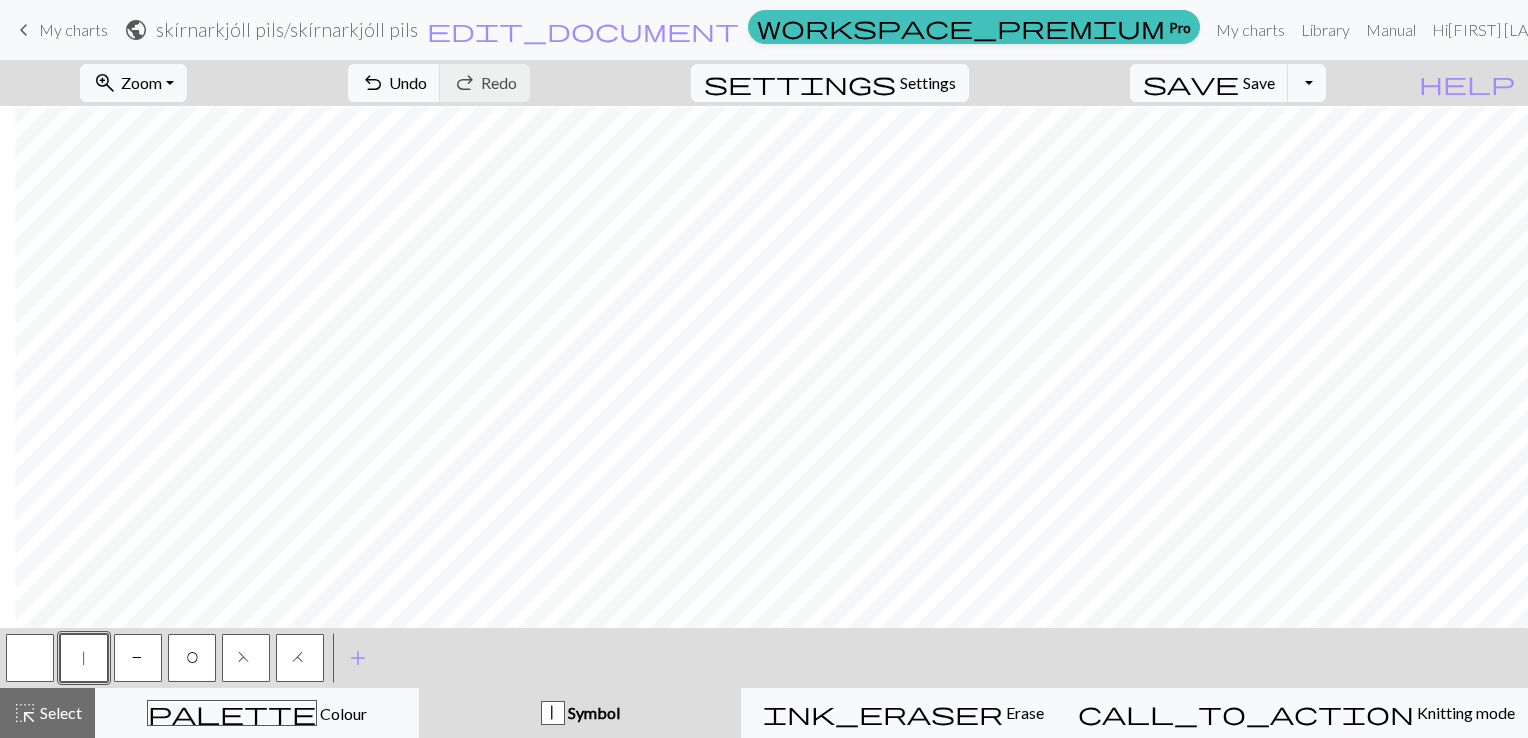 click on "F" at bounding box center [246, 658] 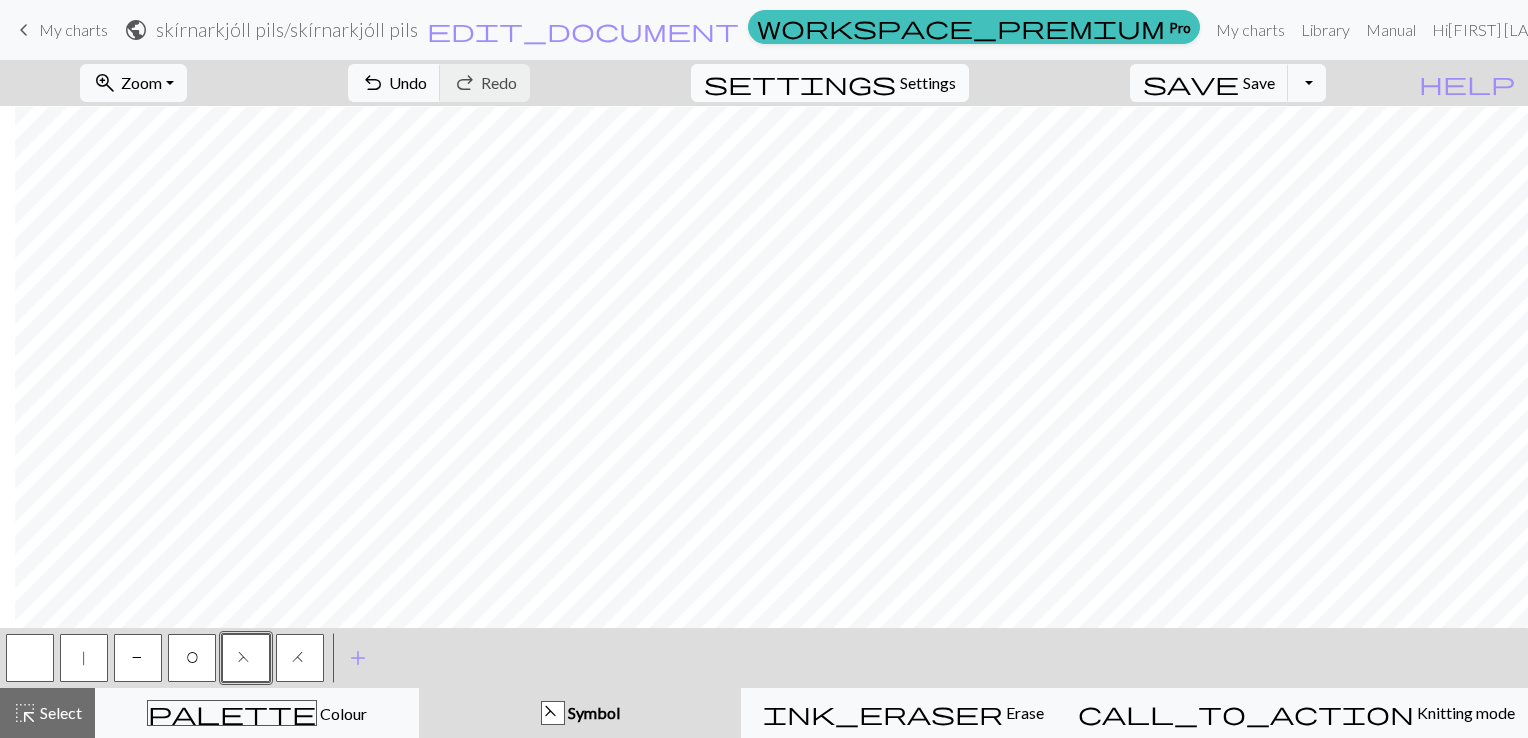 click on "Settings" at bounding box center [928, 83] 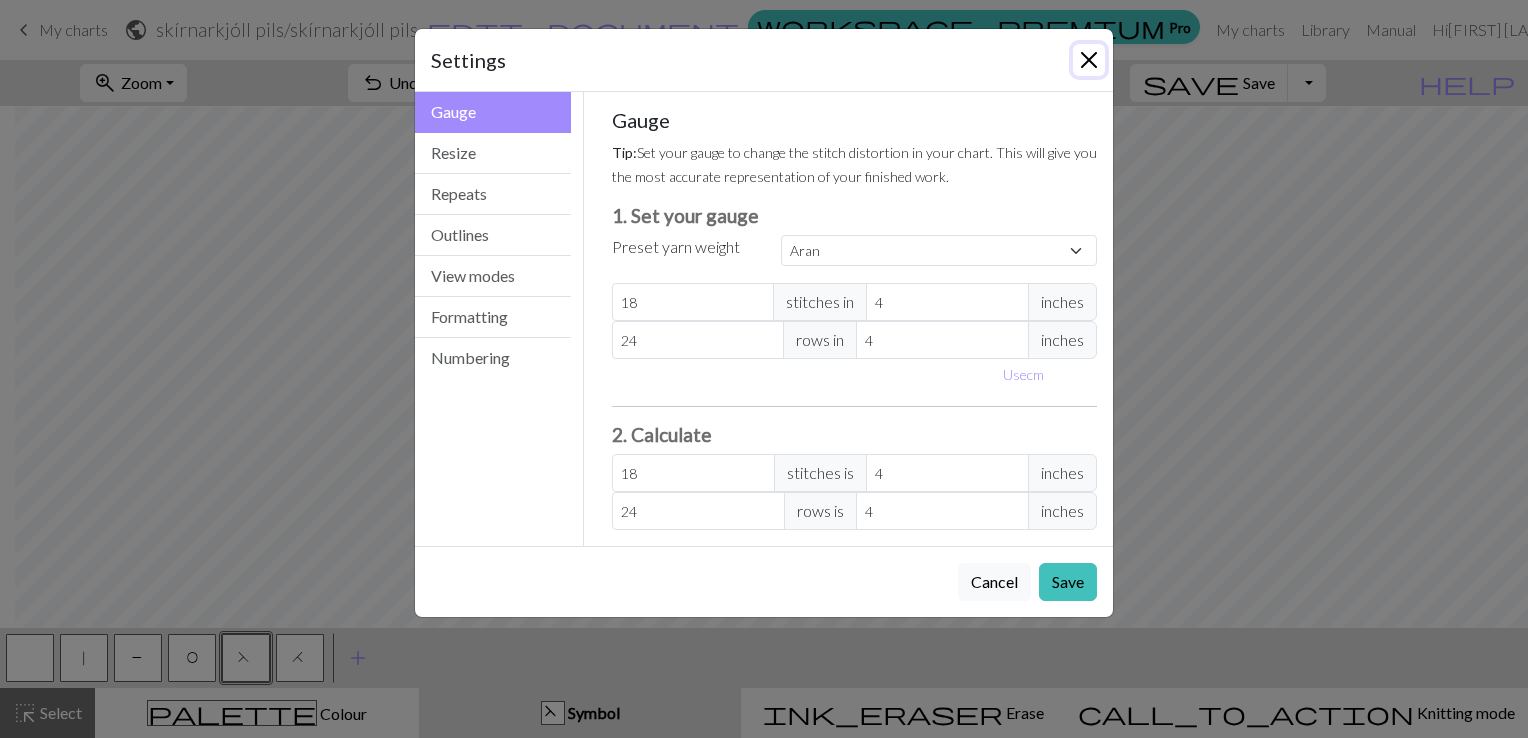 click at bounding box center (1089, 60) 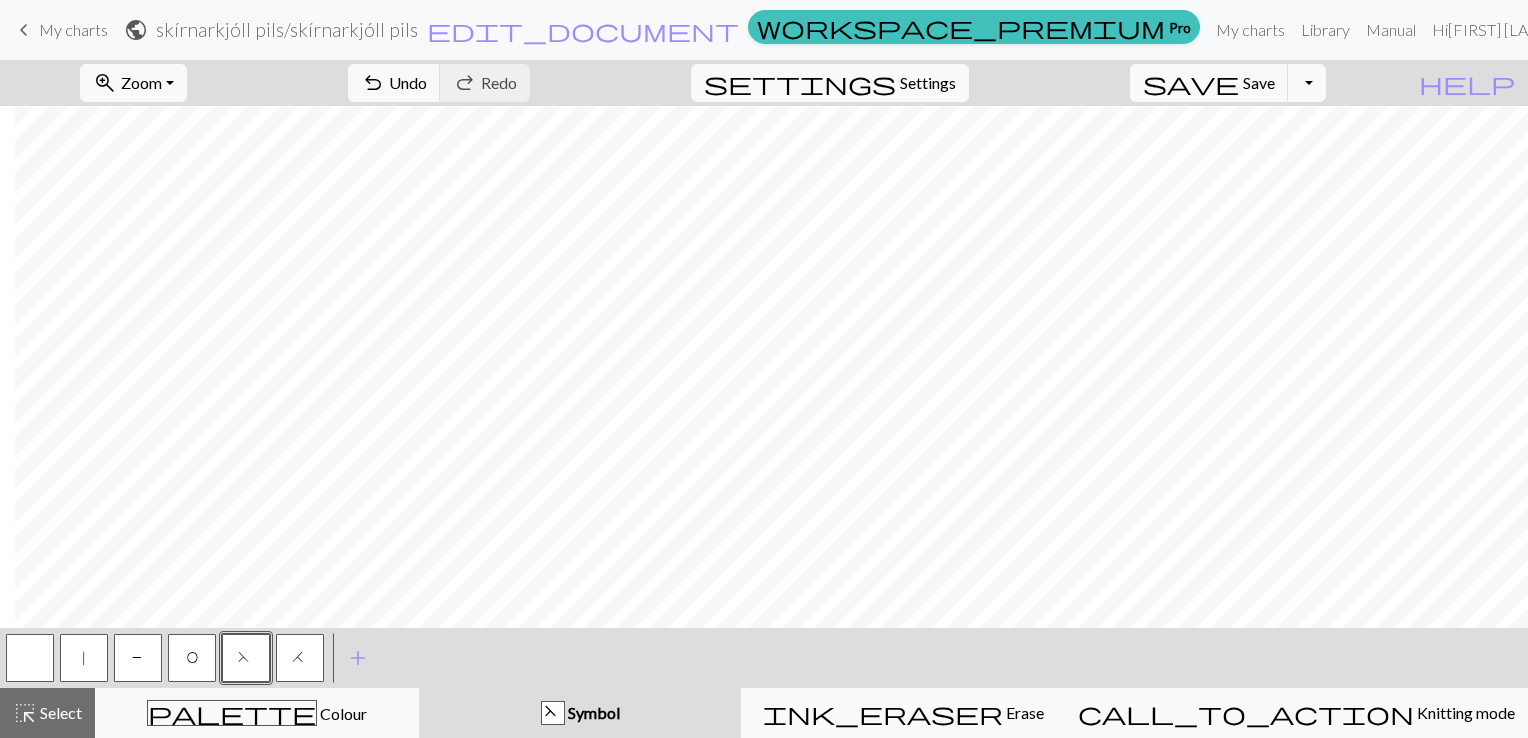 click on "Toggle Dropdown" at bounding box center [1307, 83] 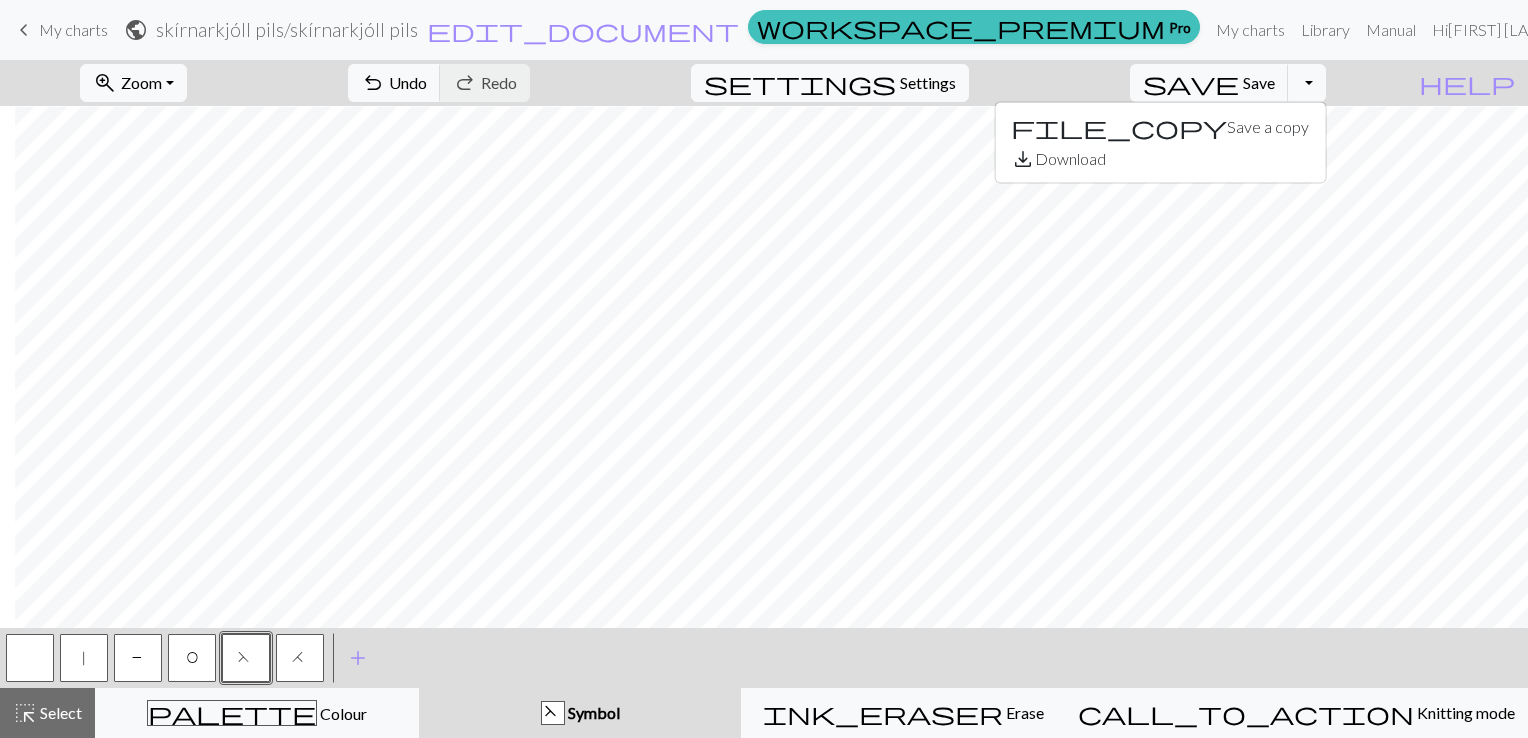 click on "zoom_in Zoom Zoom Fit all Fit width Fit height 50% 100% 150% 200% undo Undo Undo redo Redo Redo settings  Settings save Save Save Toggle Dropdown file_copy  Save a copy save_alt  Download" at bounding box center [703, 83] 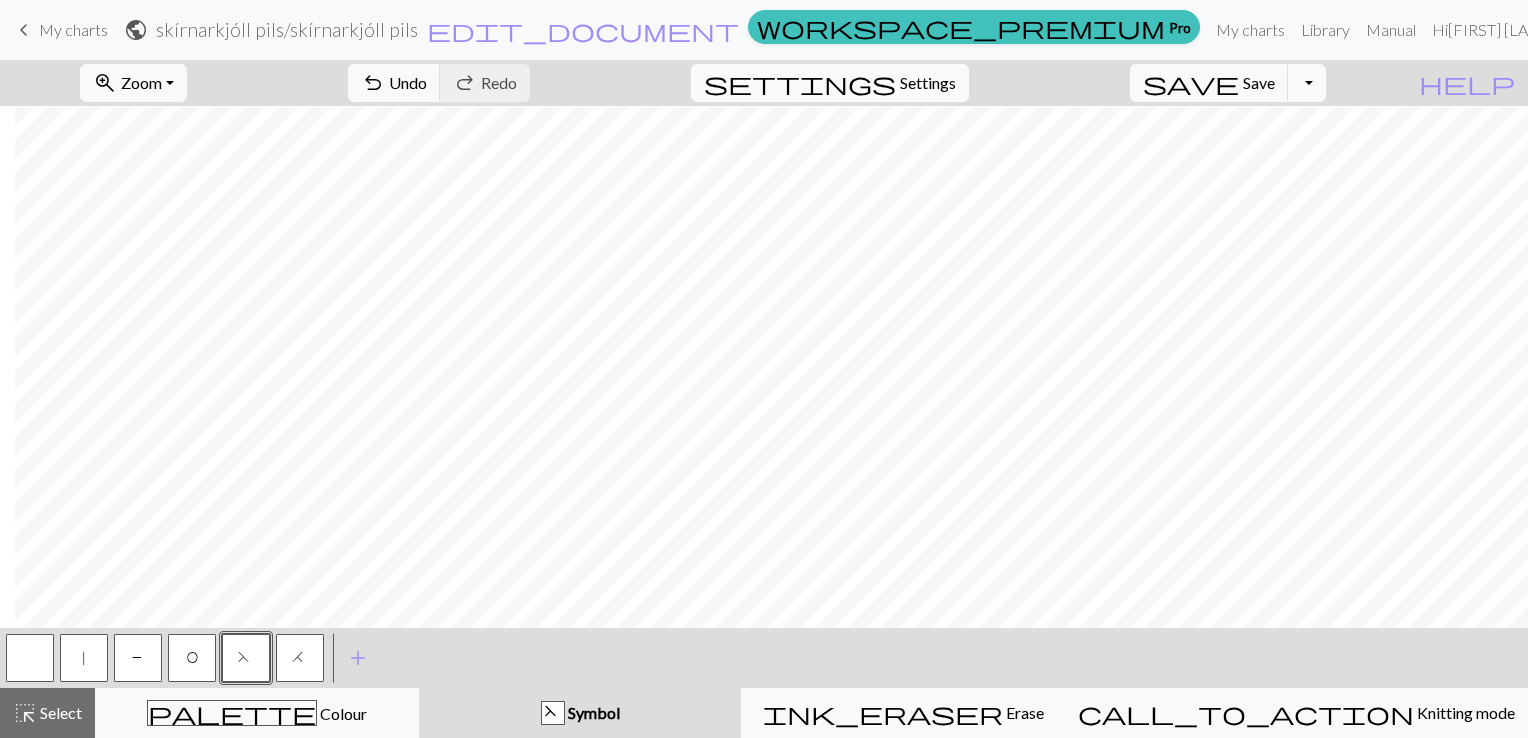 click on "Settings" at bounding box center [928, 83] 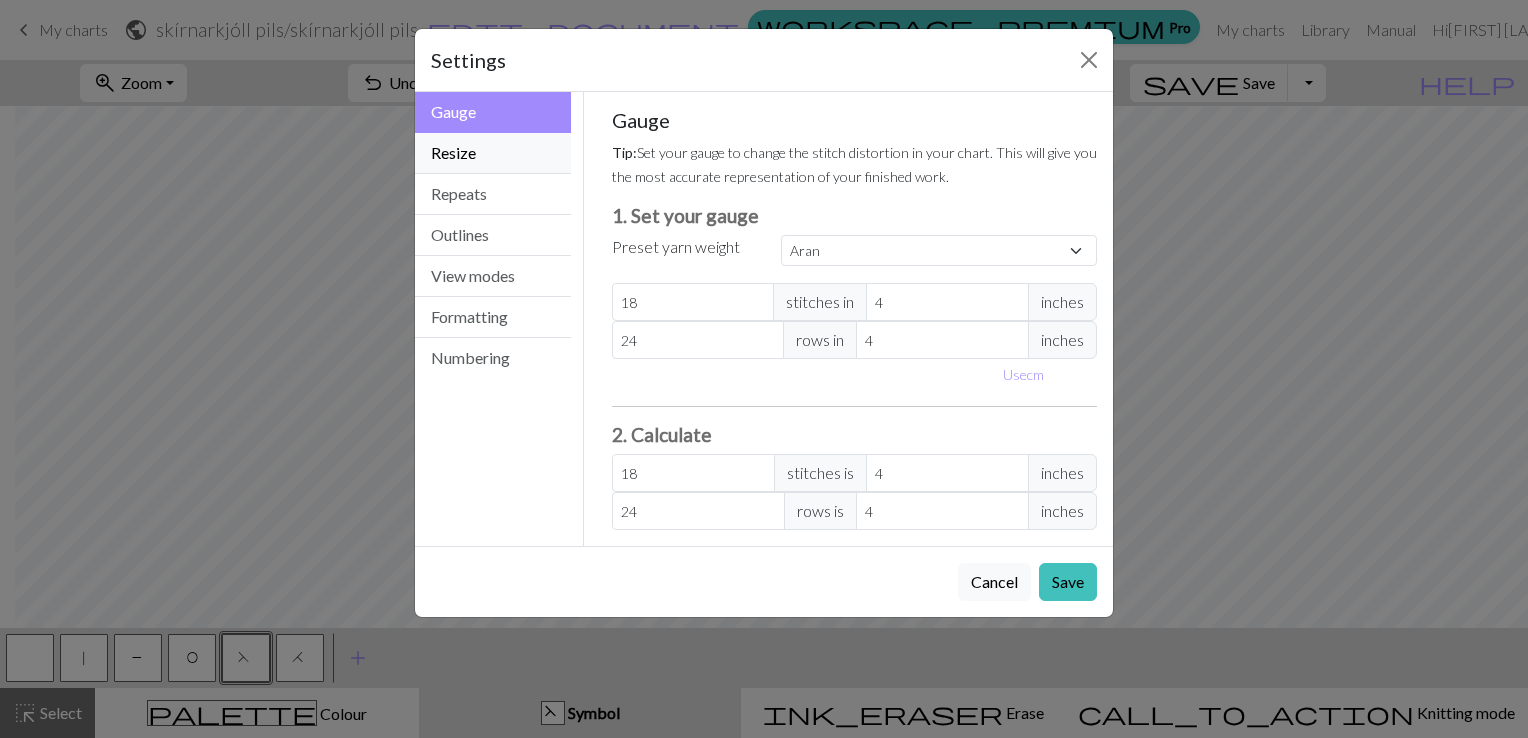 click on "Resize" at bounding box center [493, 153] 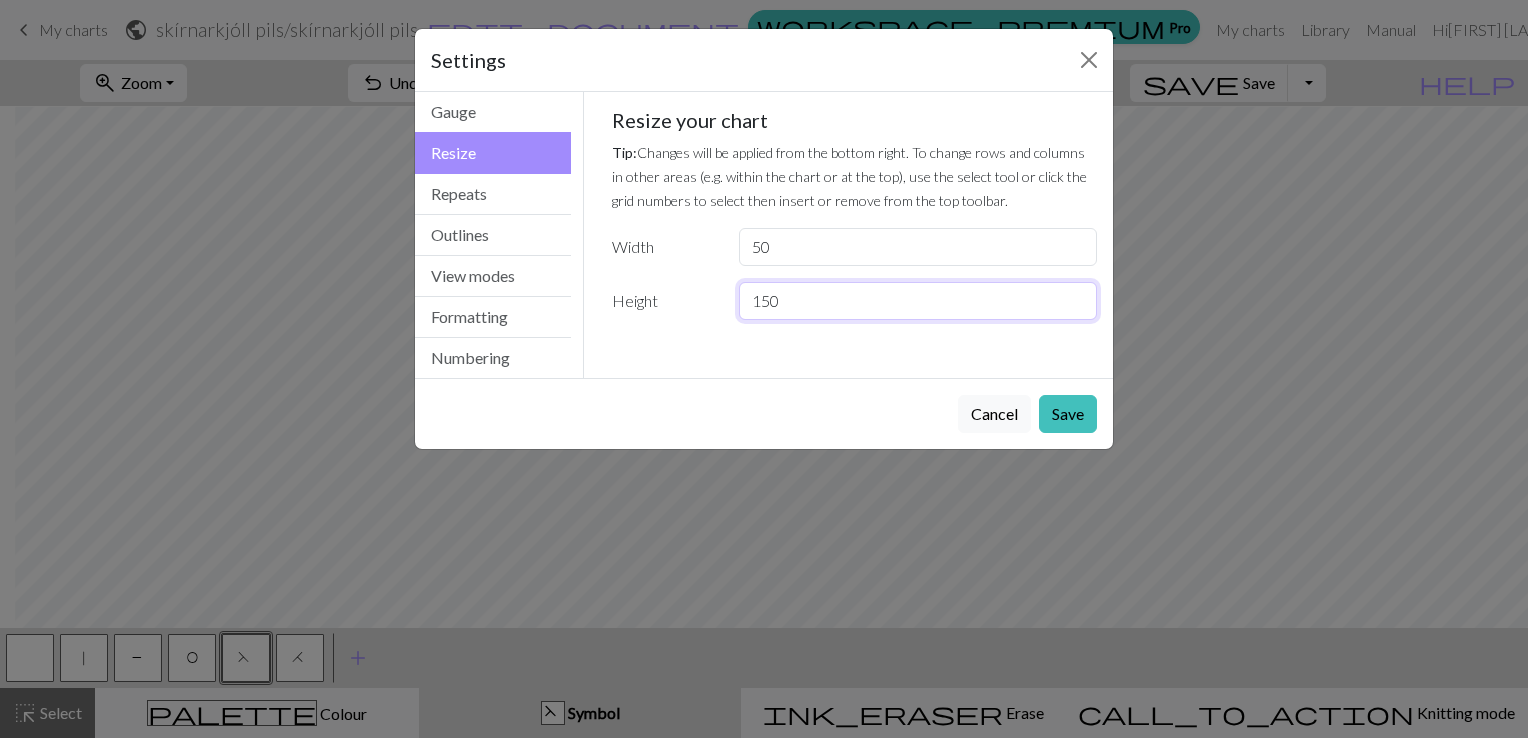 click on "150" at bounding box center (918, 301) 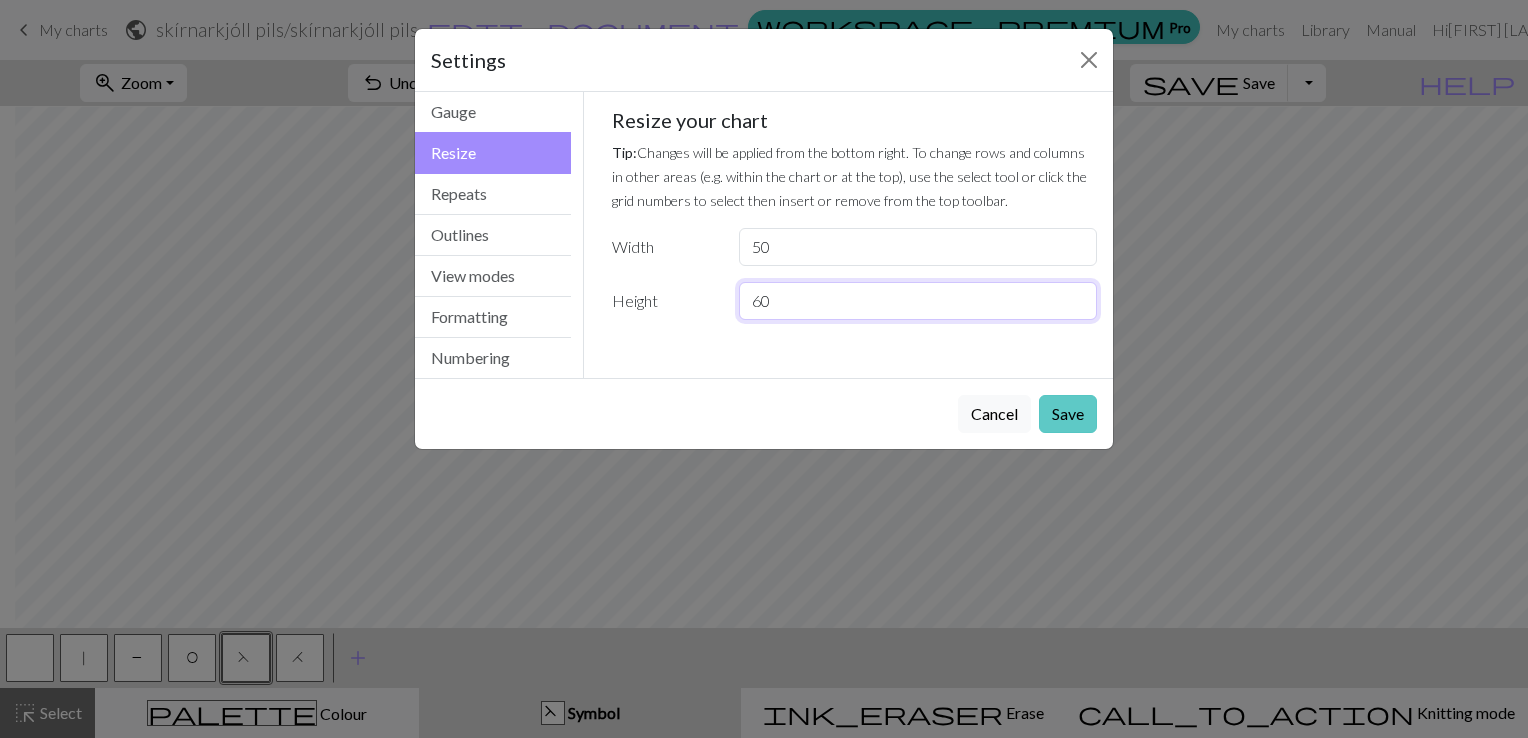 type on "60" 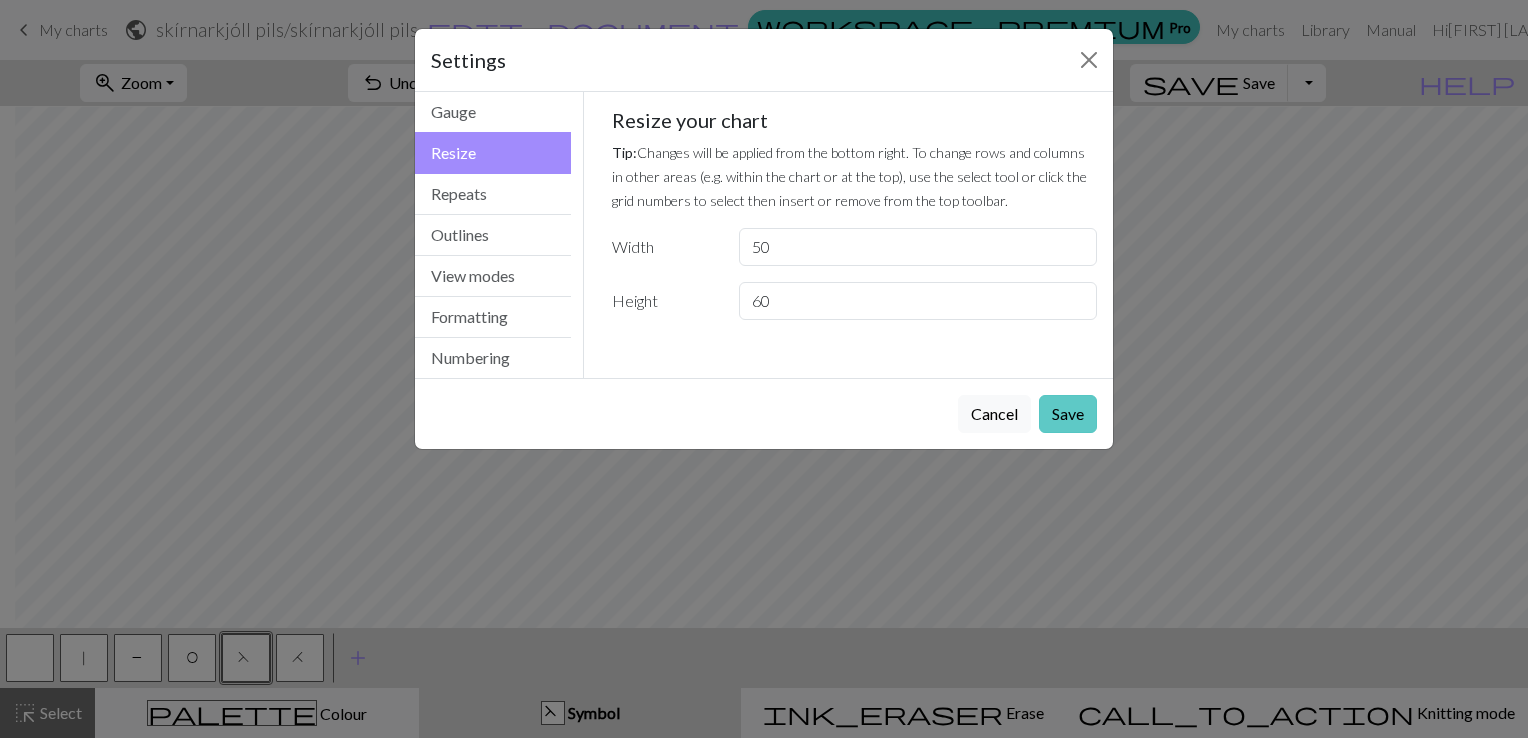 click on "Save" at bounding box center (1068, 414) 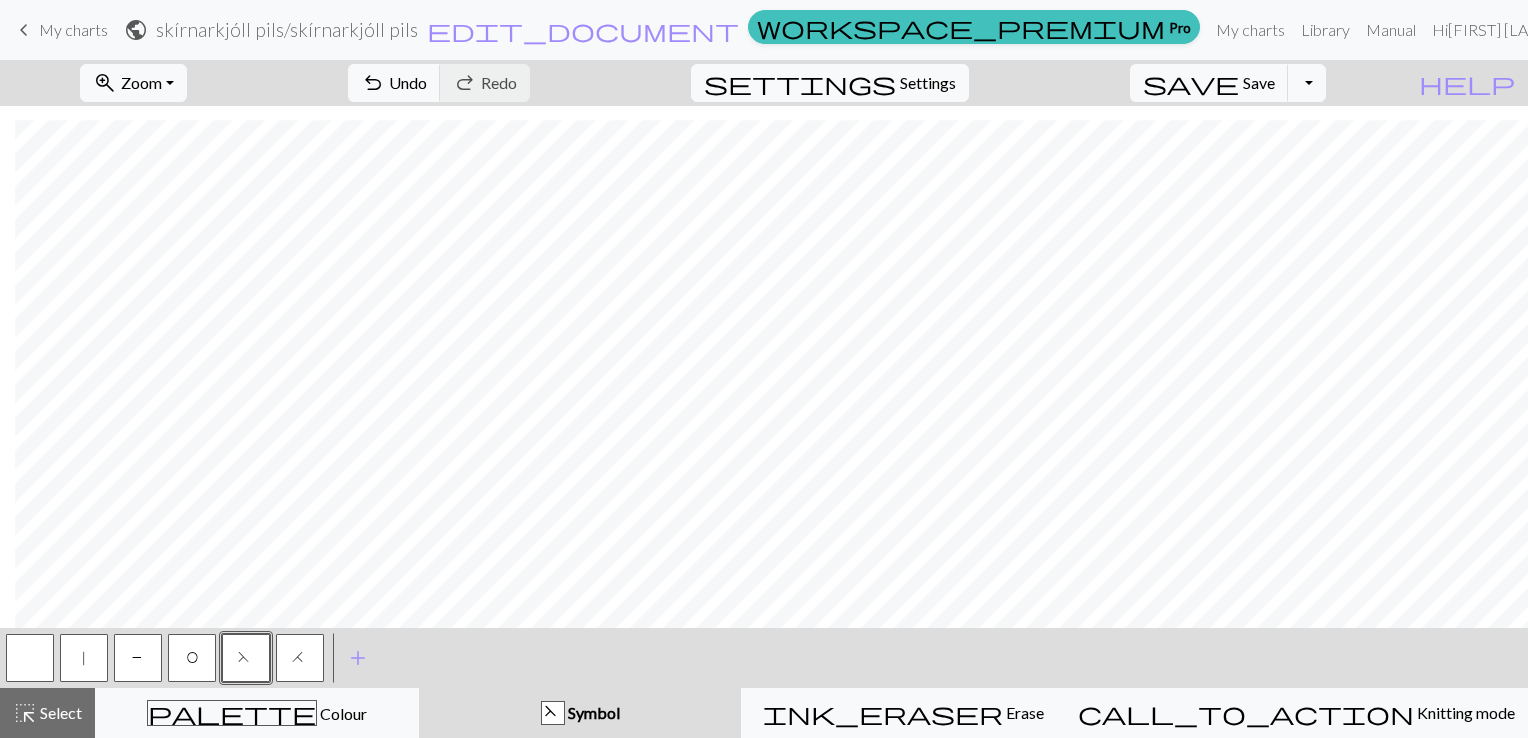 scroll, scrollTop: 1042, scrollLeft: 215, axis: both 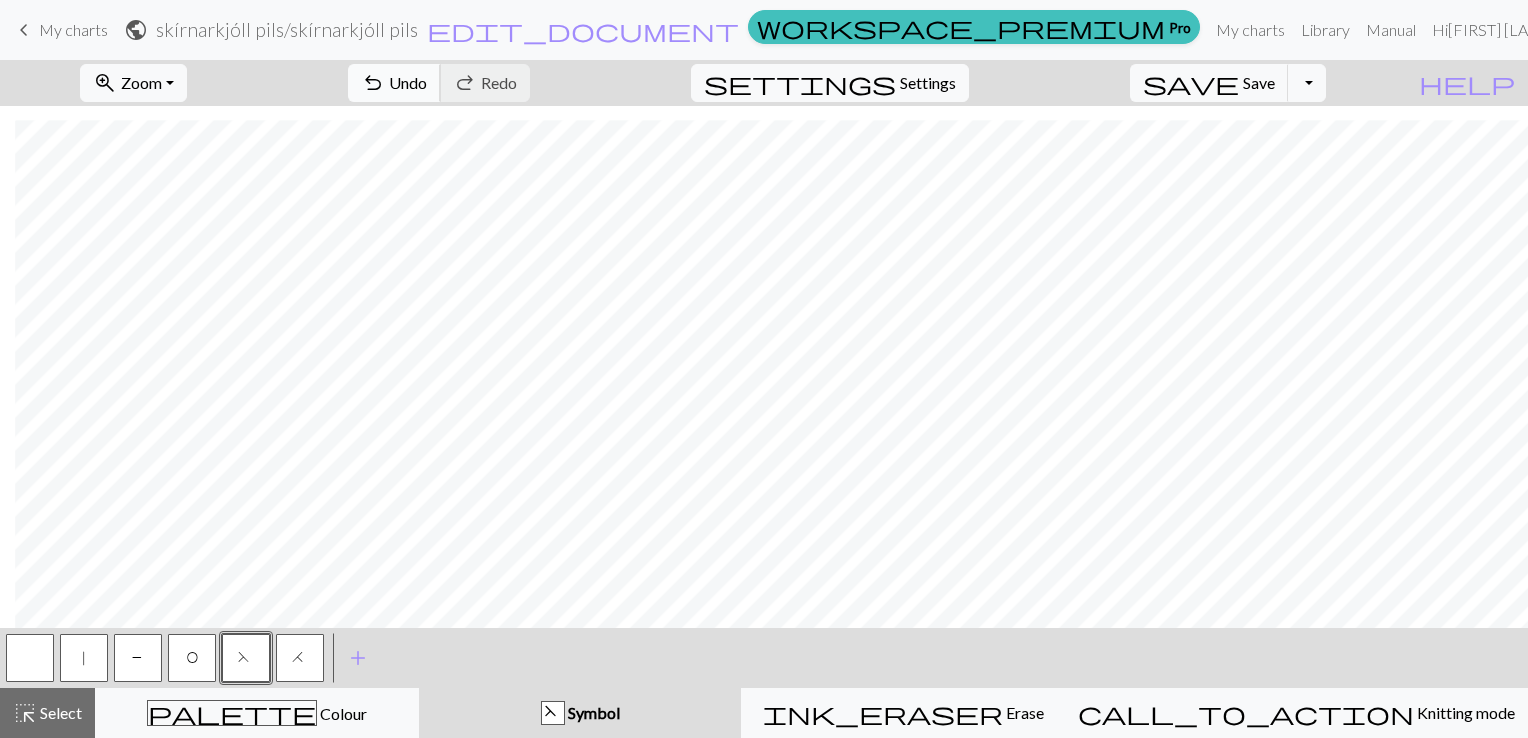 click on "Undo" at bounding box center [408, 82] 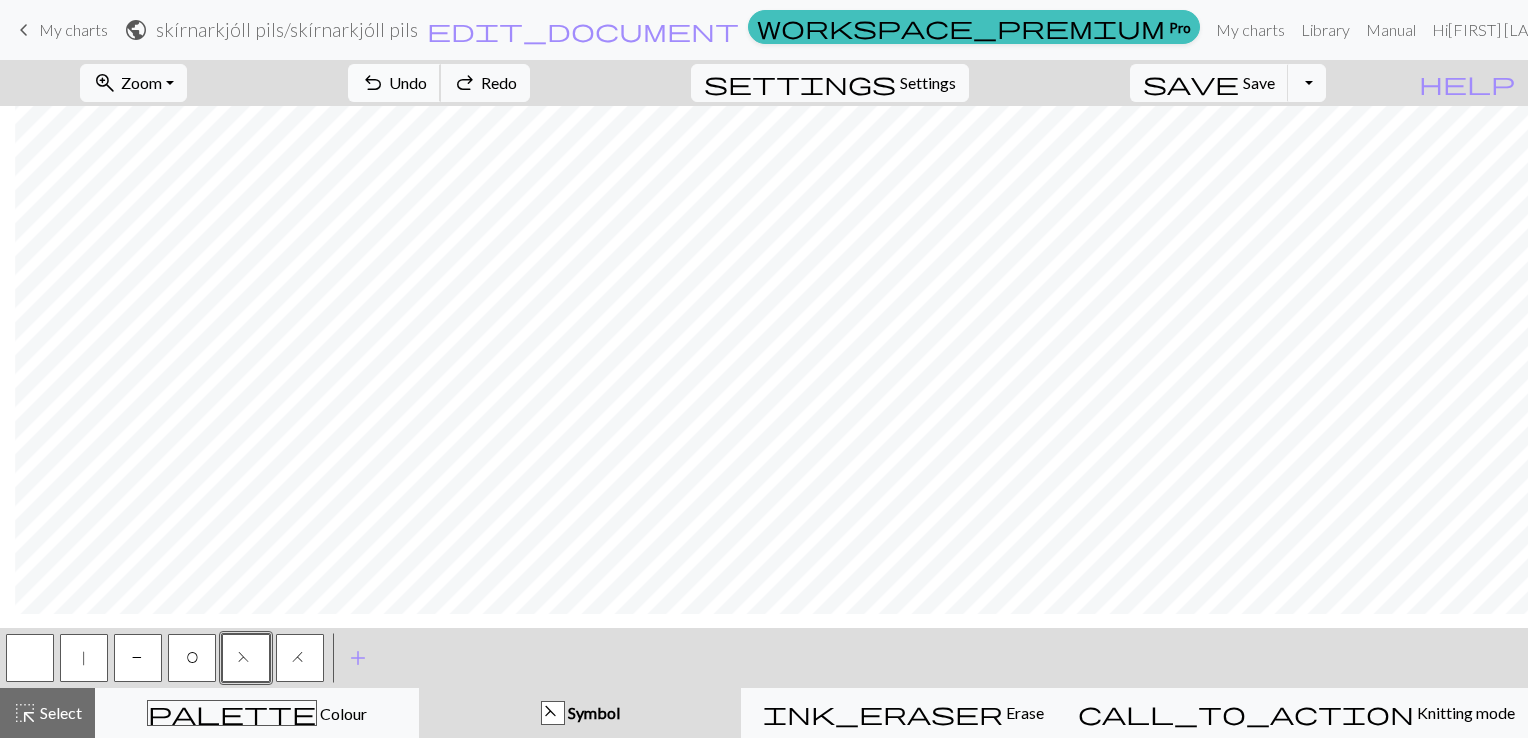 scroll, scrollTop: 2881, scrollLeft: 215, axis: both 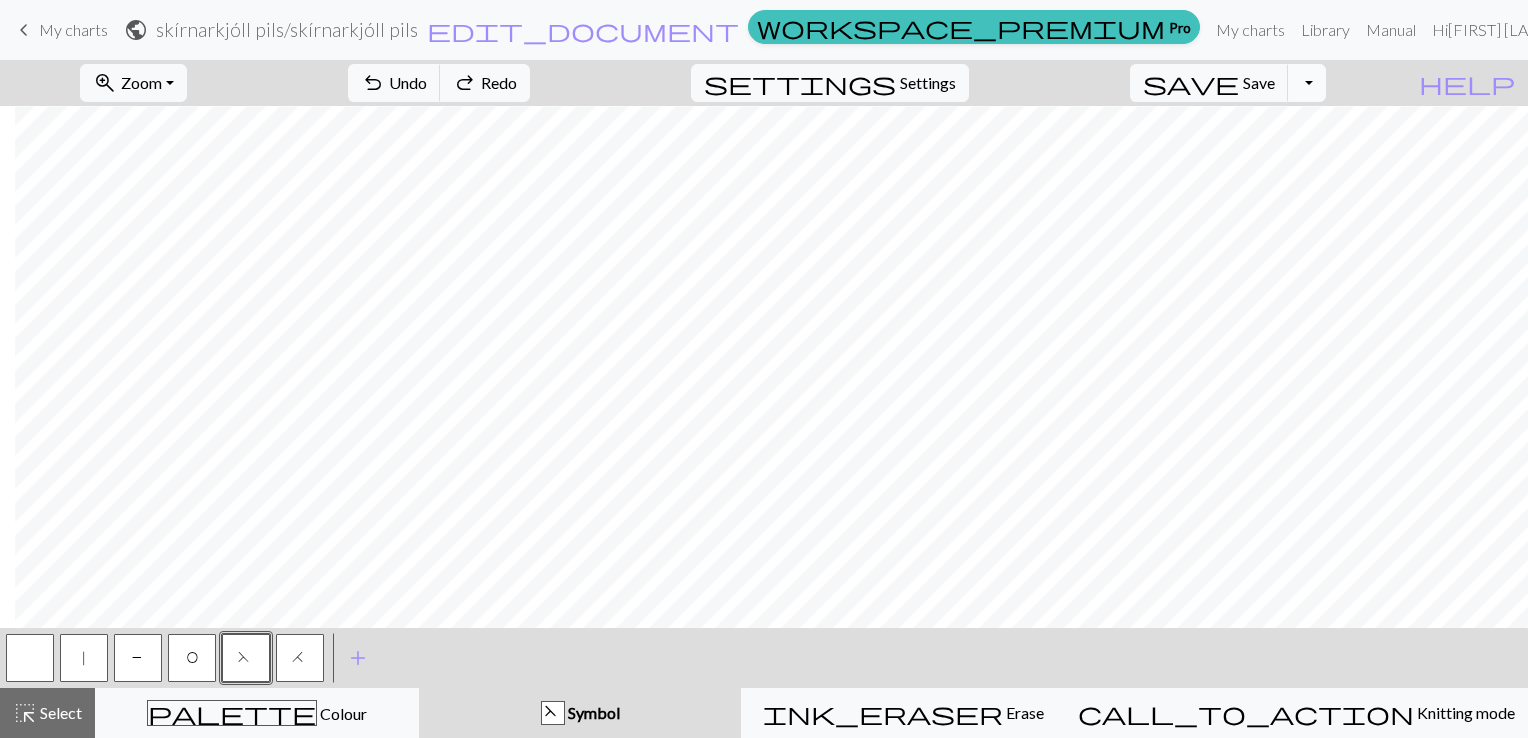 click on "Toggle Dropdown" at bounding box center (1307, 83) 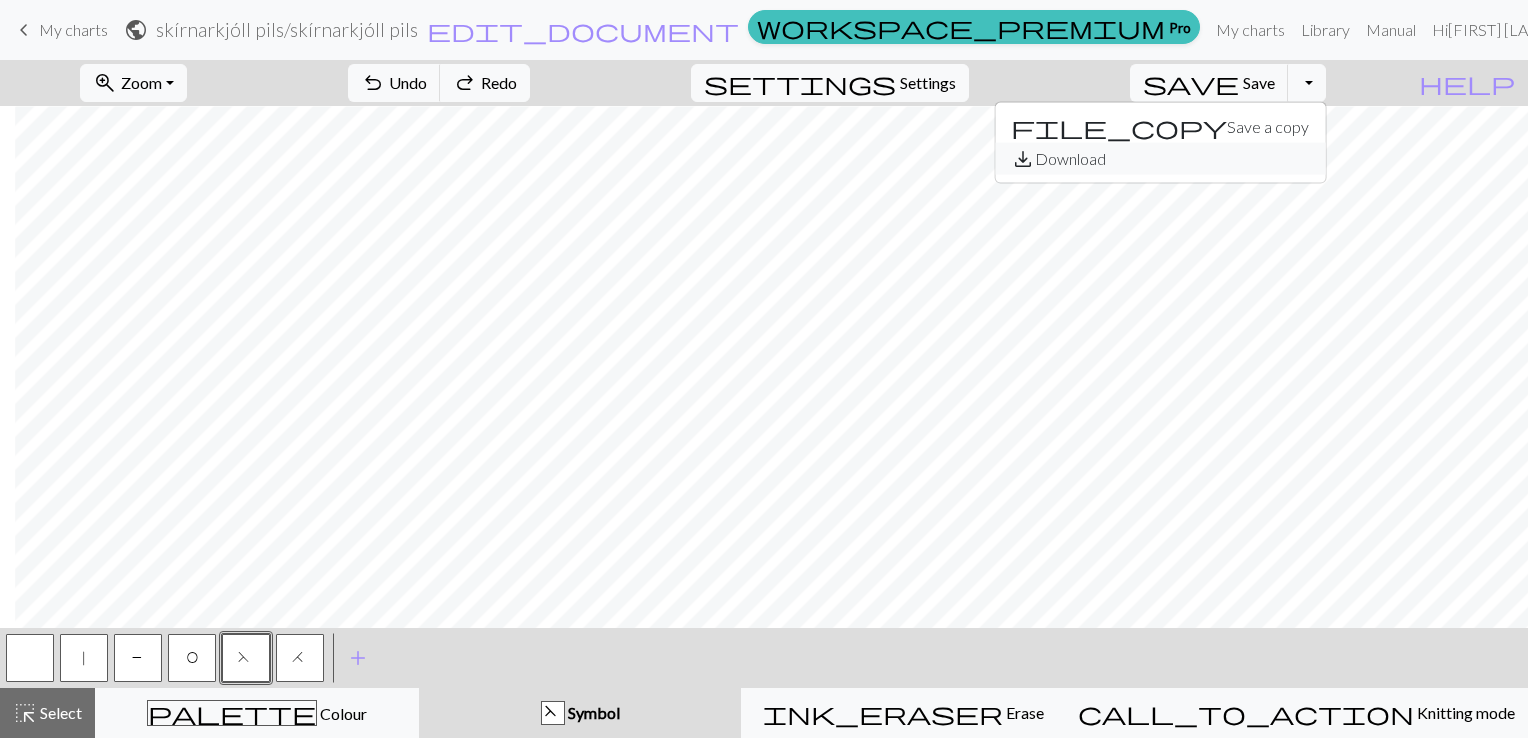 click on "save_alt  Download" at bounding box center (1160, 159) 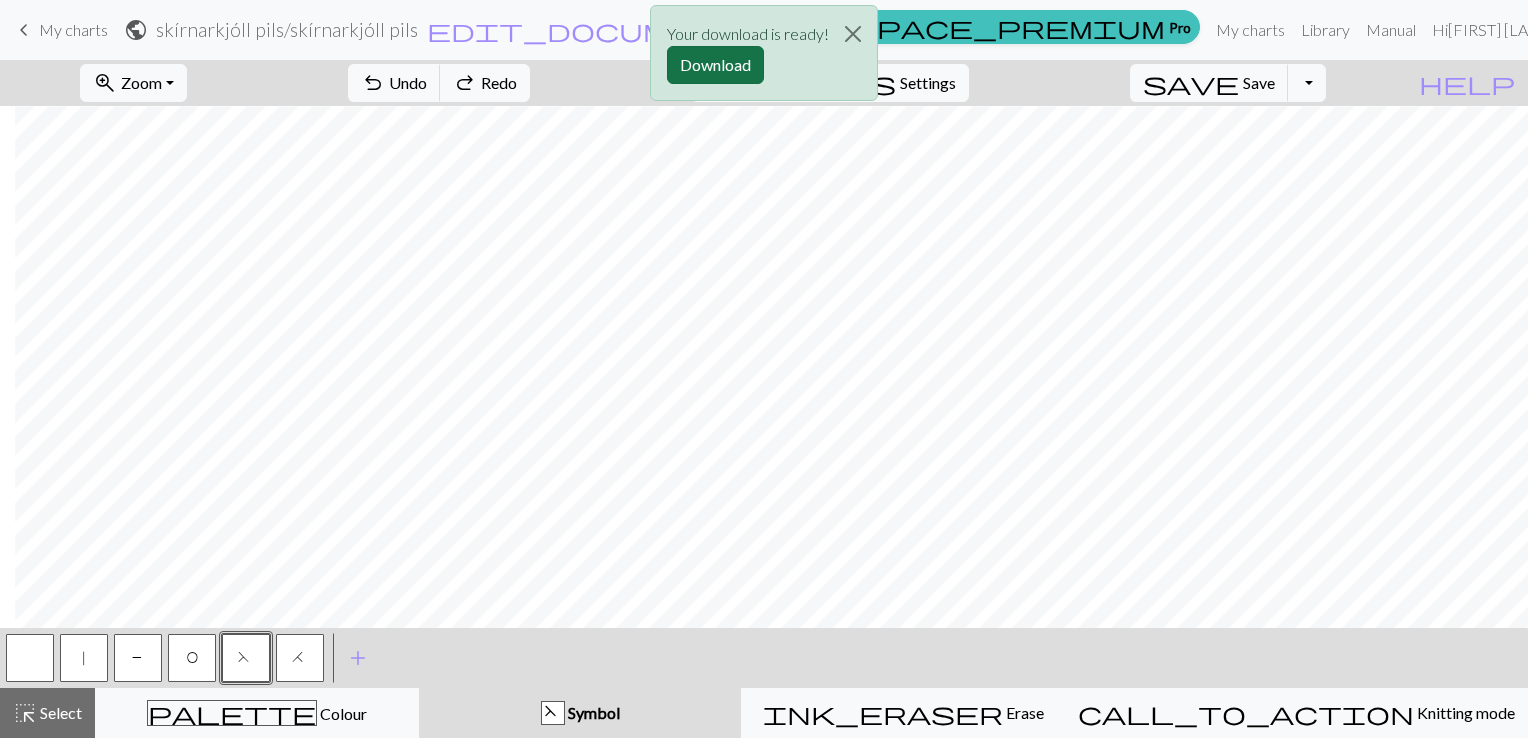 click on "Download" at bounding box center [715, 65] 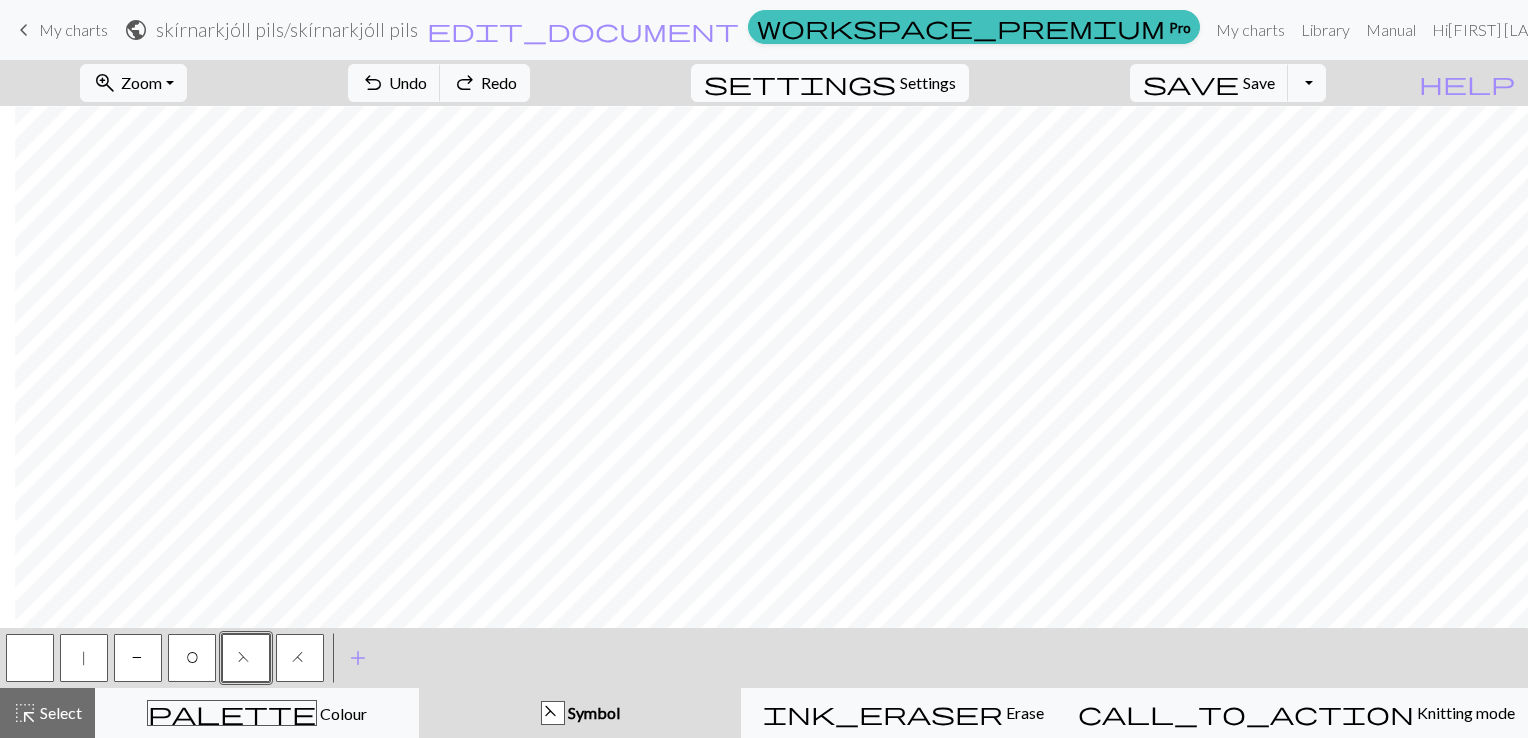 click on "Settings" at bounding box center [928, 83] 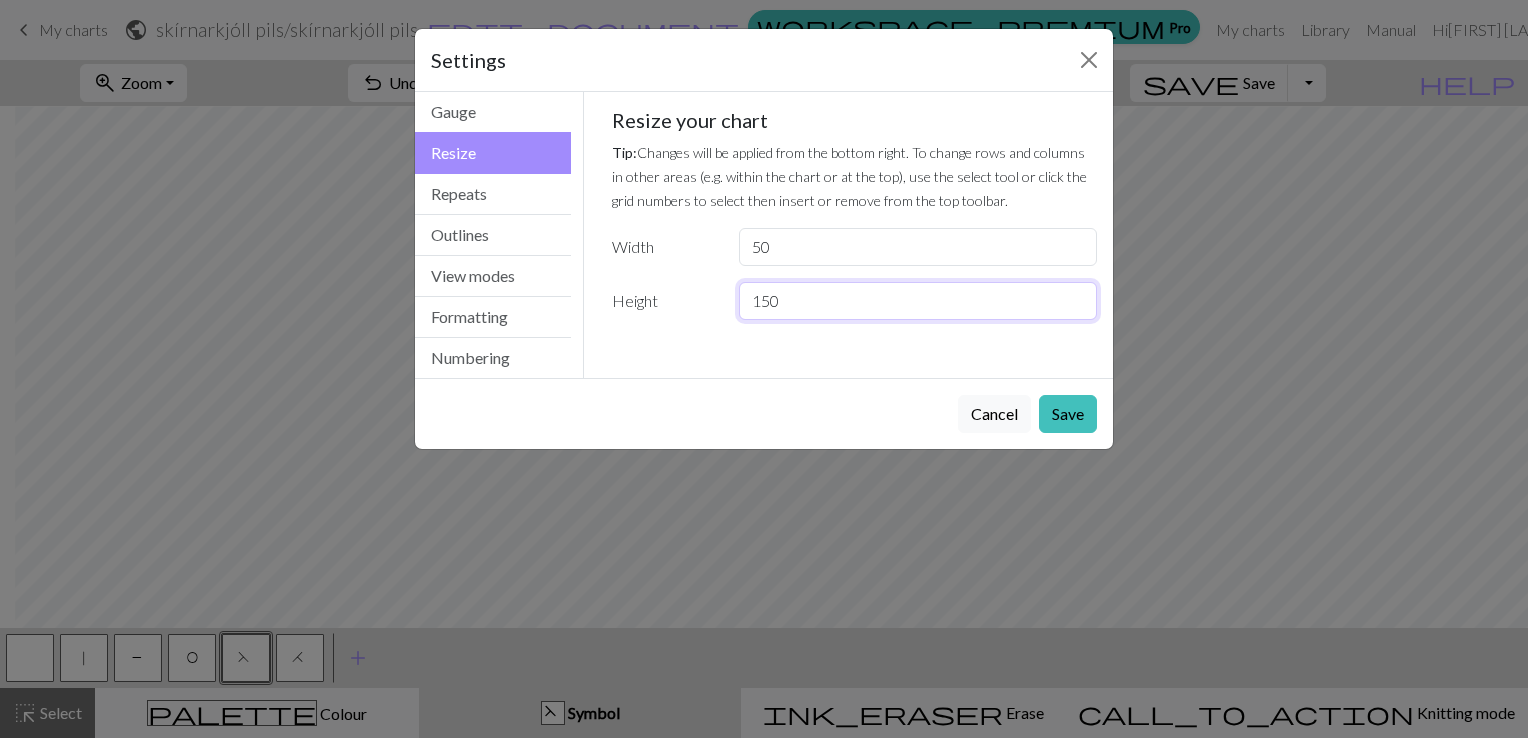 drag, startPoint x: 811, startPoint y: 306, endPoint x: 708, endPoint y: 324, distance: 104.56099 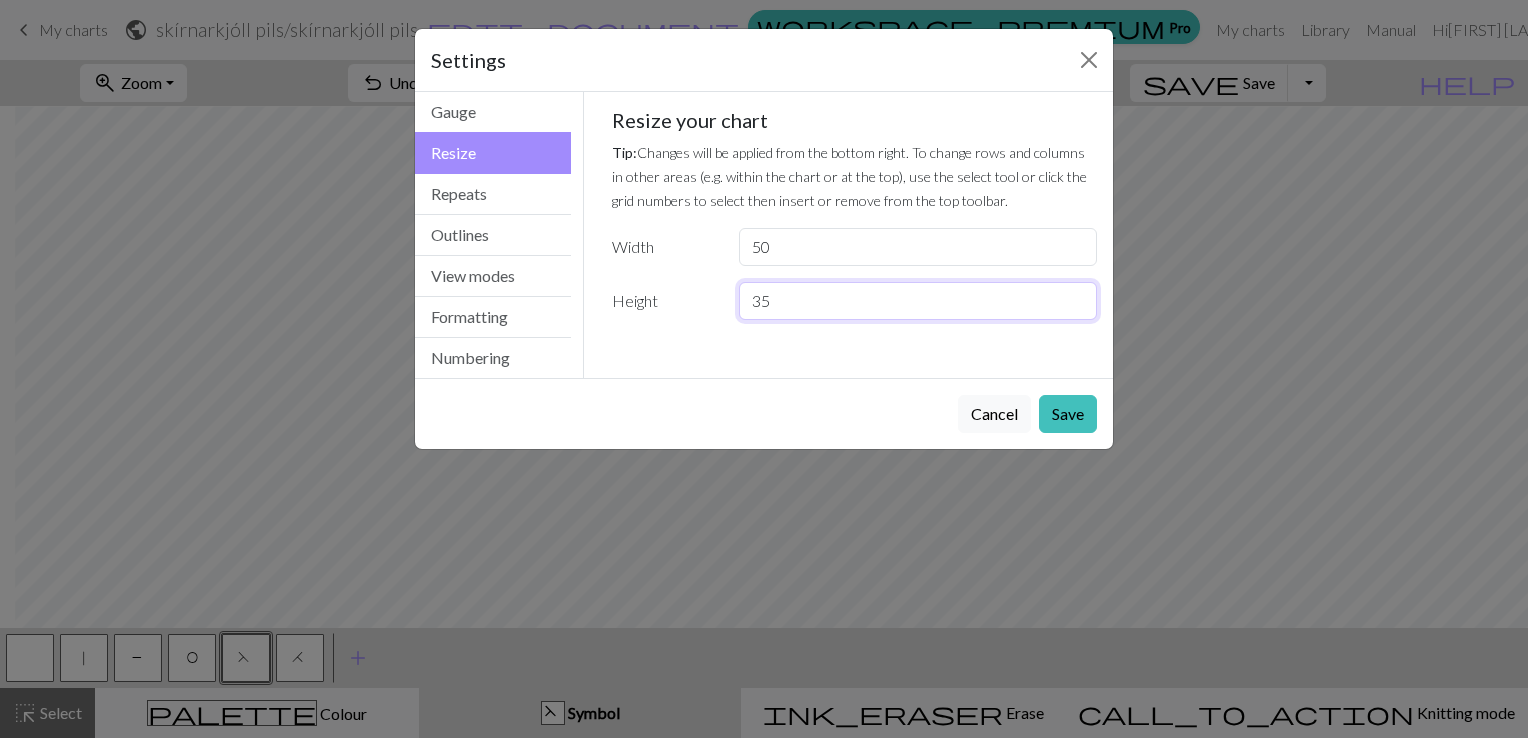 type on "35" 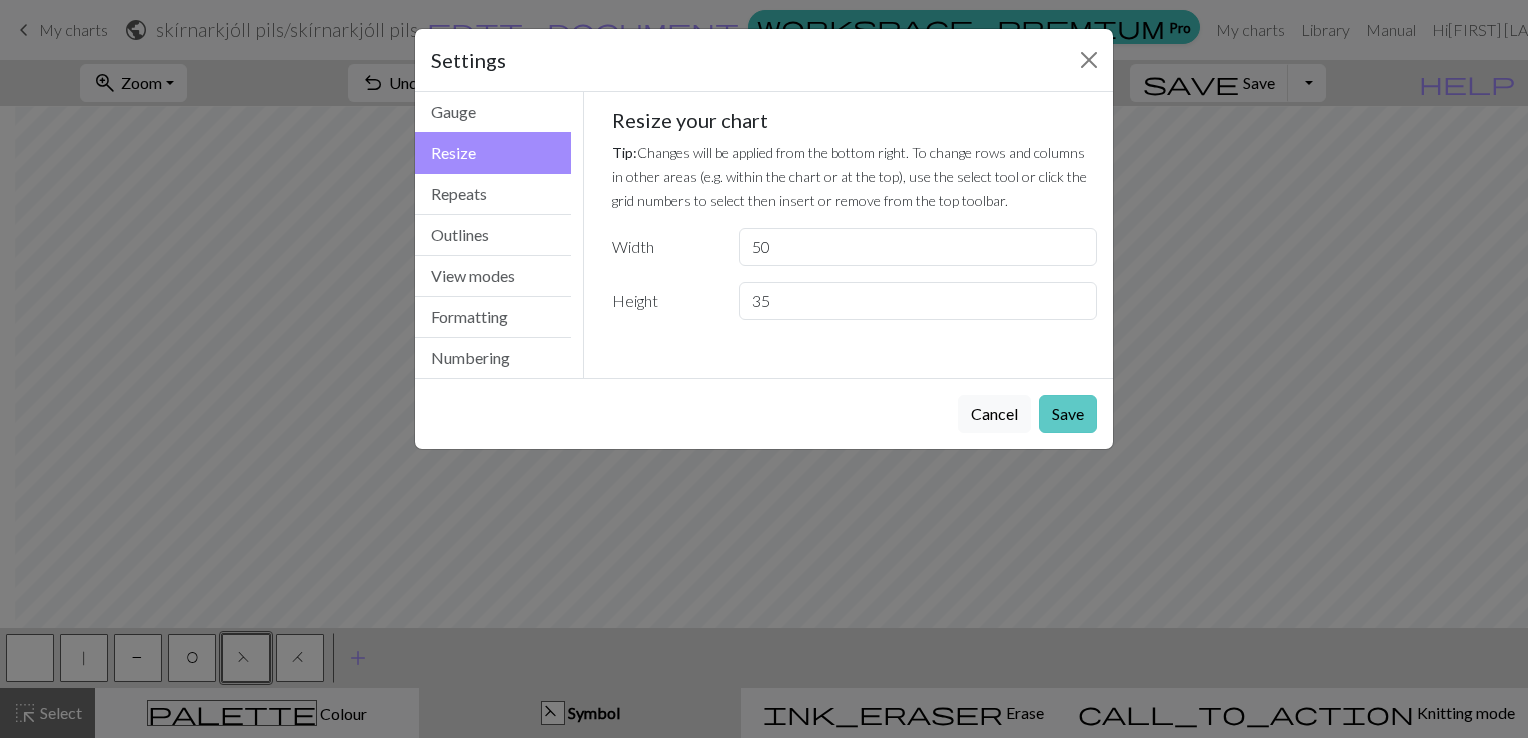 click on "Save" at bounding box center (1068, 414) 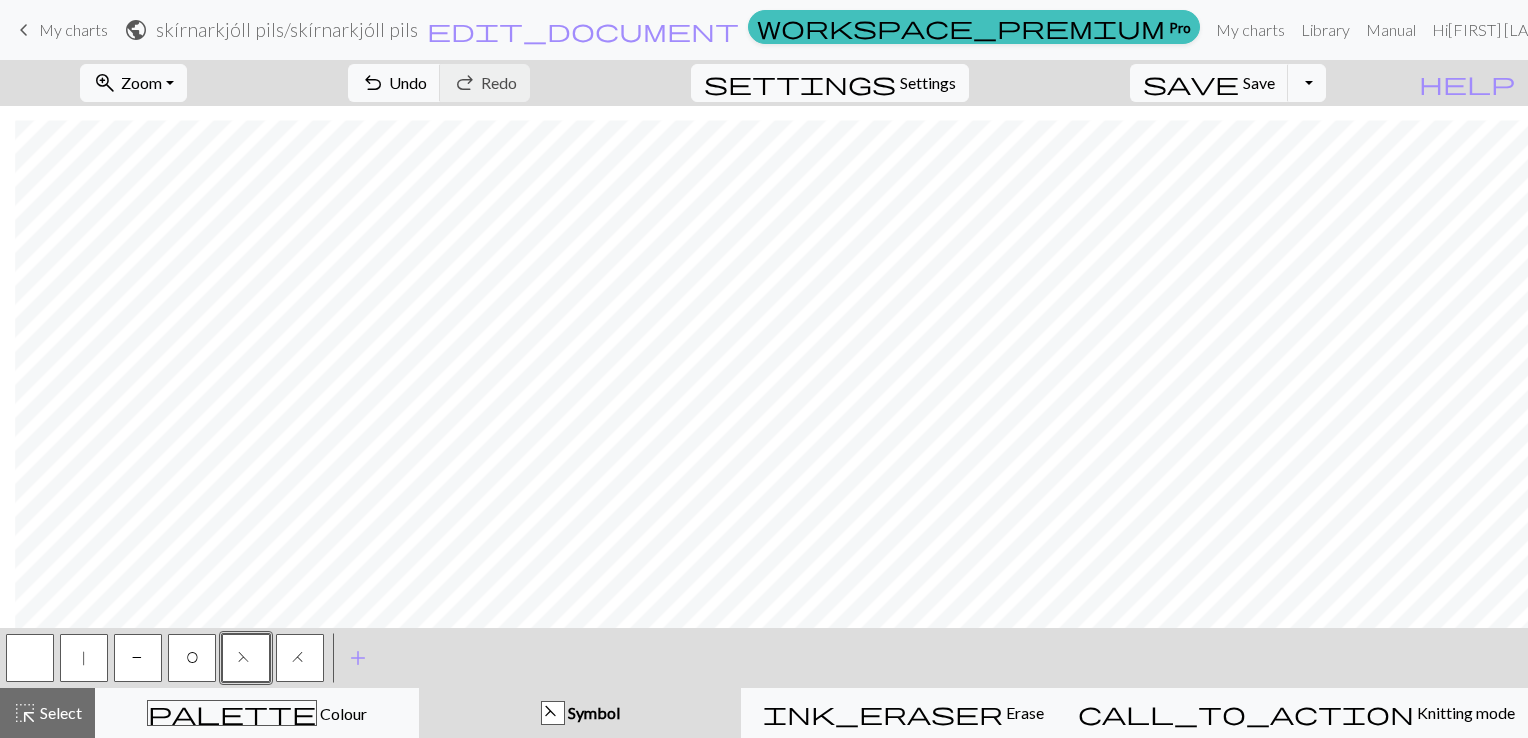 scroll, scrollTop: 437, scrollLeft: 215, axis: both 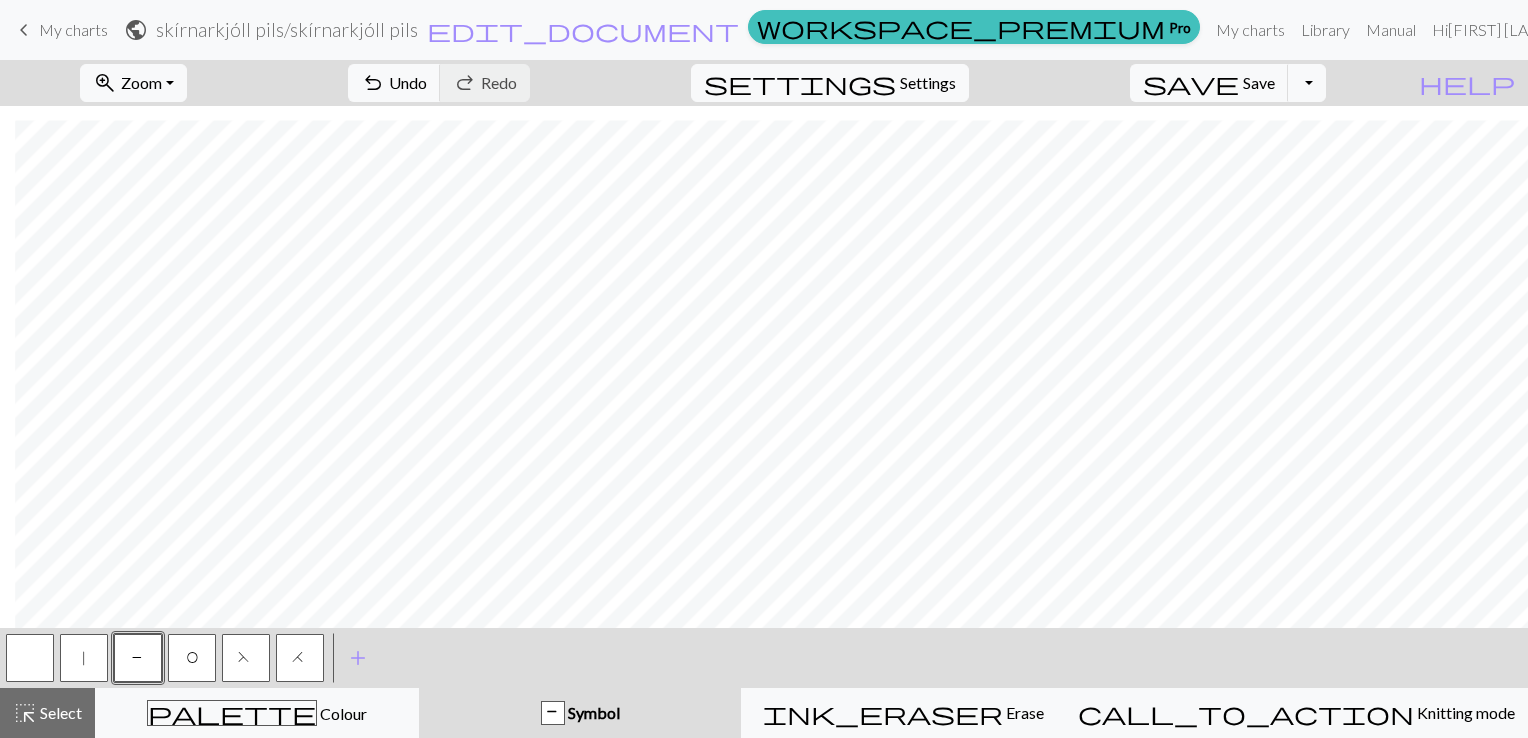 click on "O" at bounding box center [192, 660] 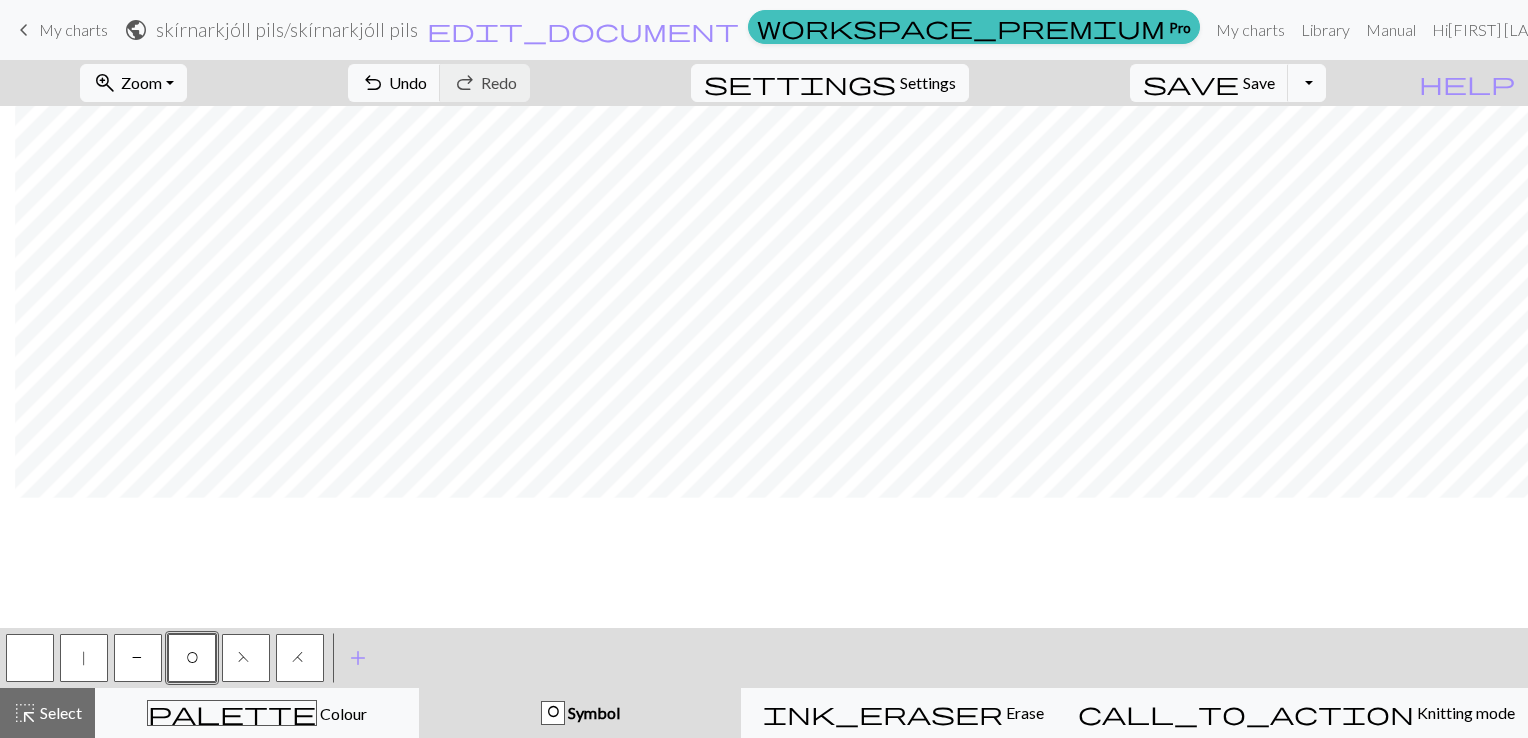 scroll, scrollTop: 0, scrollLeft: 215, axis: horizontal 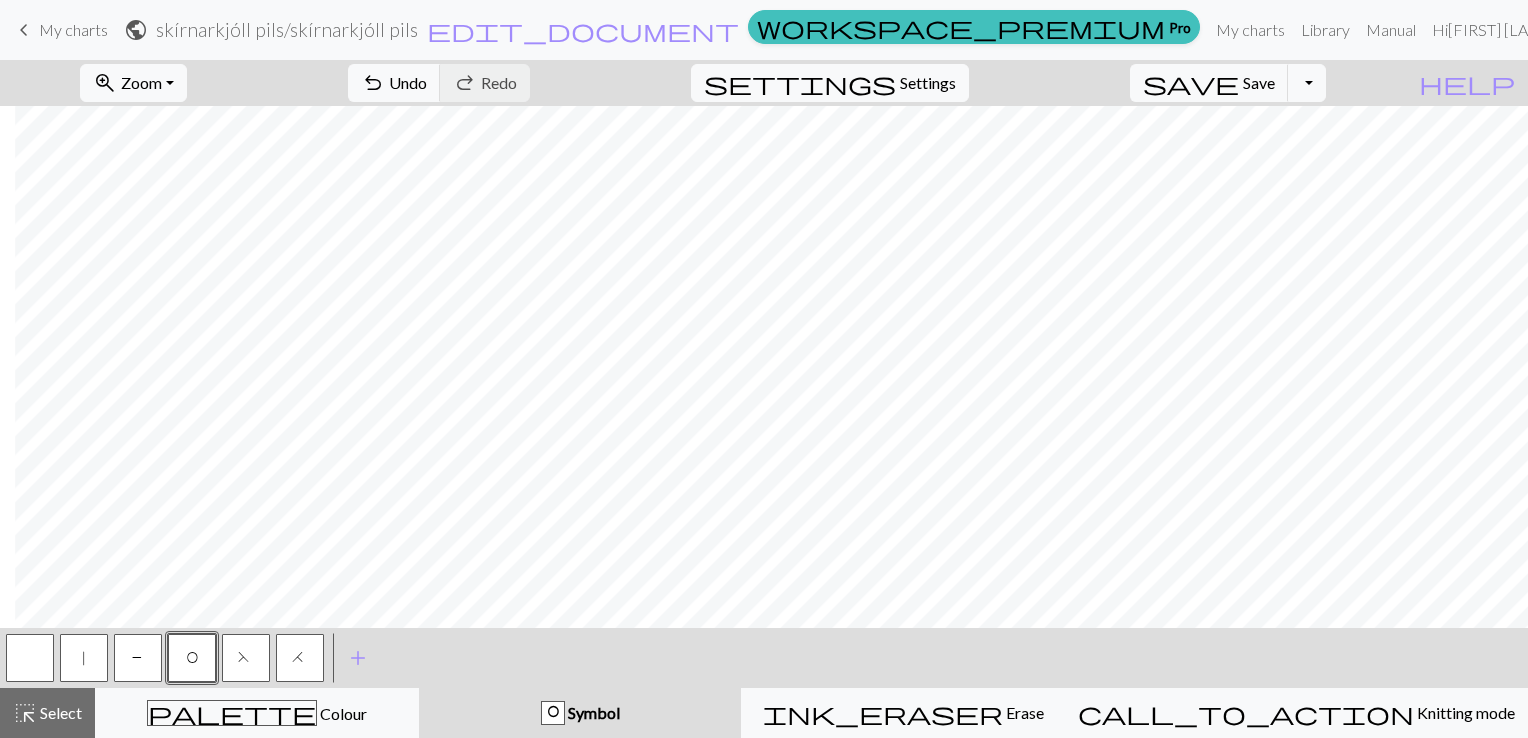 click on "F" at bounding box center [246, 660] 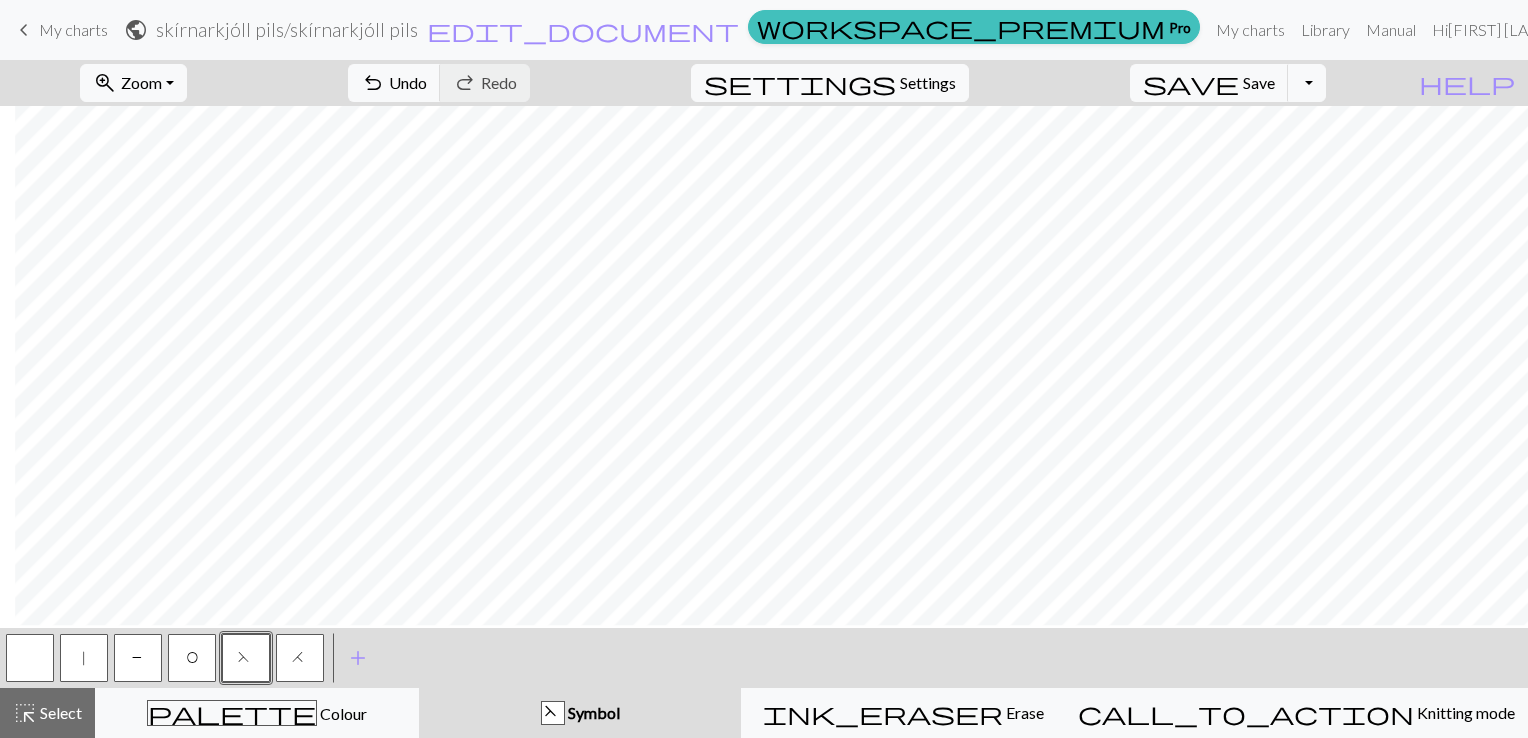 scroll, scrollTop: 235, scrollLeft: 215, axis: both 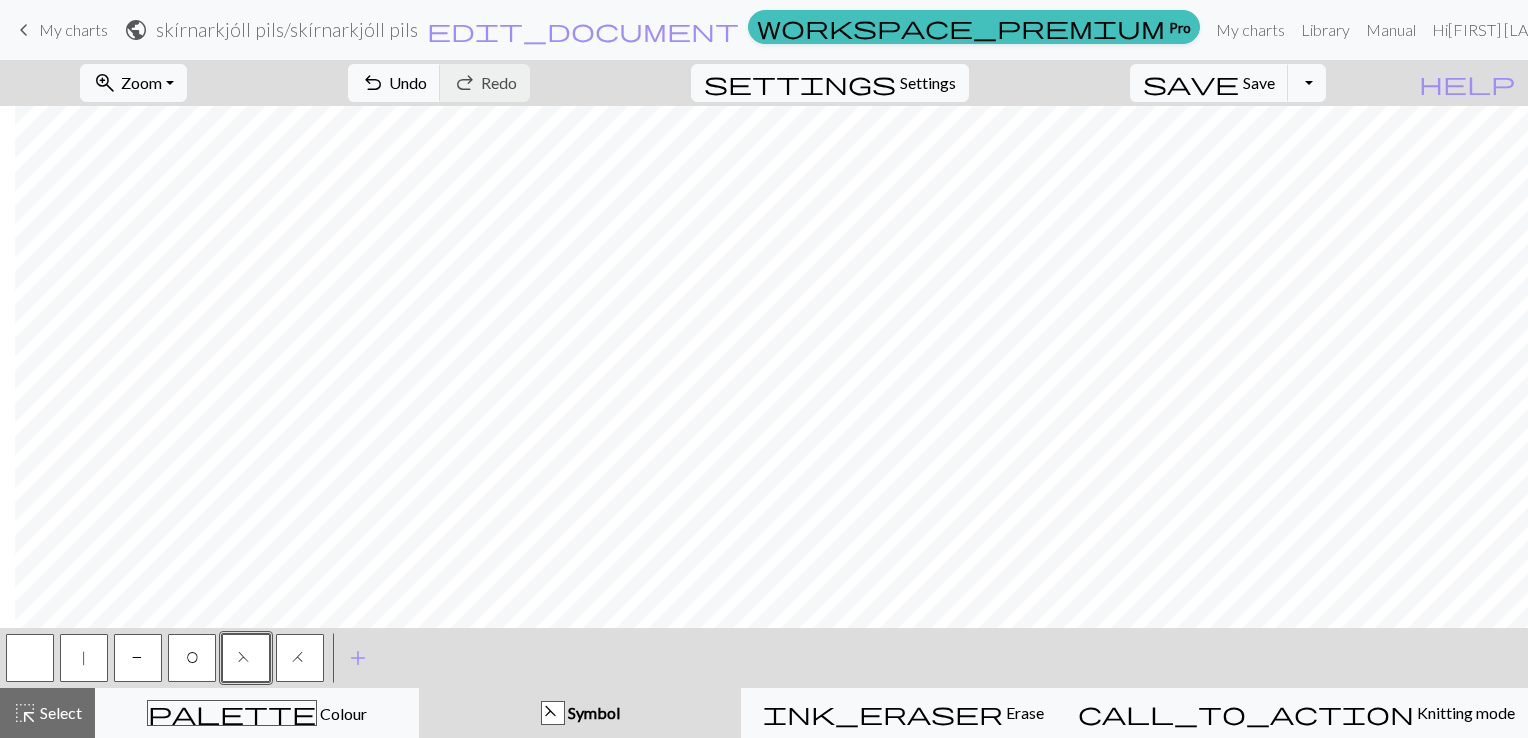 click on "H" at bounding box center [300, 660] 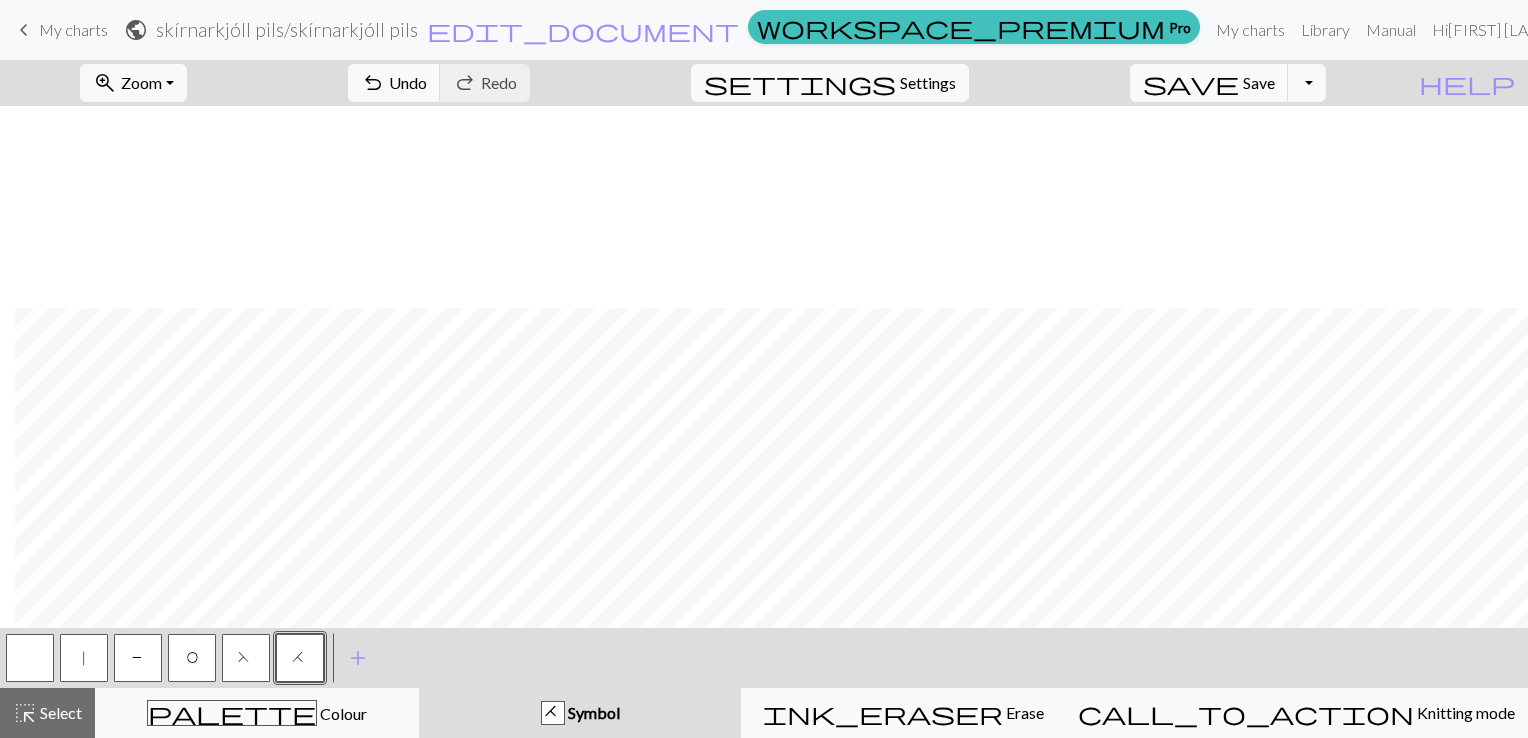 scroll, scrollTop: 437, scrollLeft: 215, axis: both 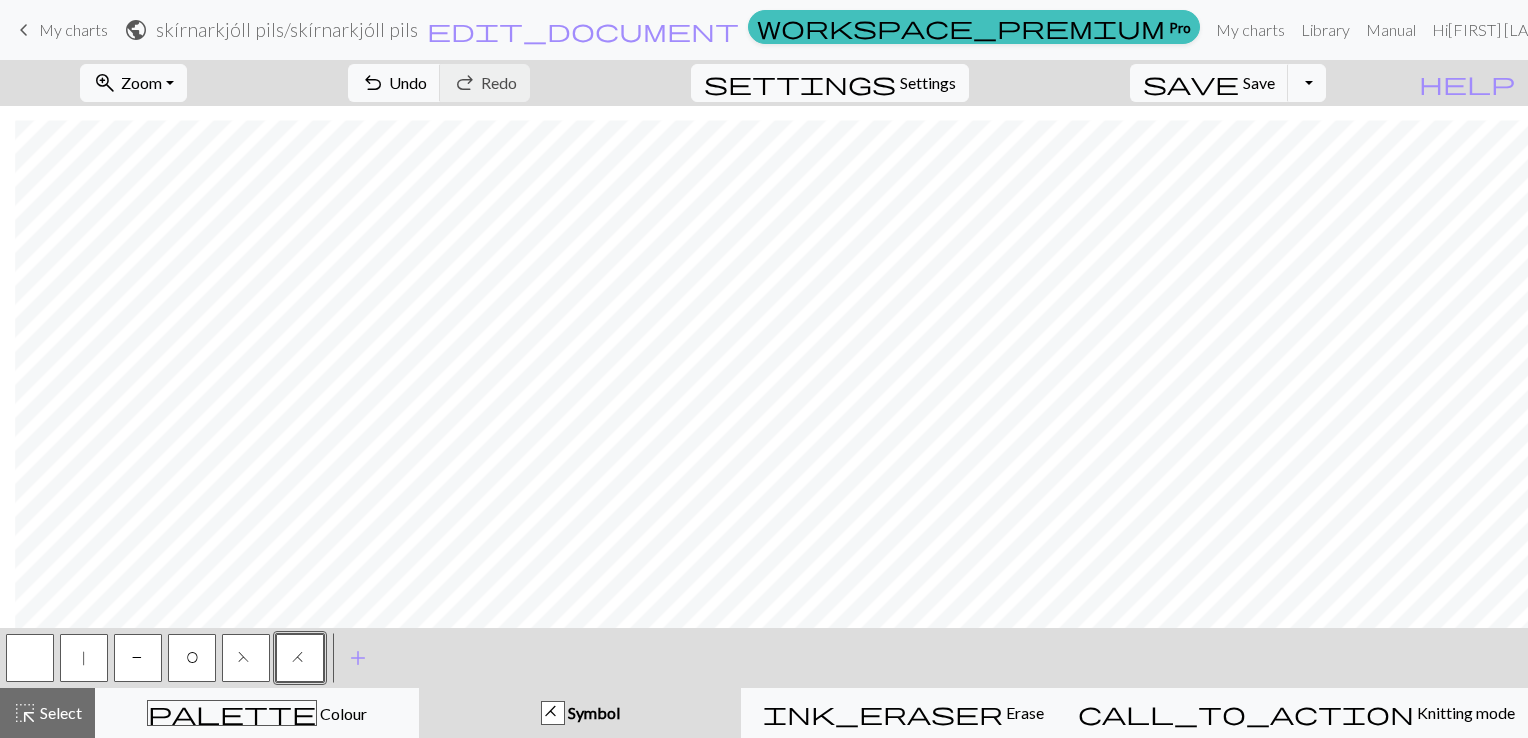 click on "|" at bounding box center (84, 660) 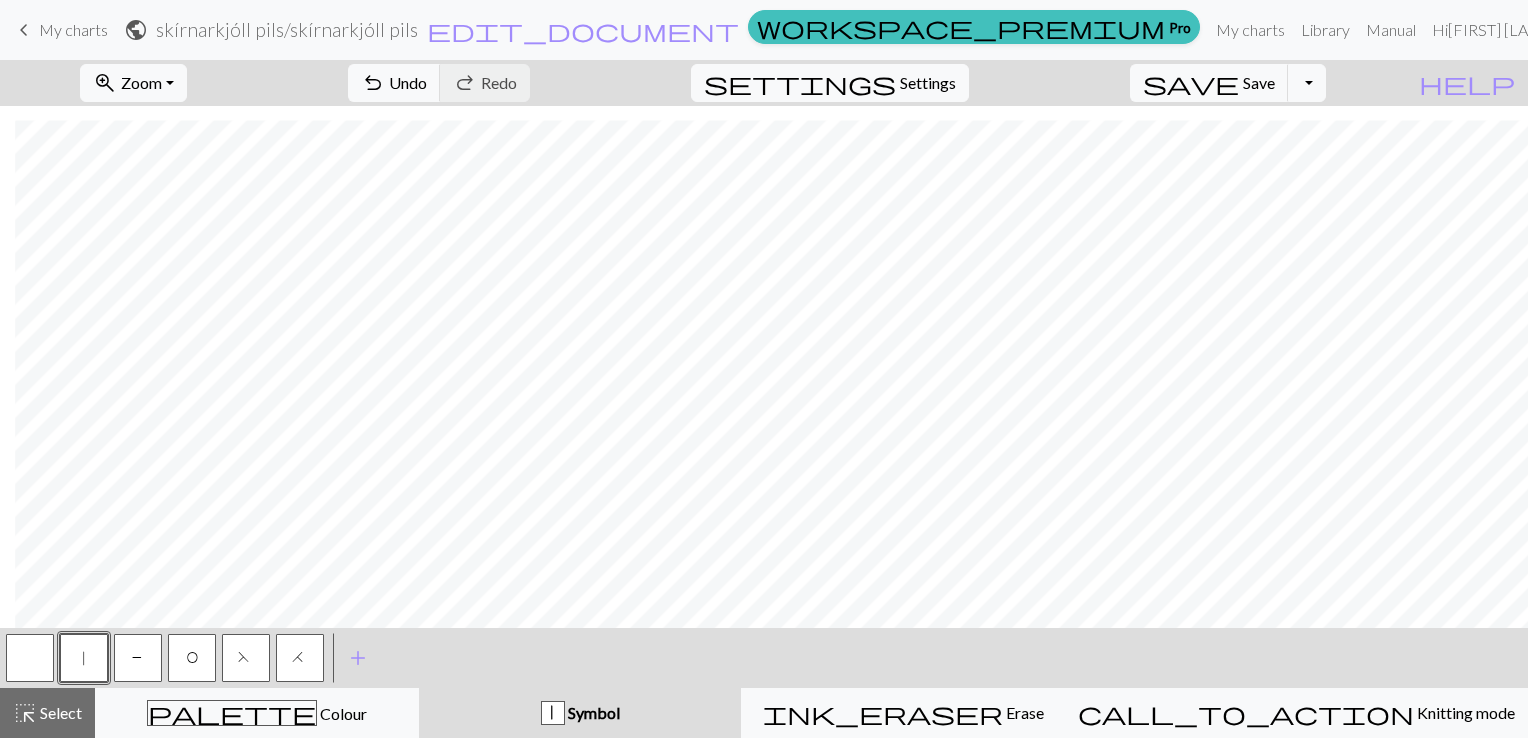click on "O" at bounding box center [192, 660] 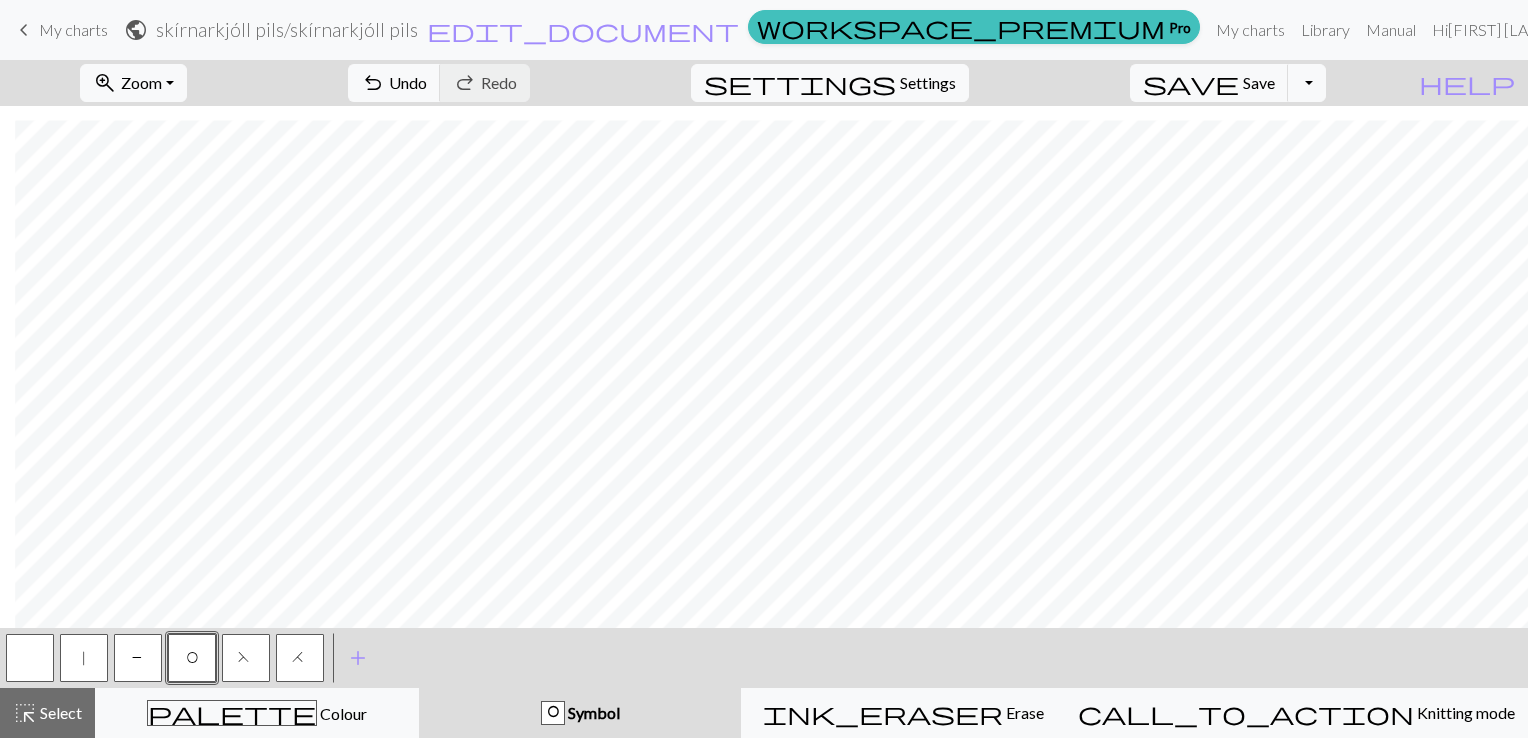 click on "|" at bounding box center [84, 658] 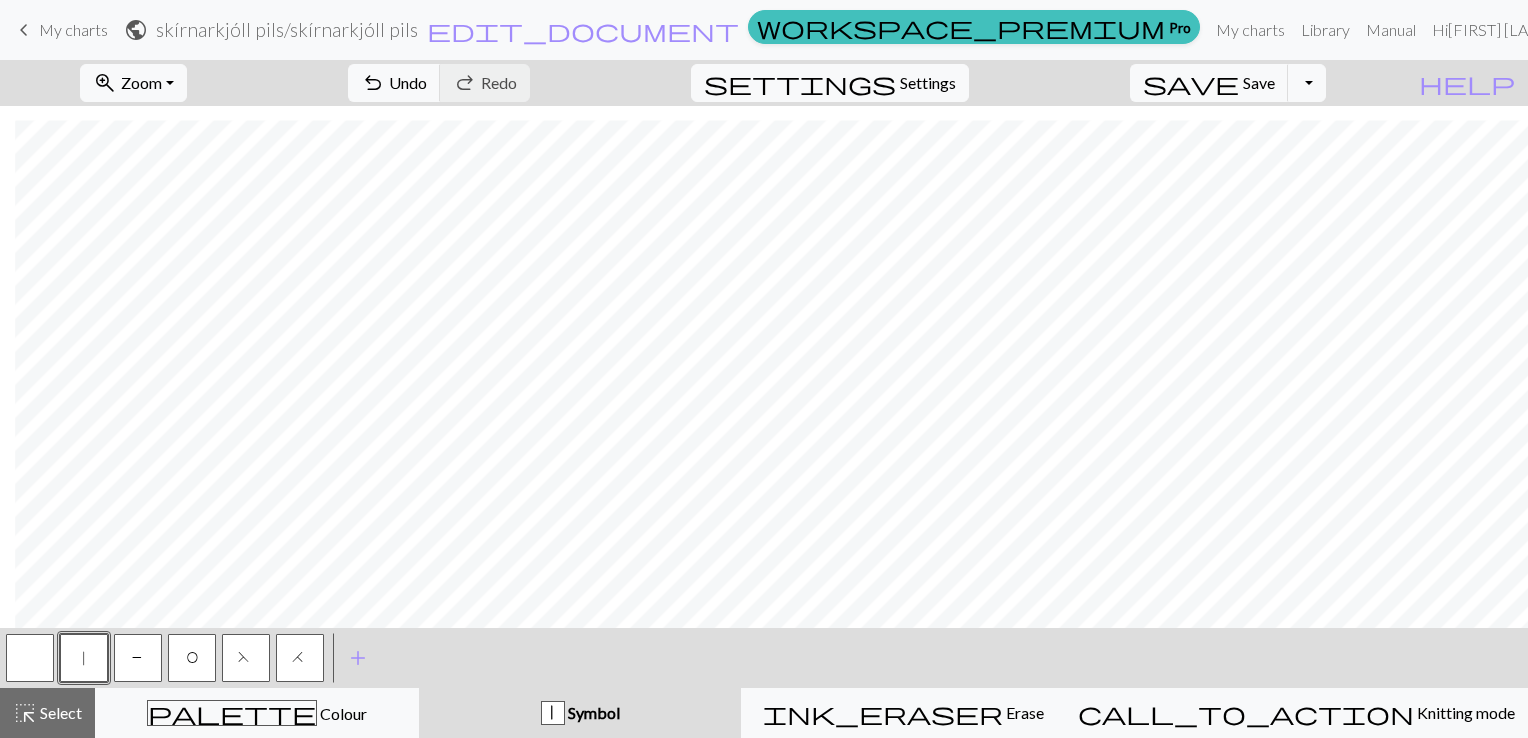 click at bounding box center (30, 658) 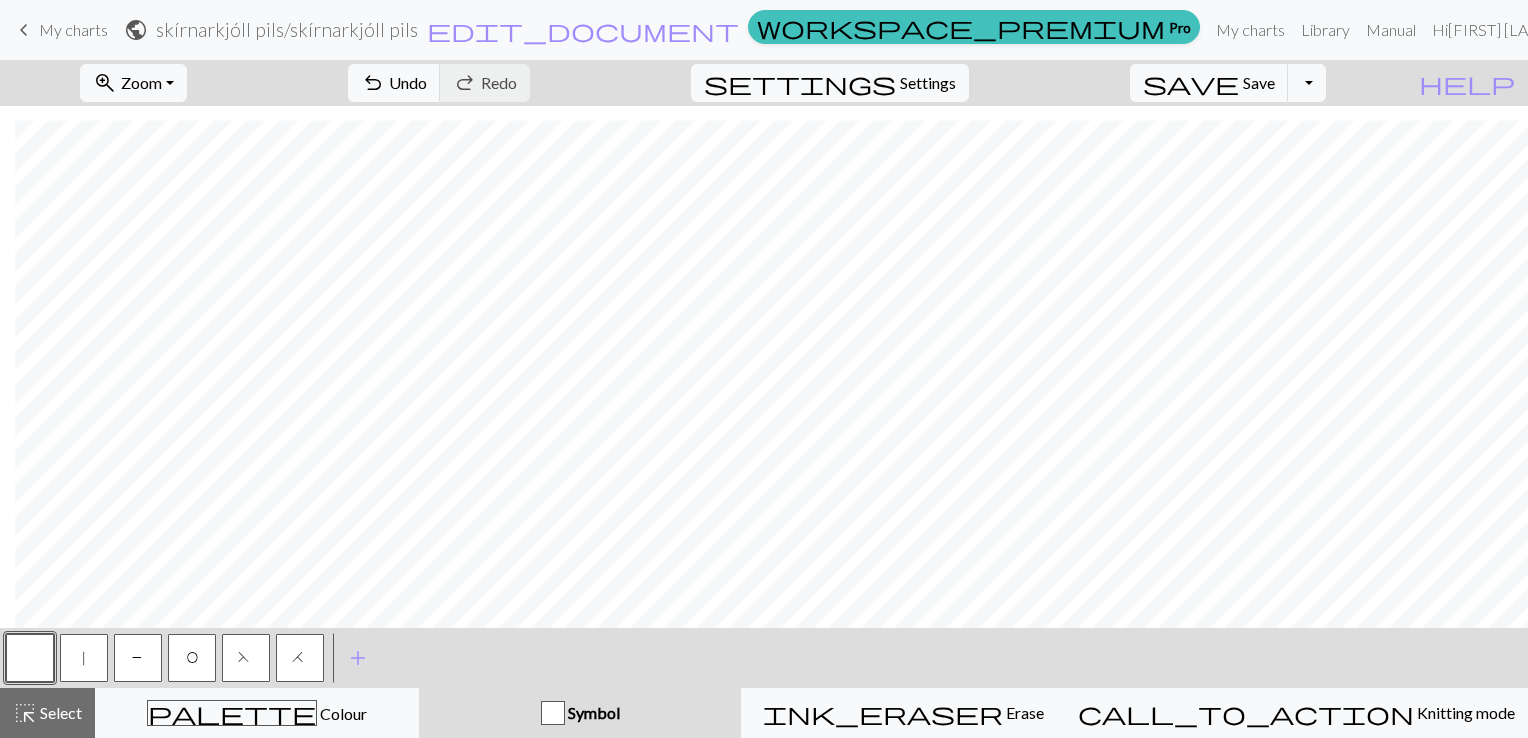 click on "|" at bounding box center (84, 658) 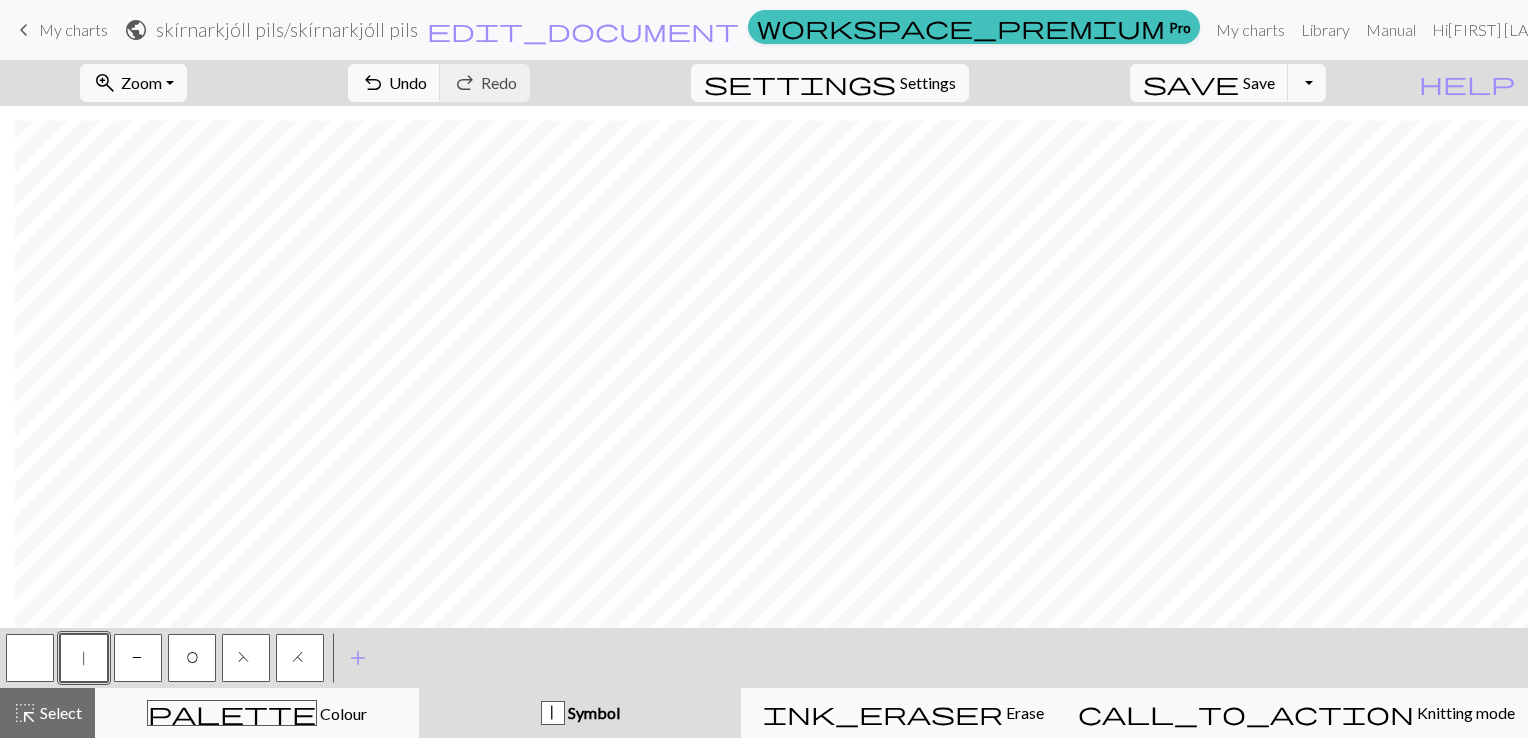 click at bounding box center [30, 658] 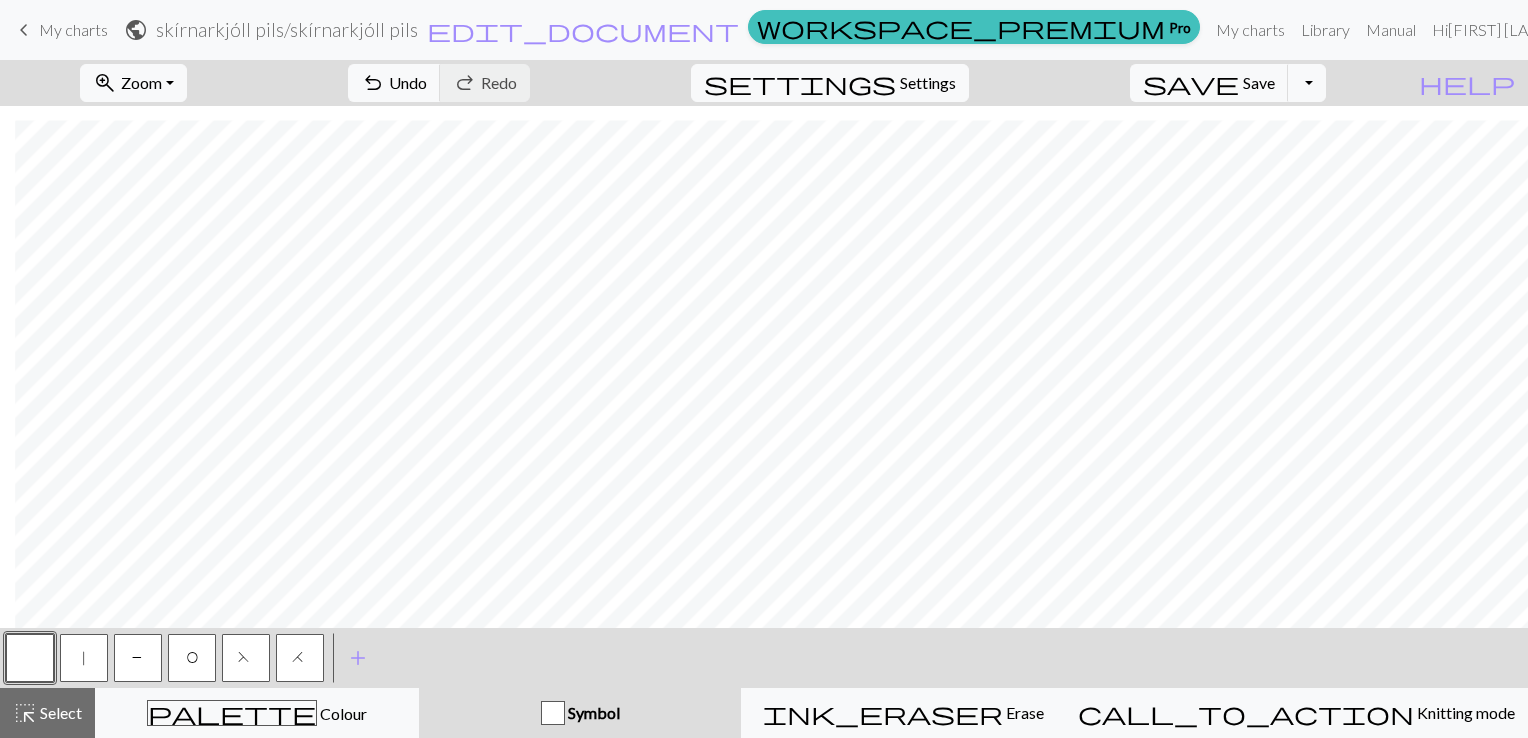 click on "H" at bounding box center (300, 658) 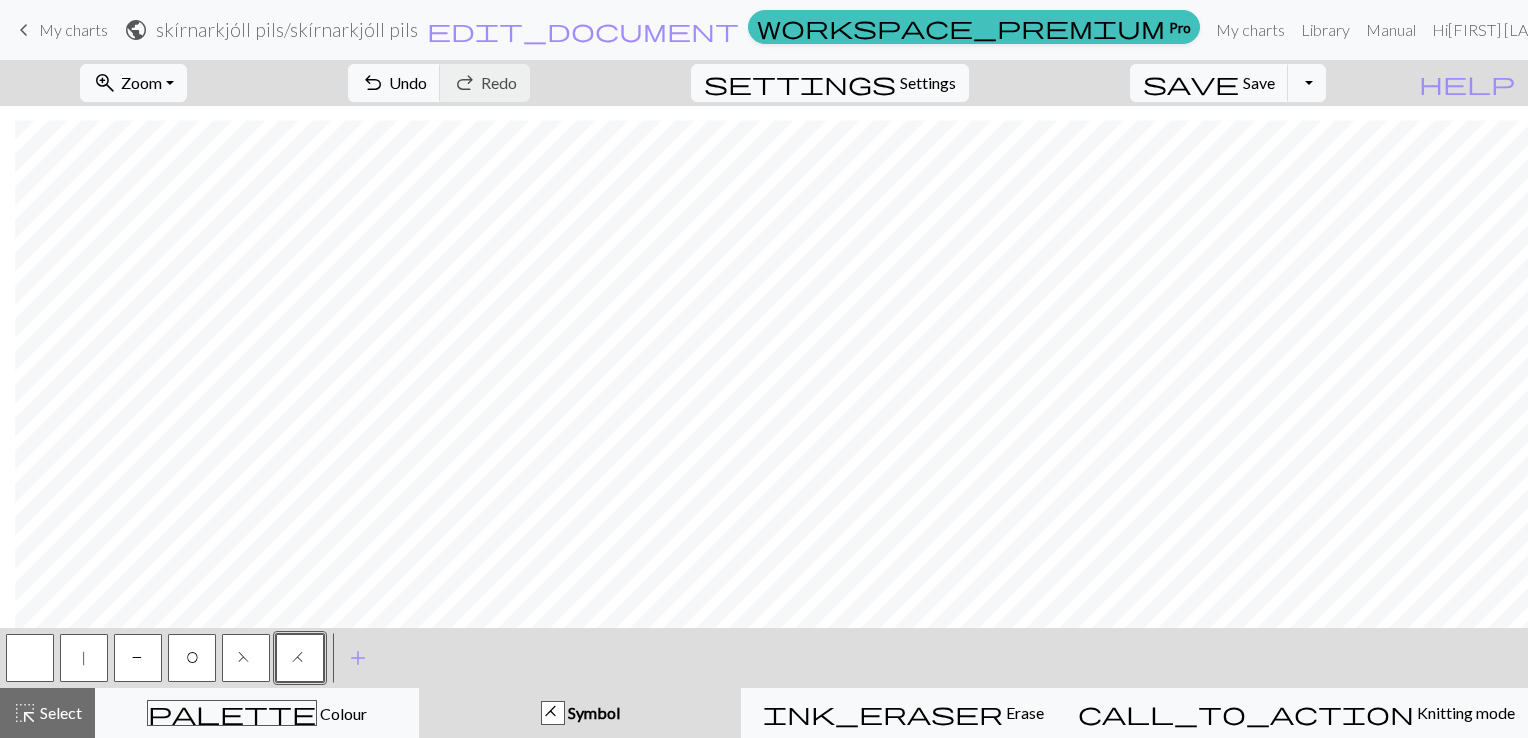 click at bounding box center [30, 658] 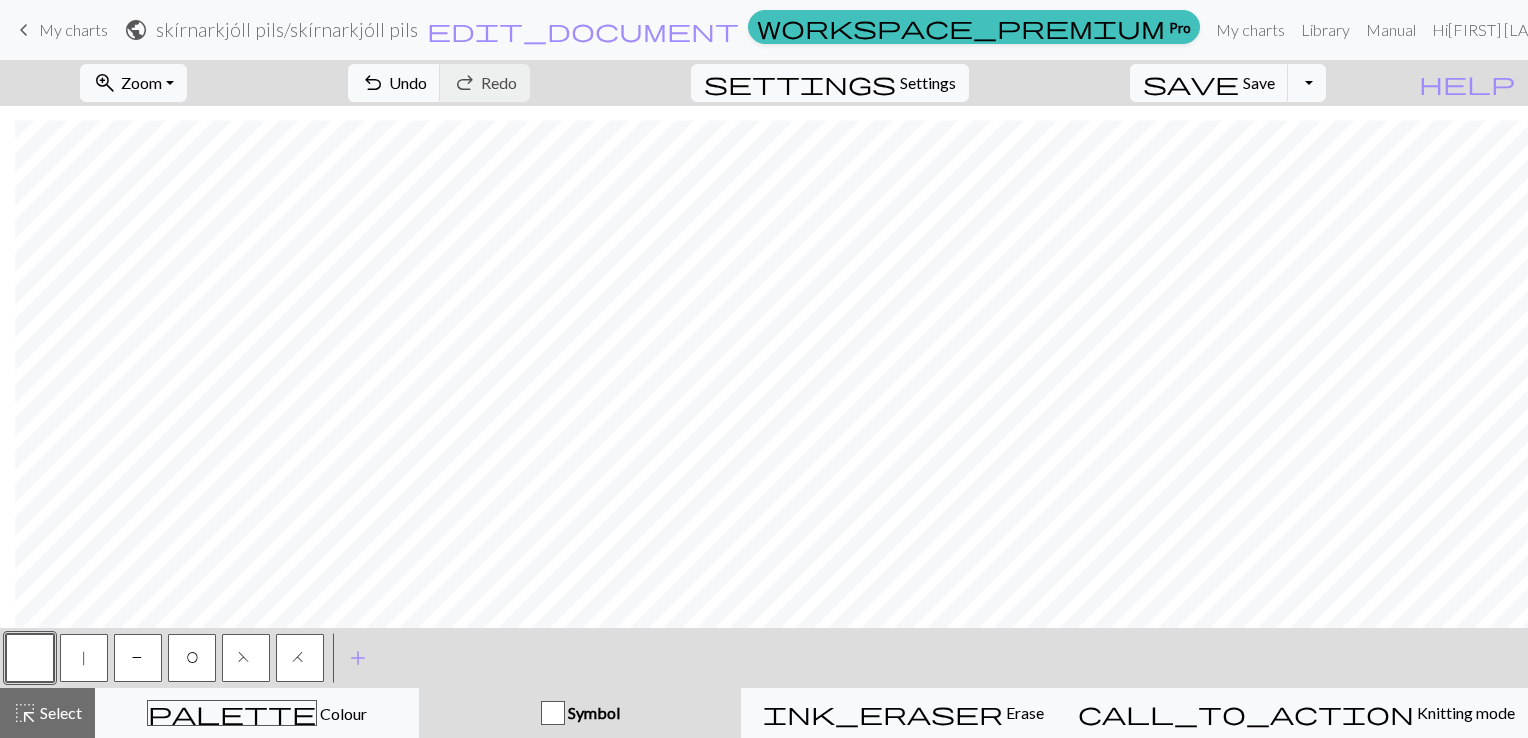 click on "P" at bounding box center [138, 660] 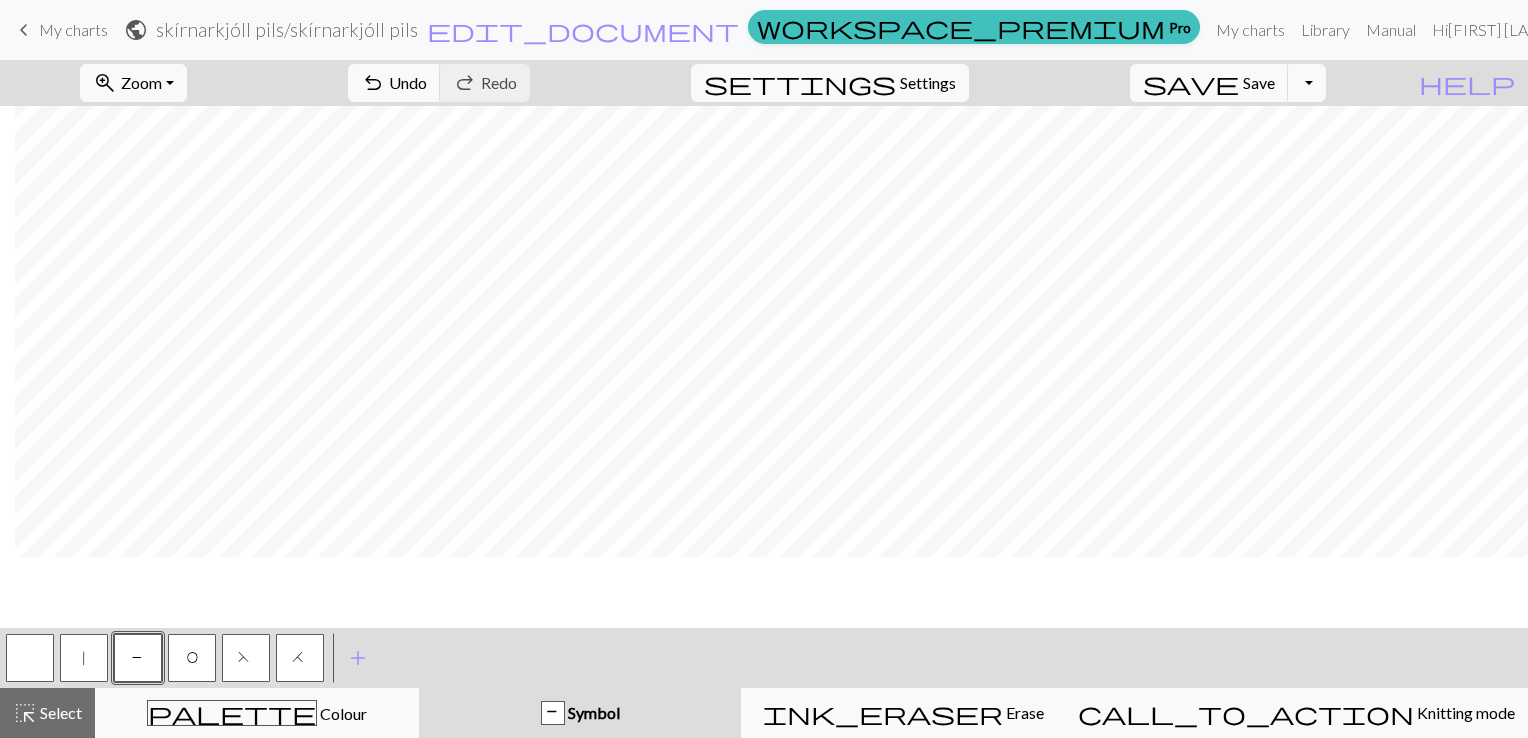 scroll, scrollTop: 0, scrollLeft: 215, axis: horizontal 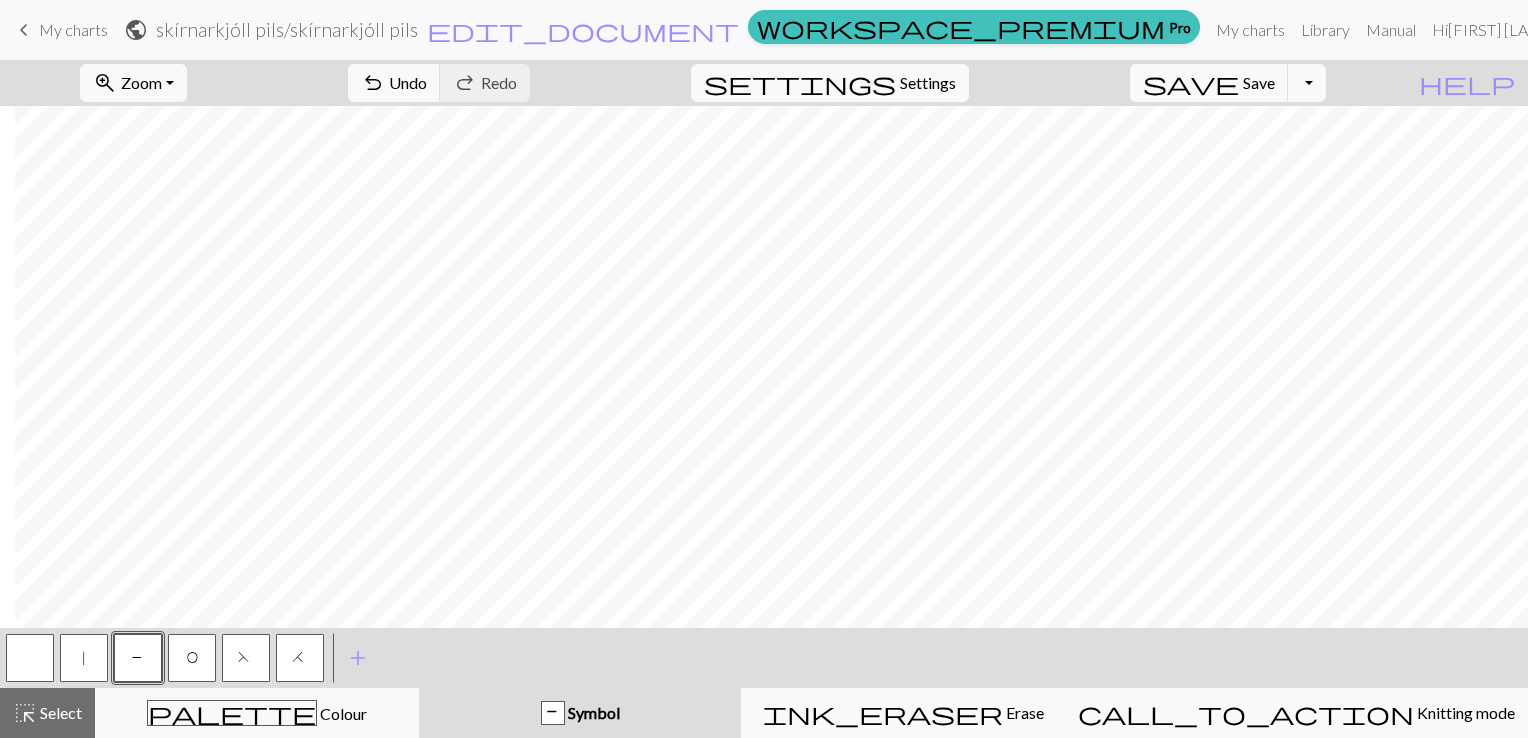 click on "O" at bounding box center (192, 658) 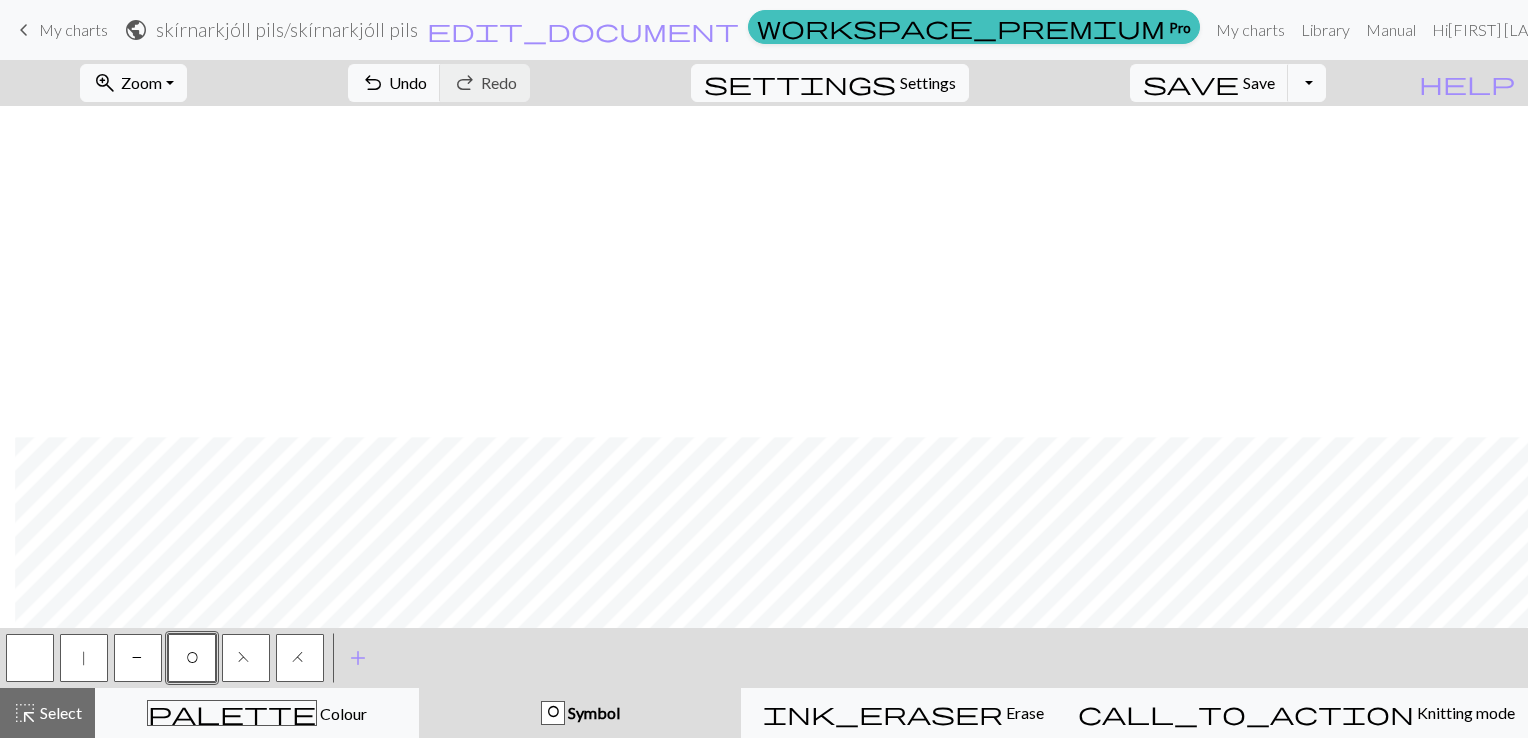 scroll, scrollTop: 437, scrollLeft: 215, axis: both 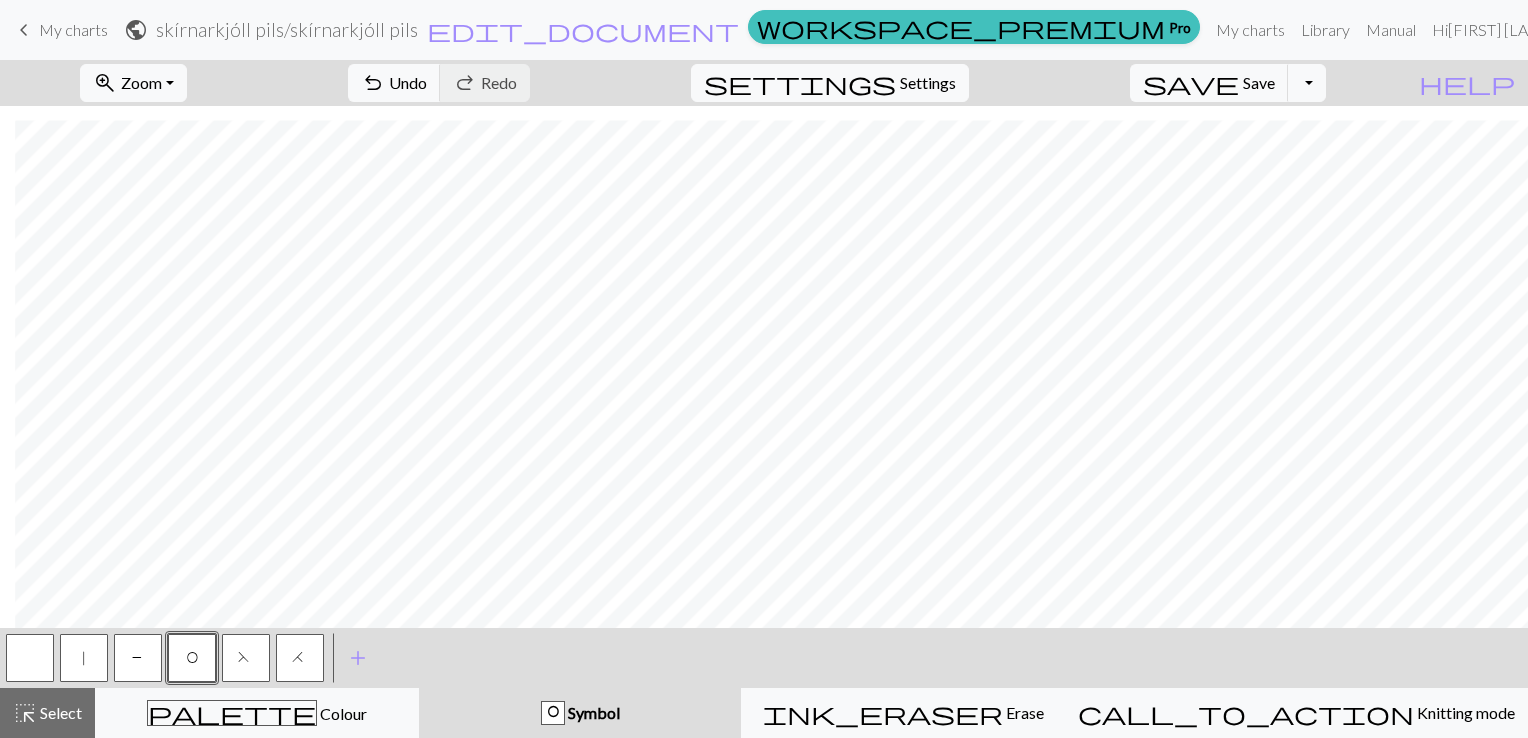 click on "F" at bounding box center (246, 660) 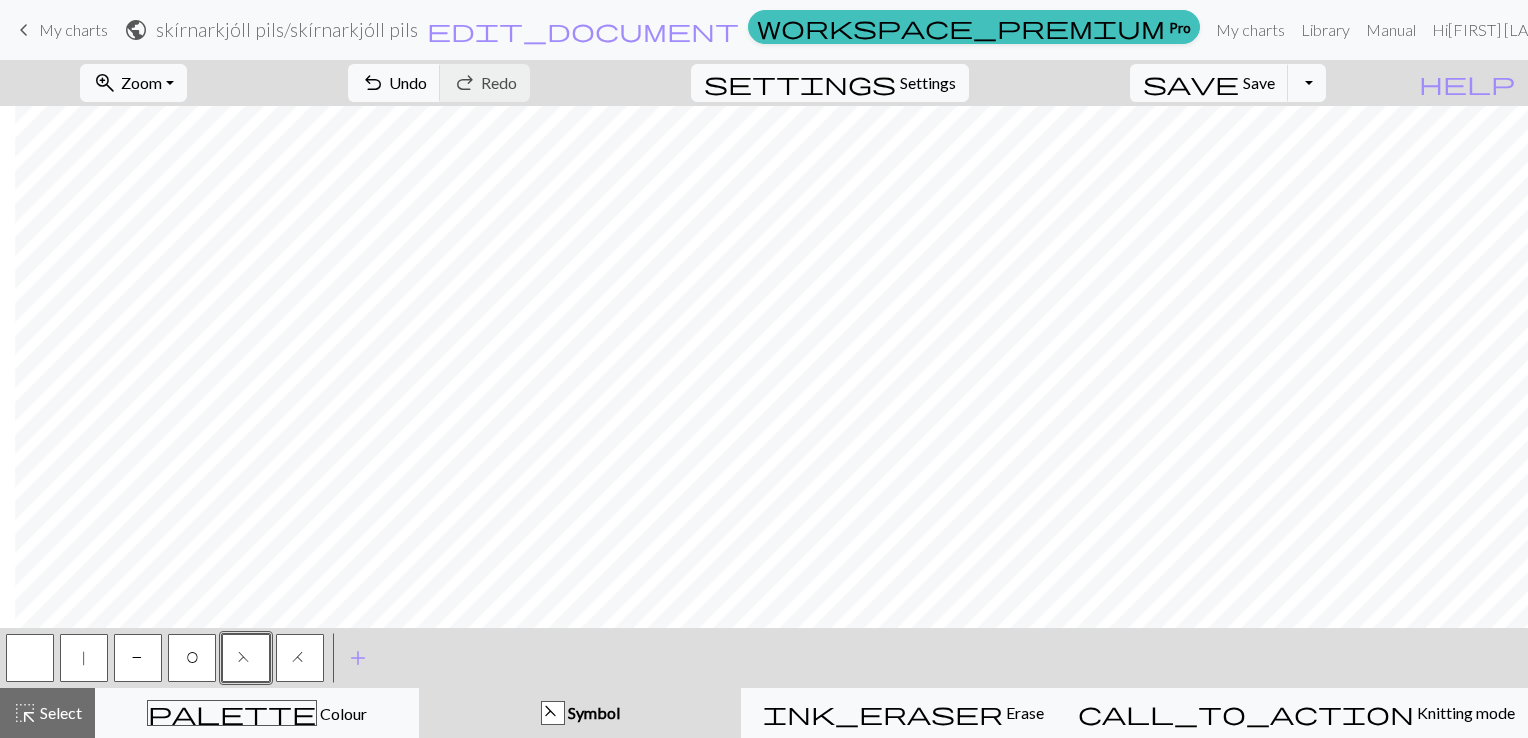 scroll, scrollTop: 0, scrollLeft: 215, axis: horizontal 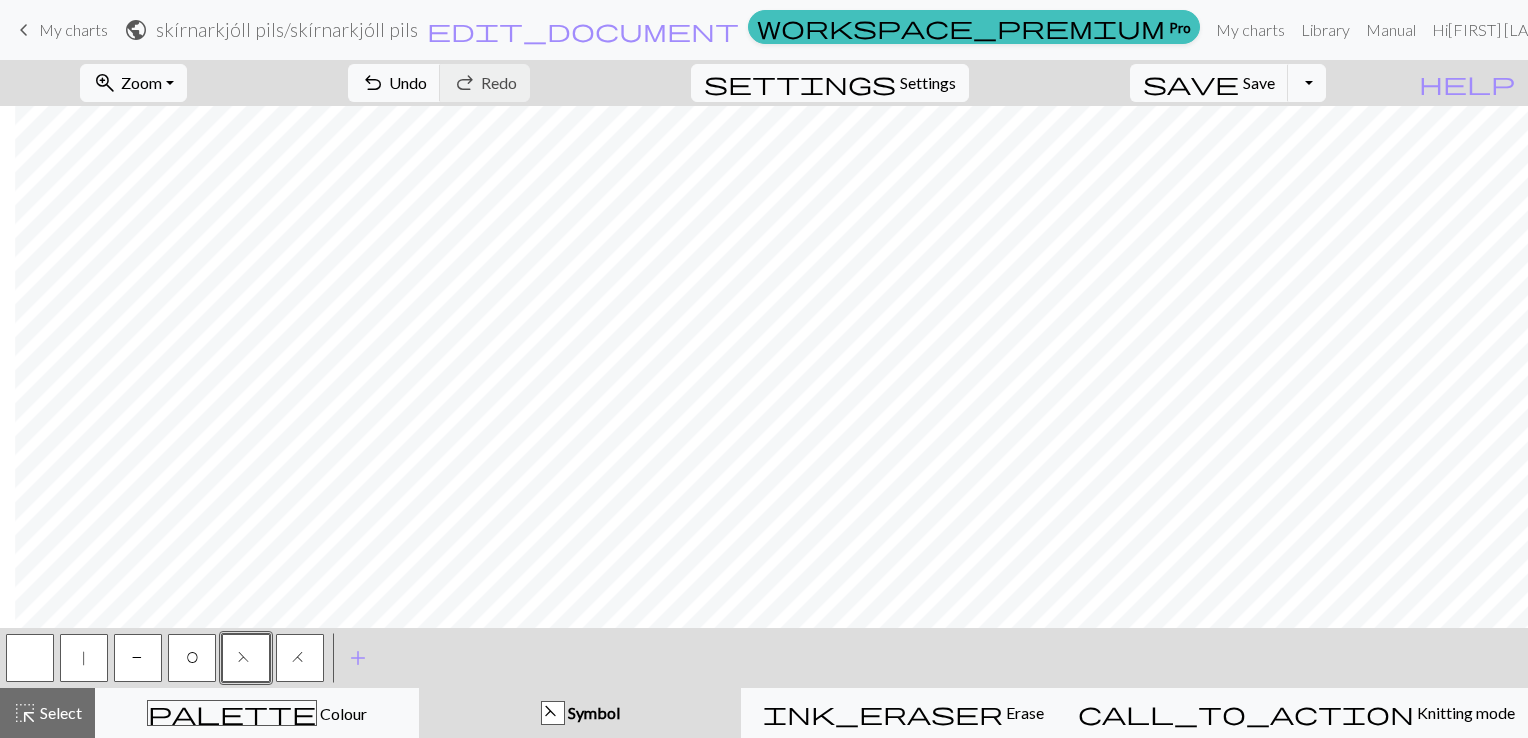 click on "O" at bounding box center (192, 658) 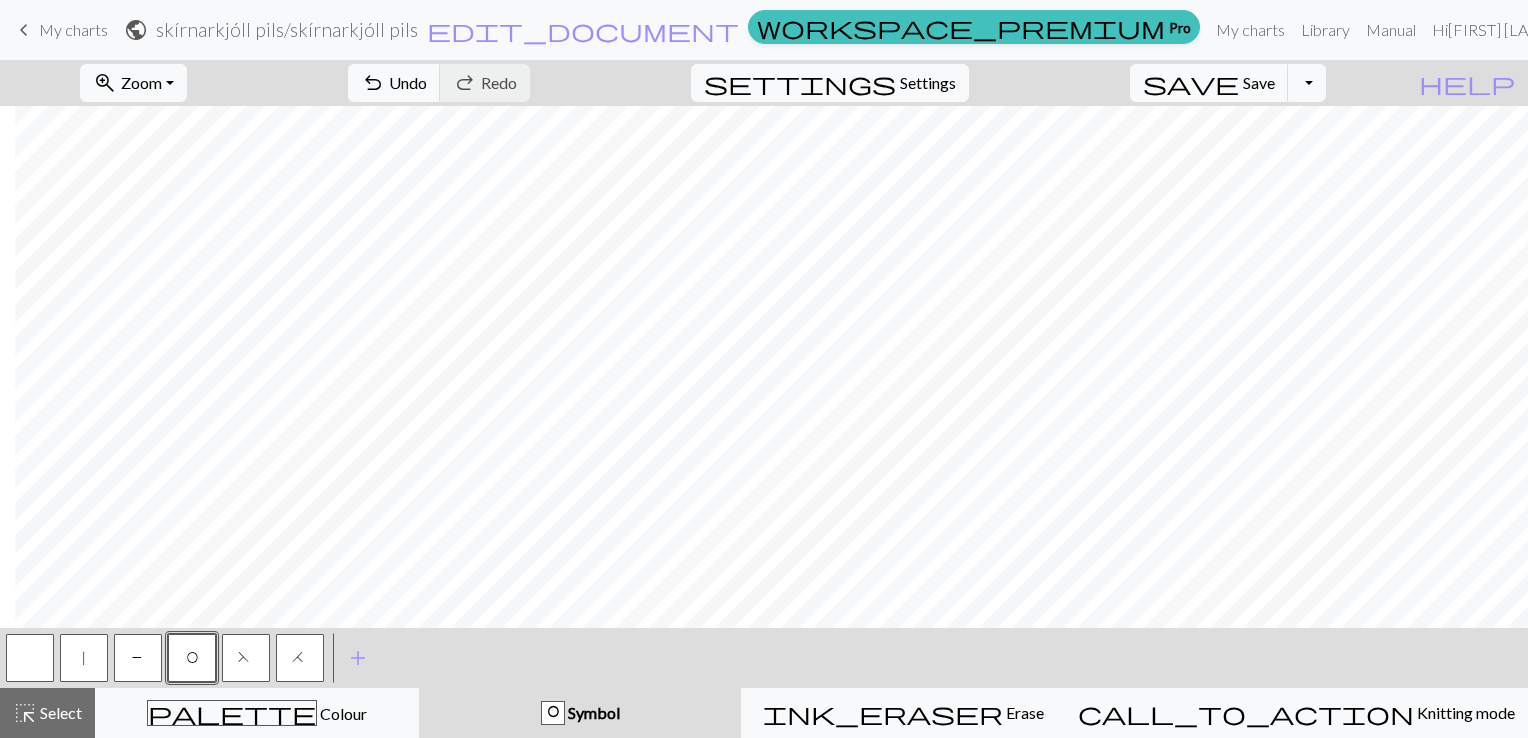 click on "H" at bounding box center [300, 660] 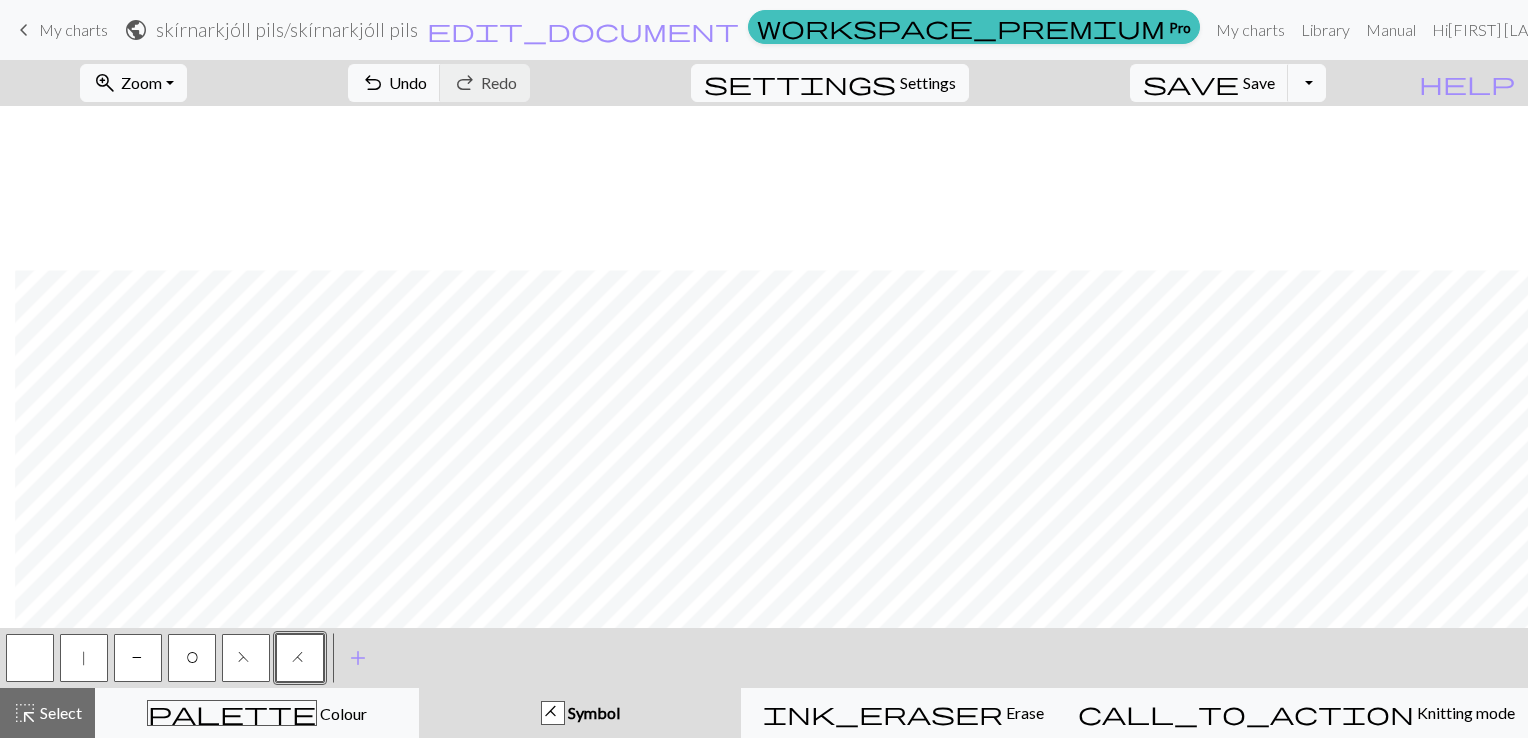 scroll, scrollTop: 437, scrollLeft: 215, axis: both 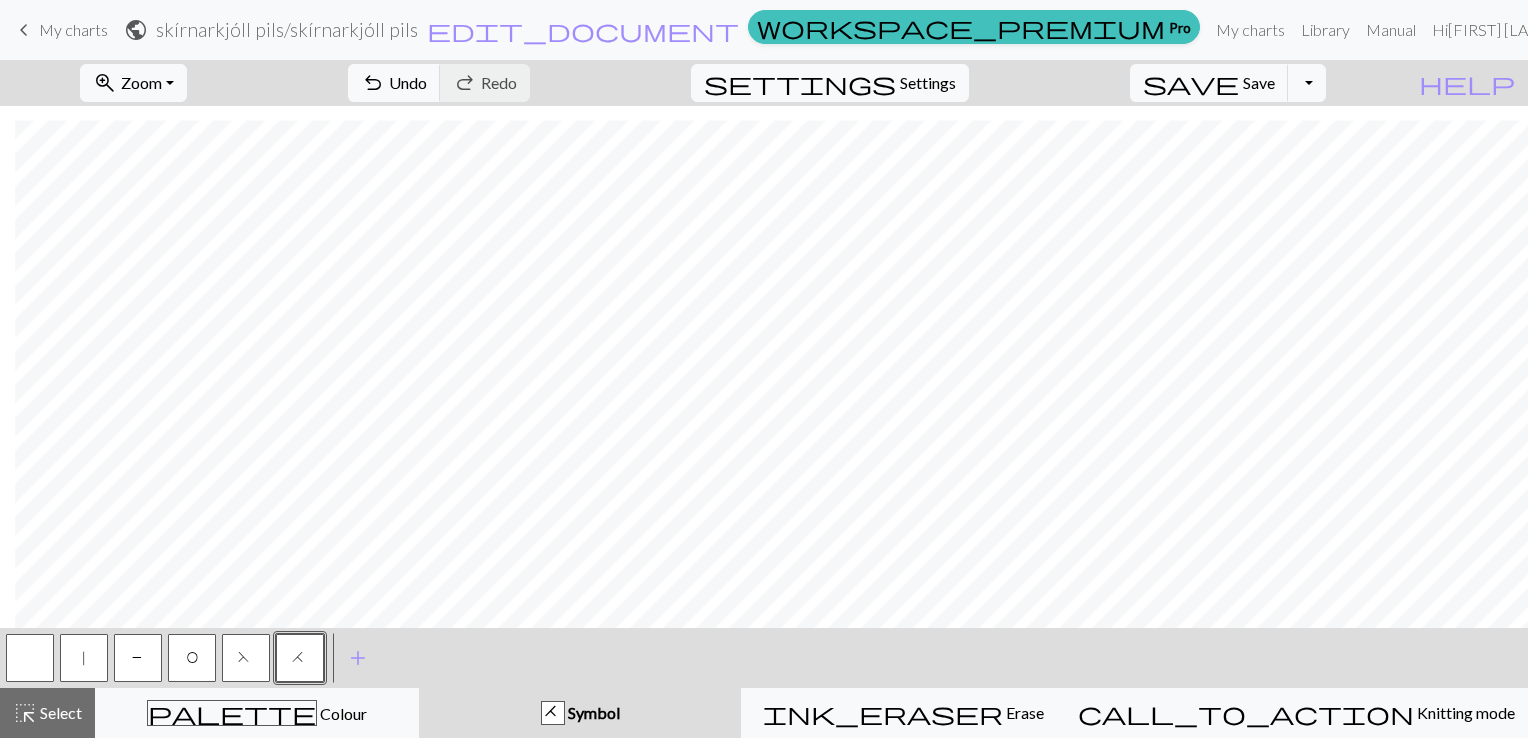 click on "F" at bounding box center [246, 660] 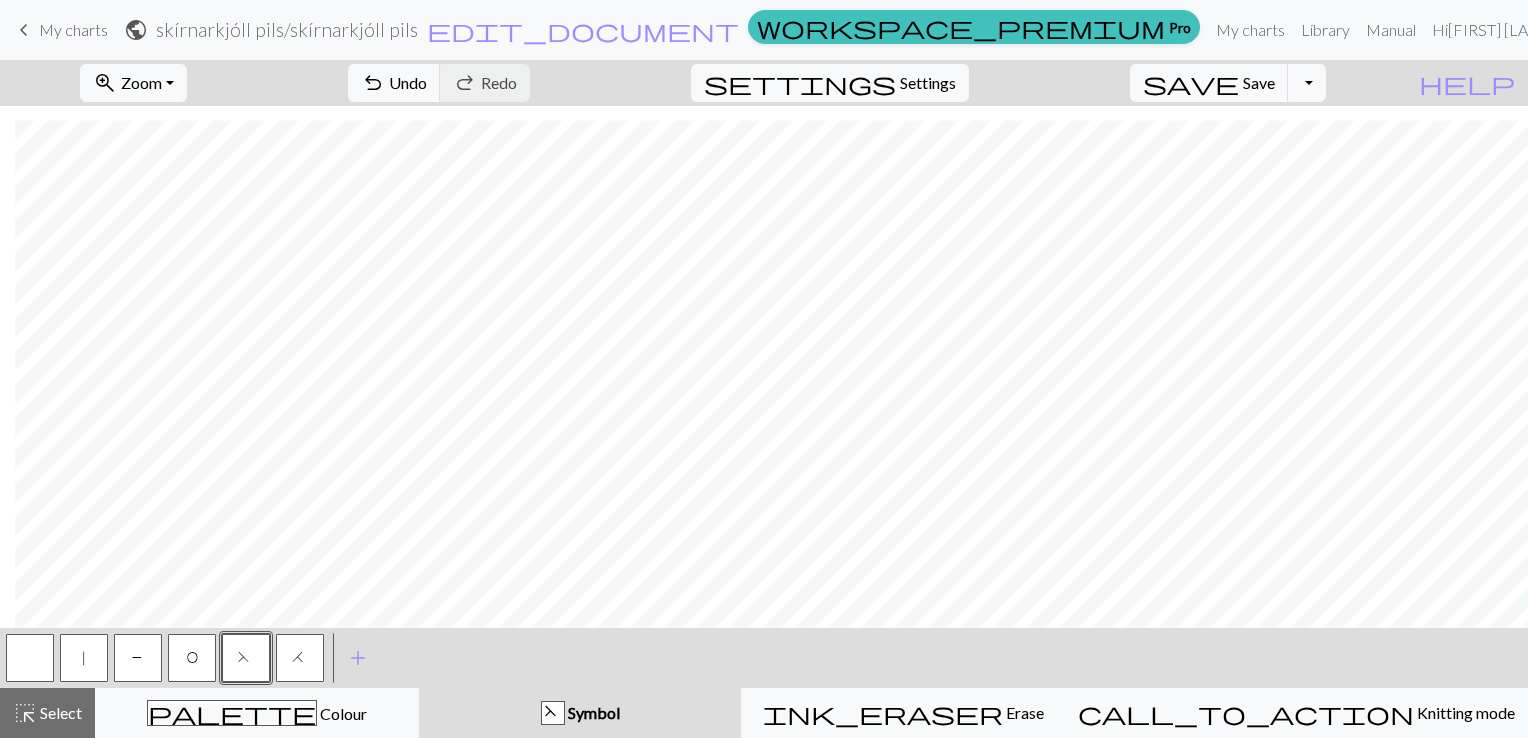 click on "|" at bounding box center (84, 660) 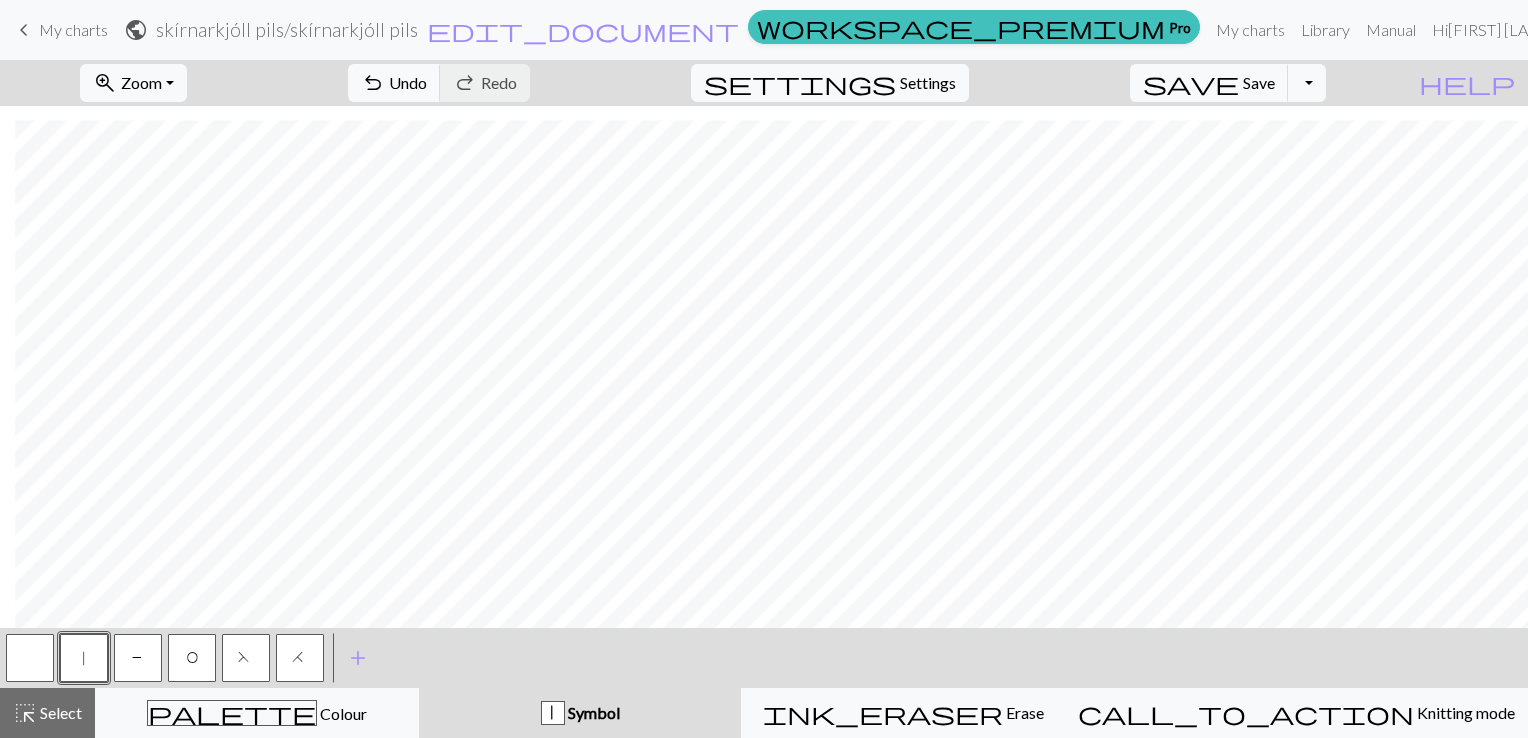 click on "O" at bounding box center (192, 660) 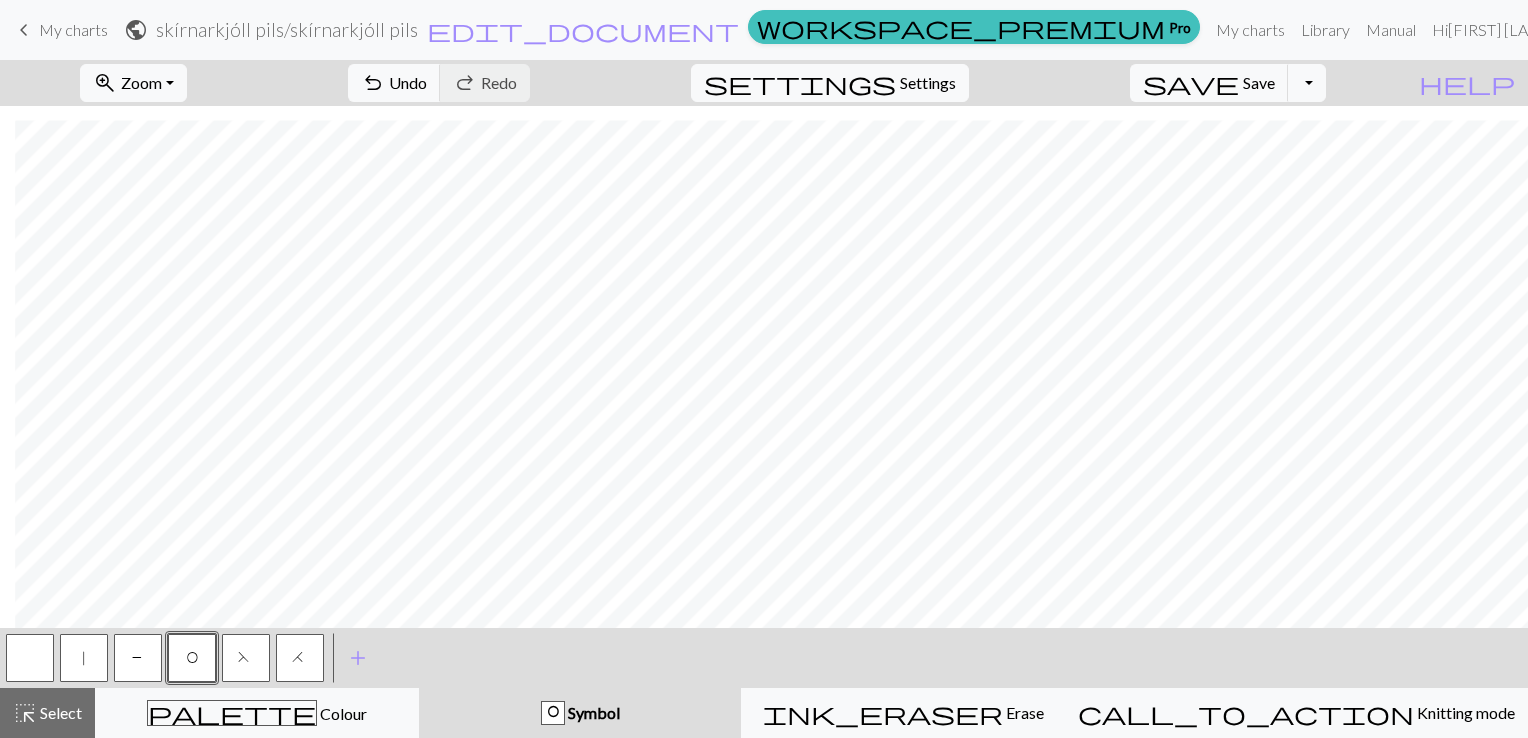click on "|" at bounding box center (84, 658) 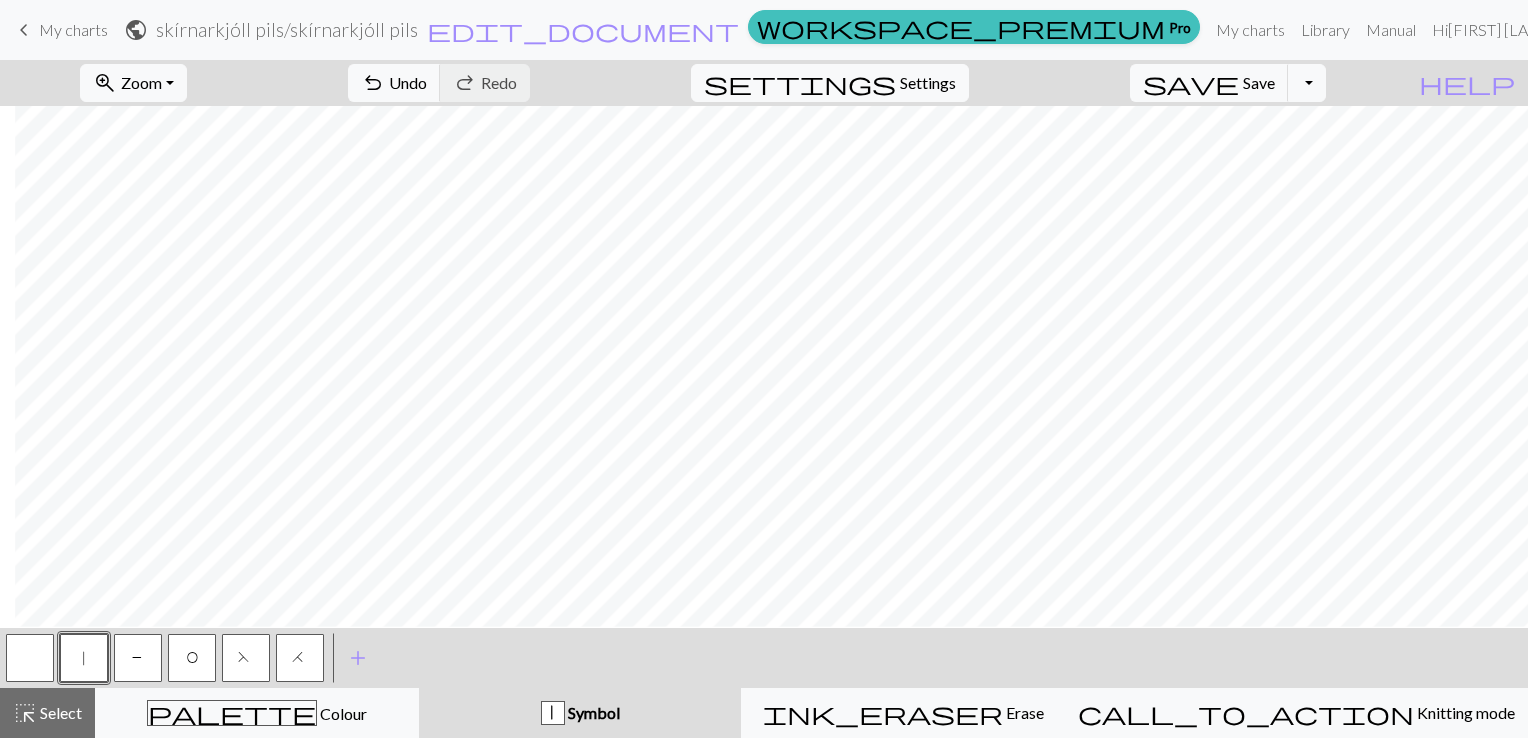 scroll, scrollTop: 249, scrollLeft: 215, axis: both 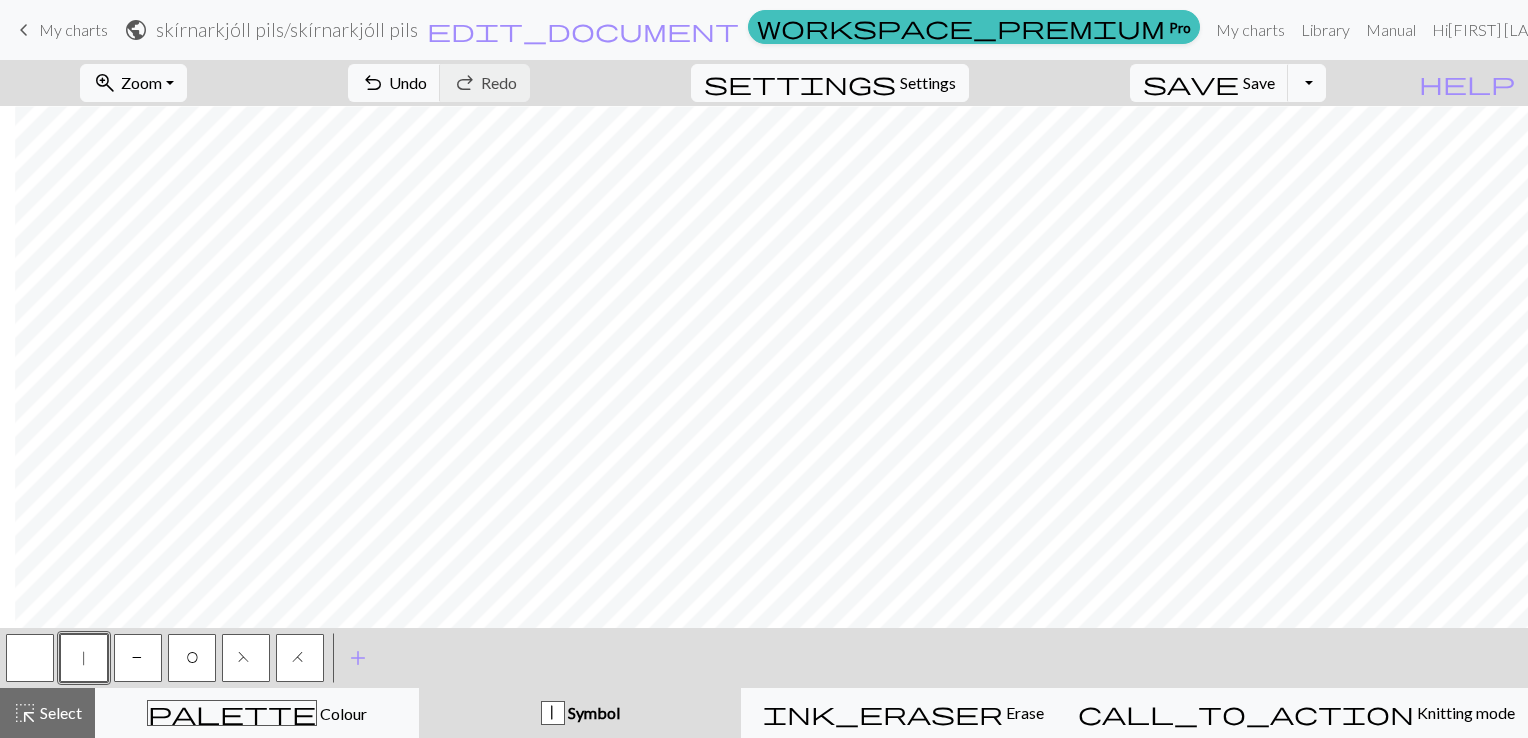 click on "F" at bounding box center [246, 658] 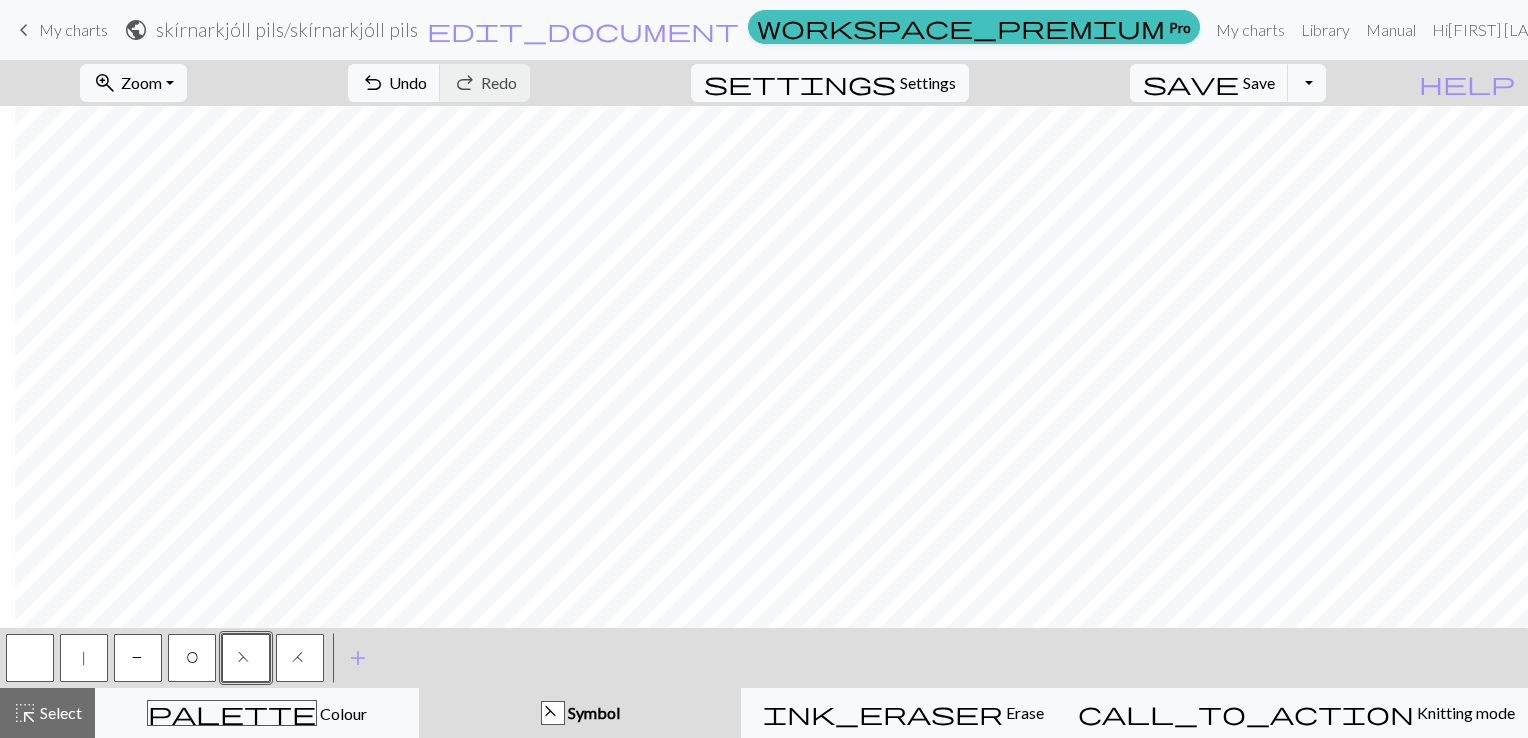 click on "O" at bounding box center (192, 658) 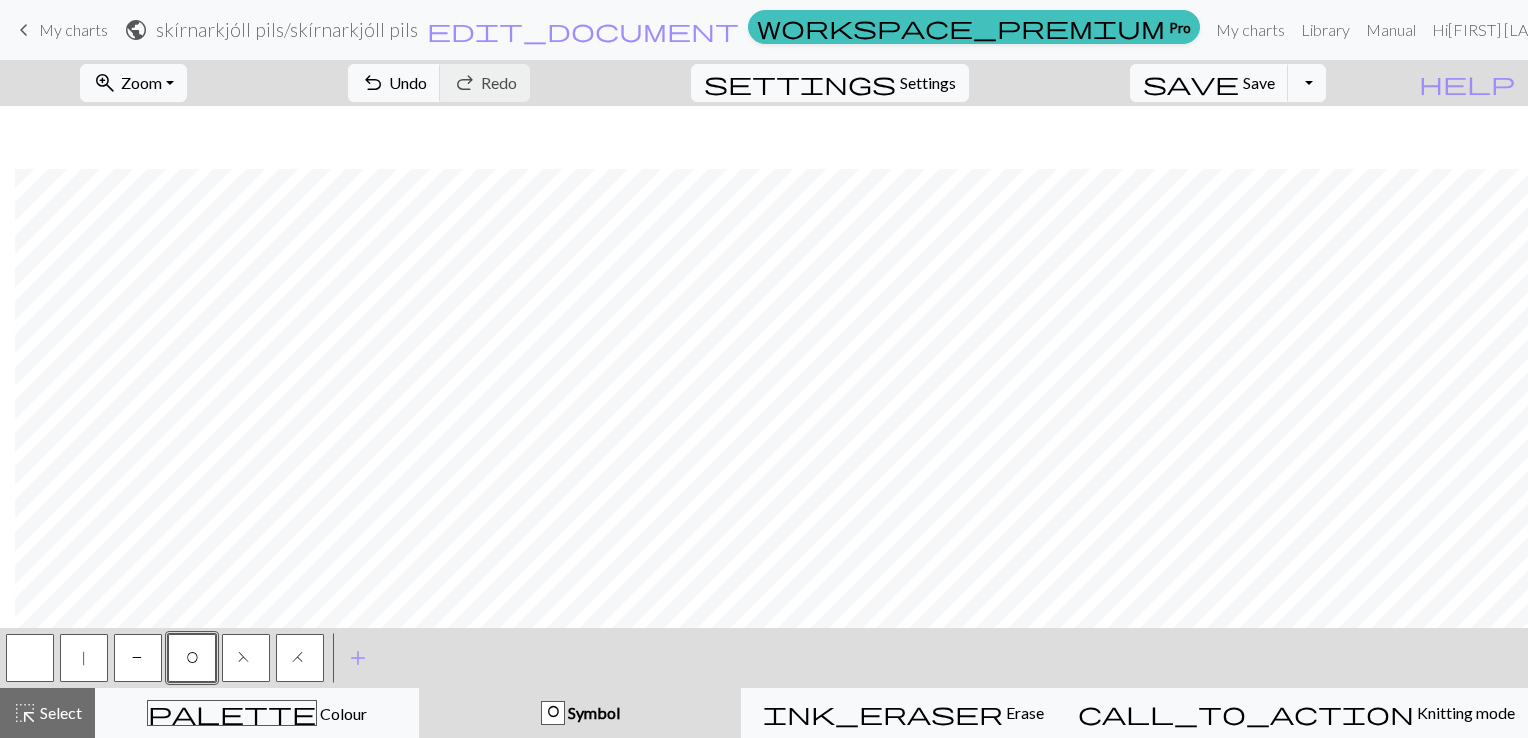 scroll, scrollTop: 316, scrollLeft: 215, axis: both 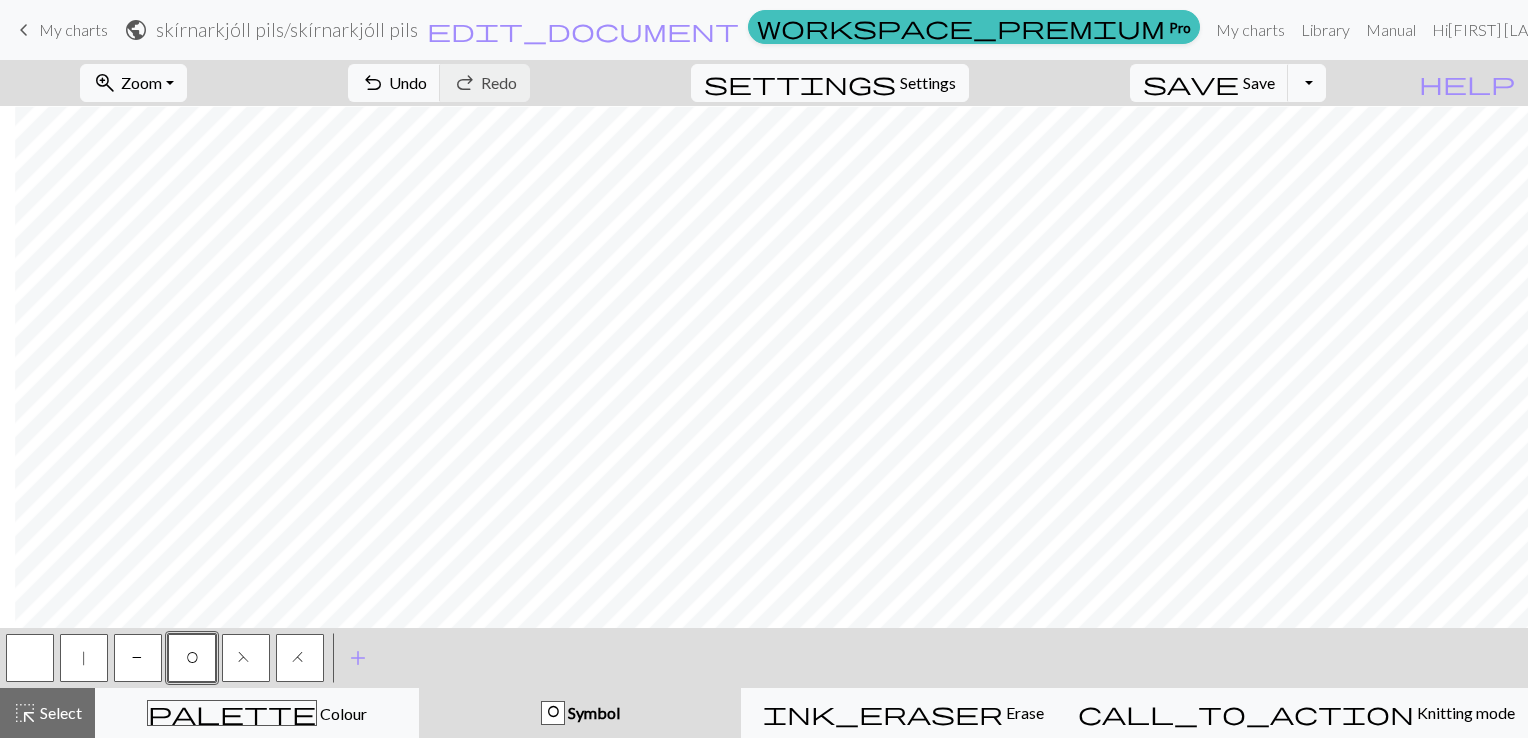 click on "|" at bounding box center [84, 658] 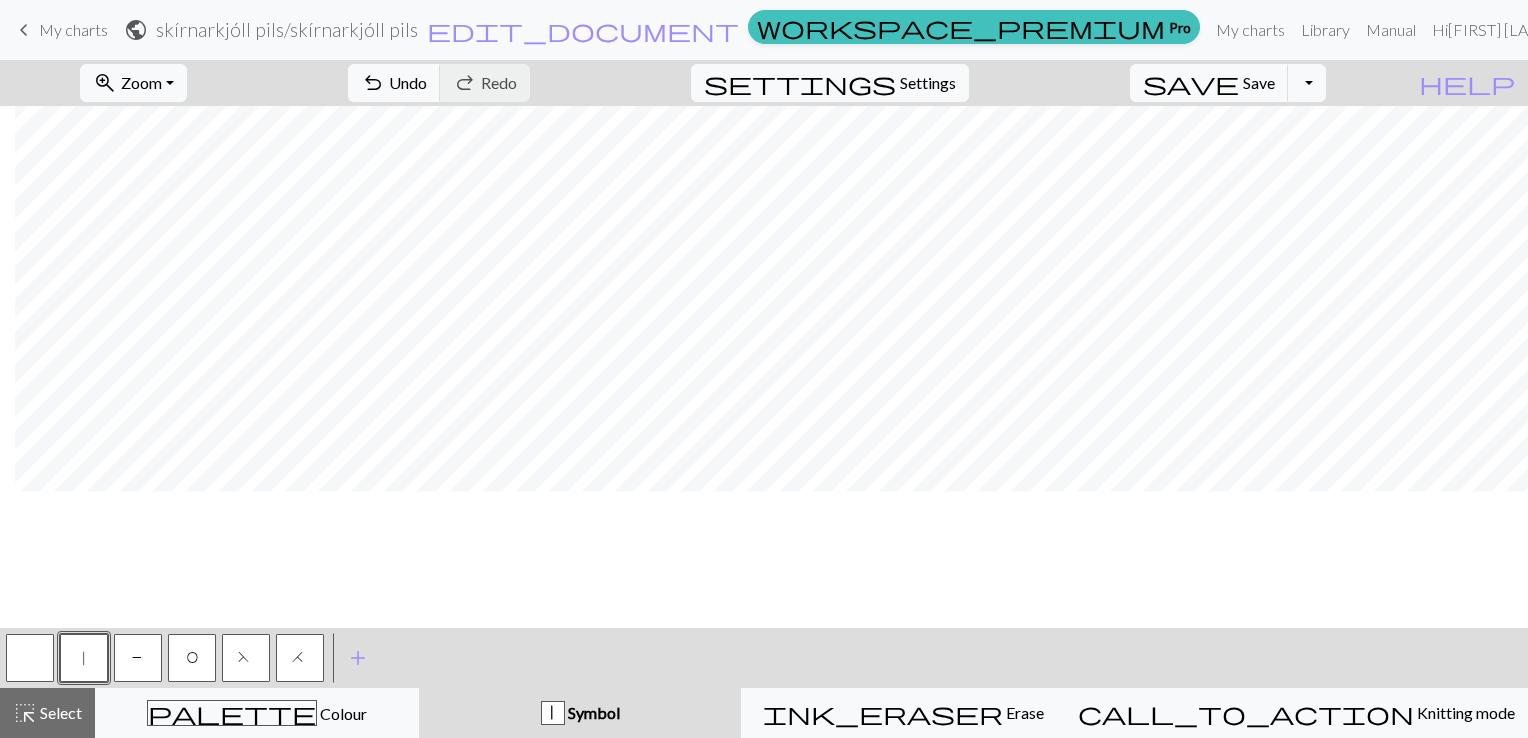 scroll, scrollTop: 202, scrollLeft: 215, axis: both 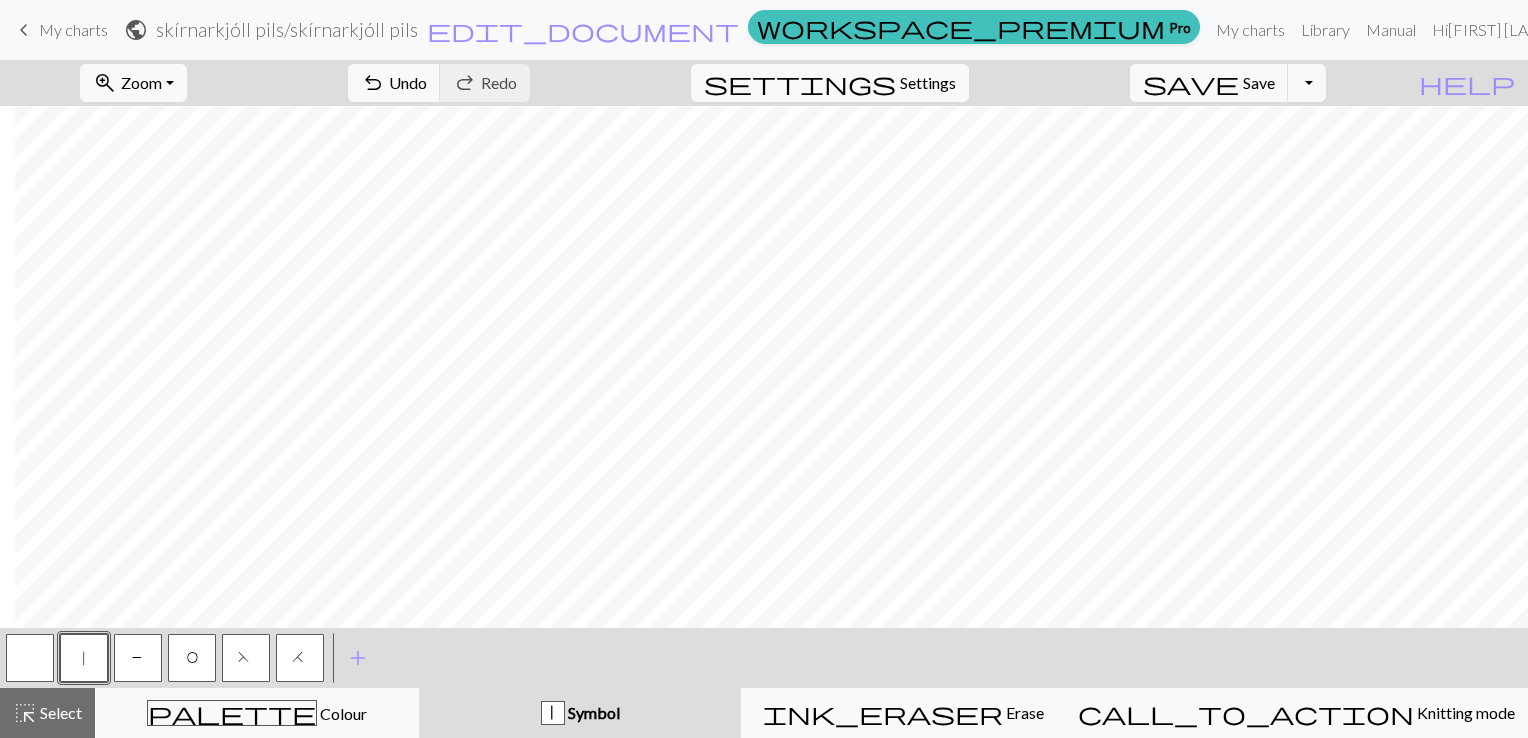 click on "H" at bounding box center [300, 660] 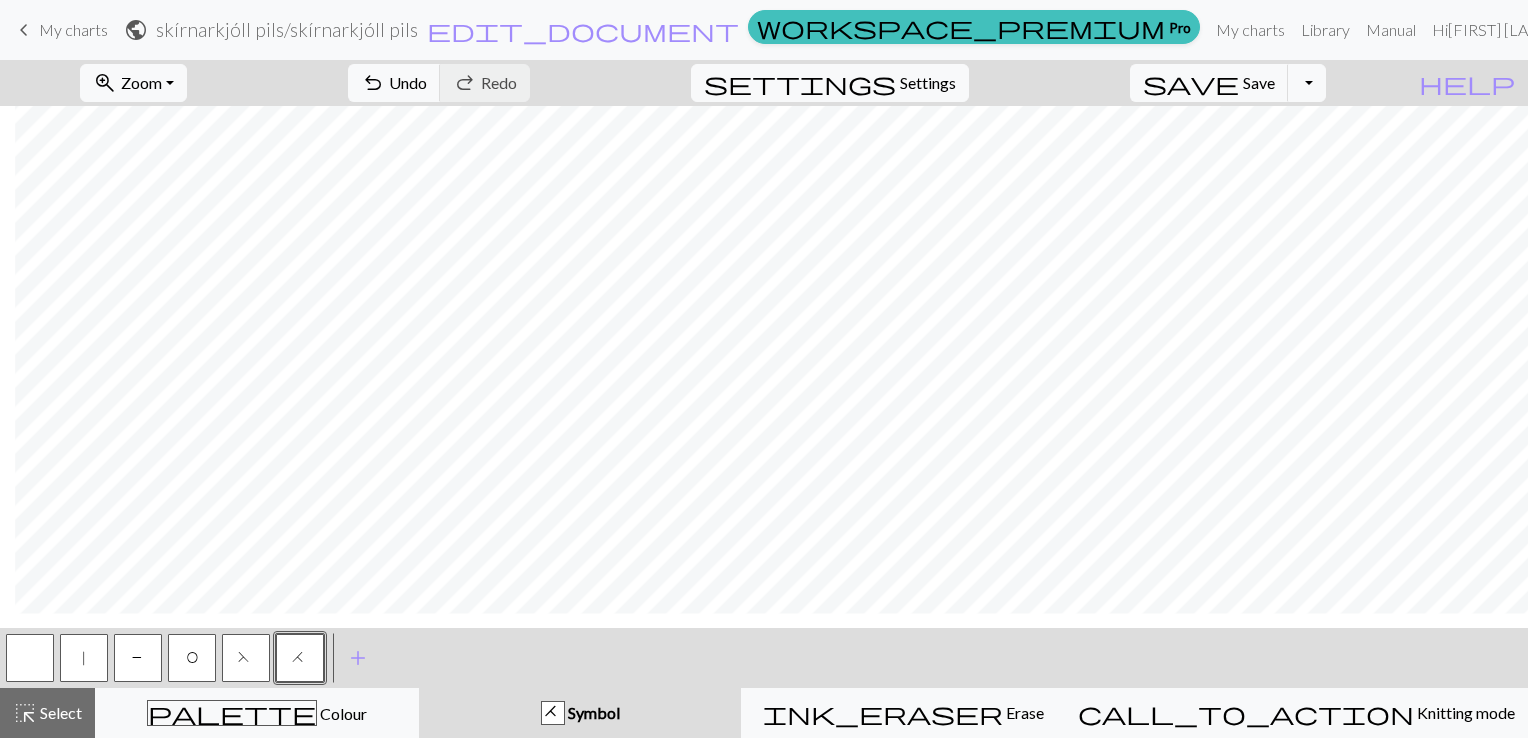 scroll, scrollTop: 124, scrollLeft: 215, axis: both 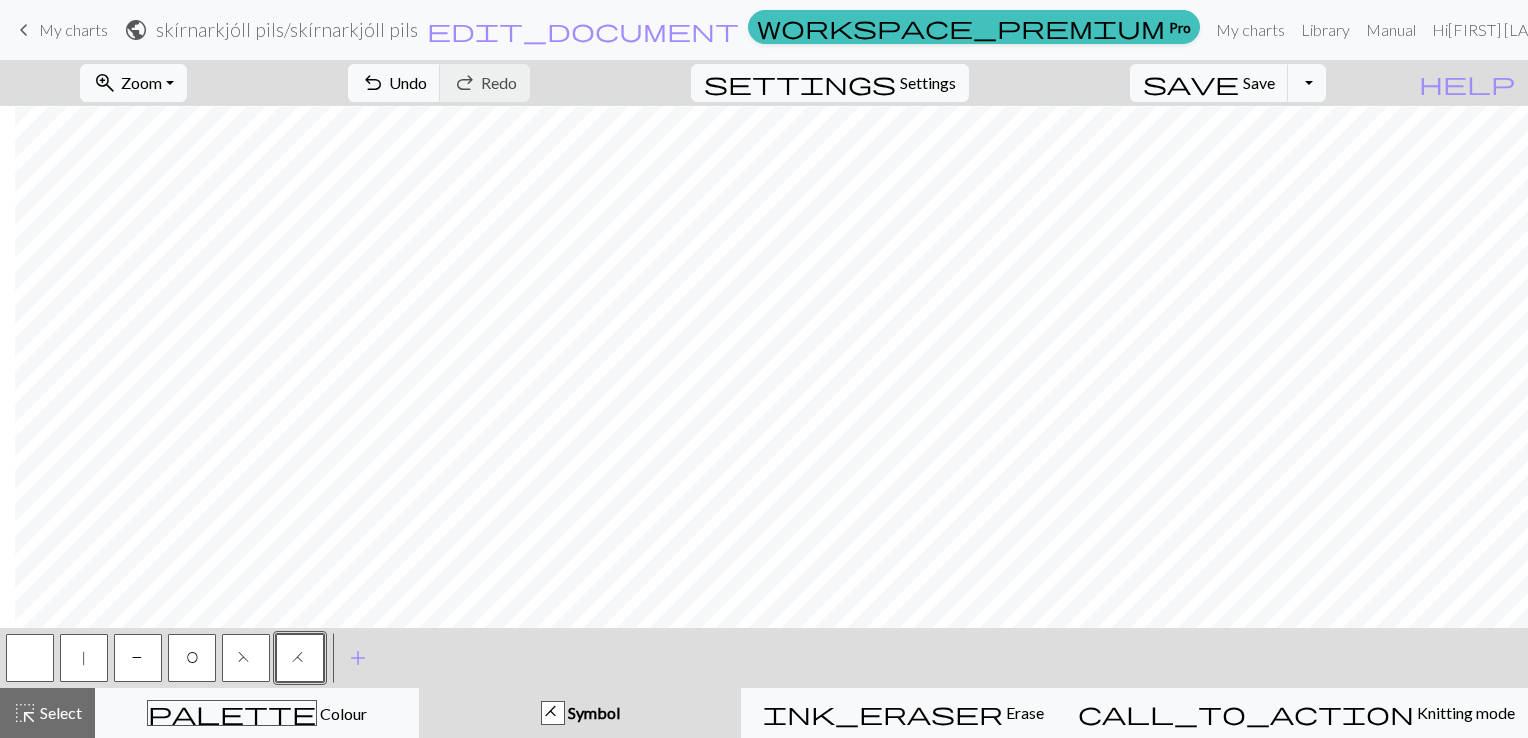 click on "|" at bounding box center [84, 660] 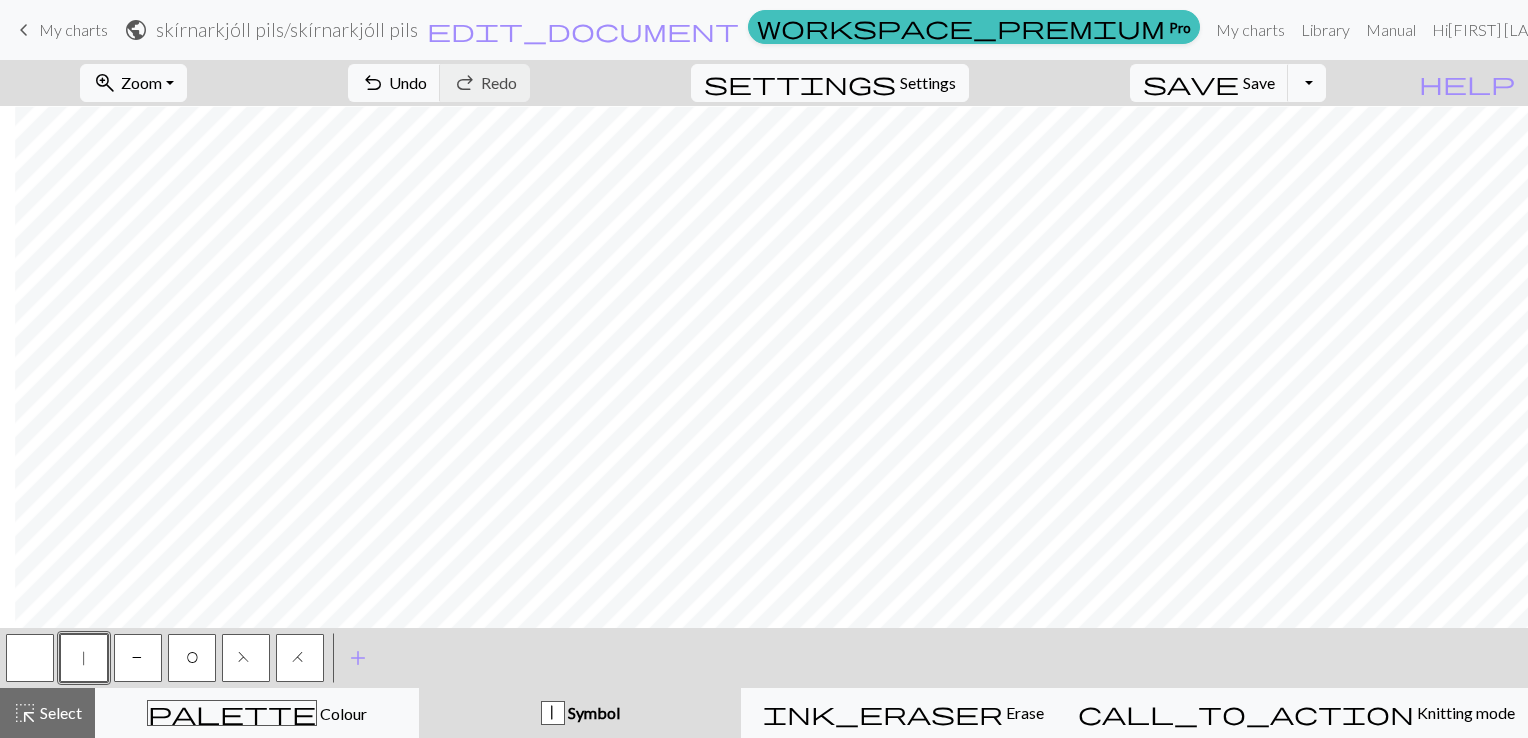 click on "O" at bounding box center (192, 660) 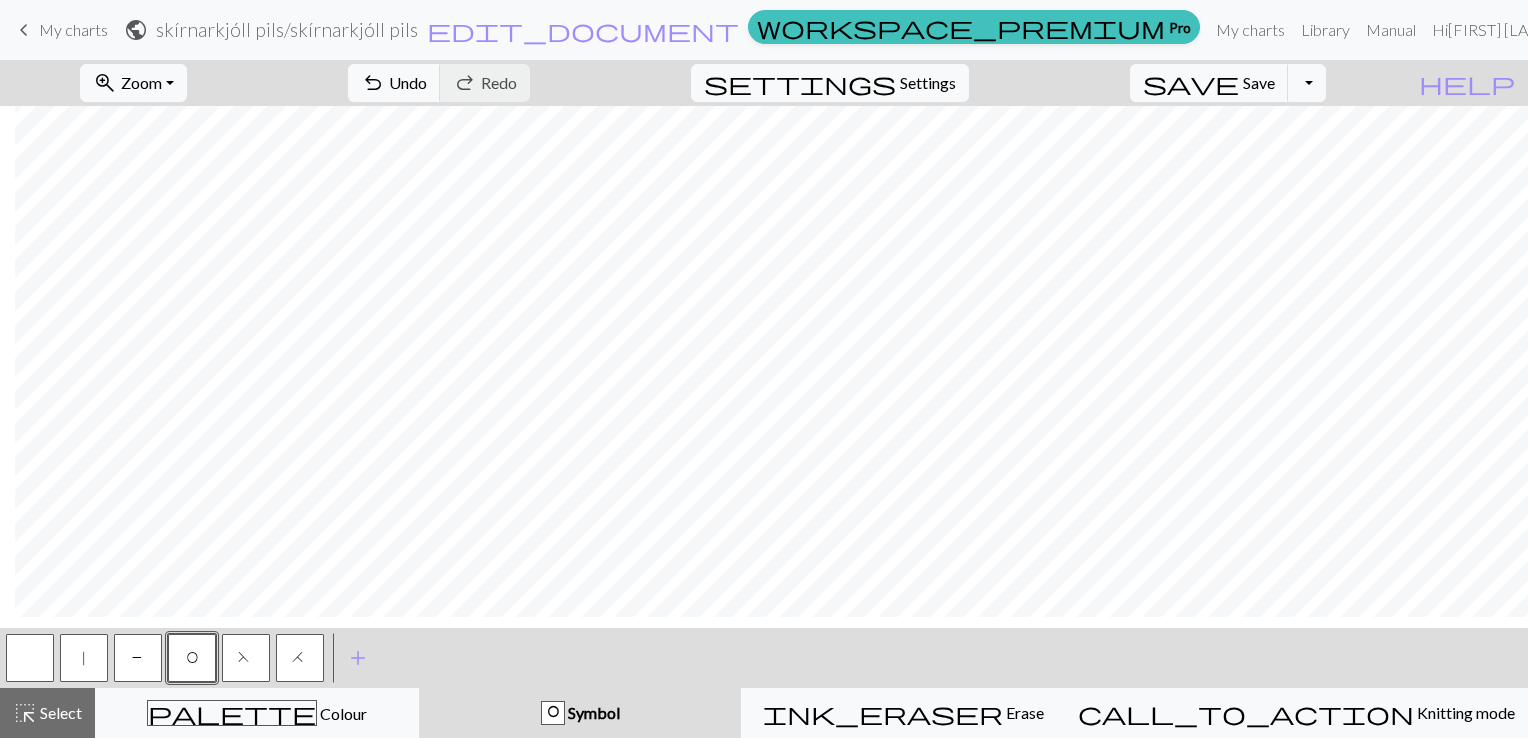 scroll, scrollTop: 109, scrollLeft: 215, axis: both 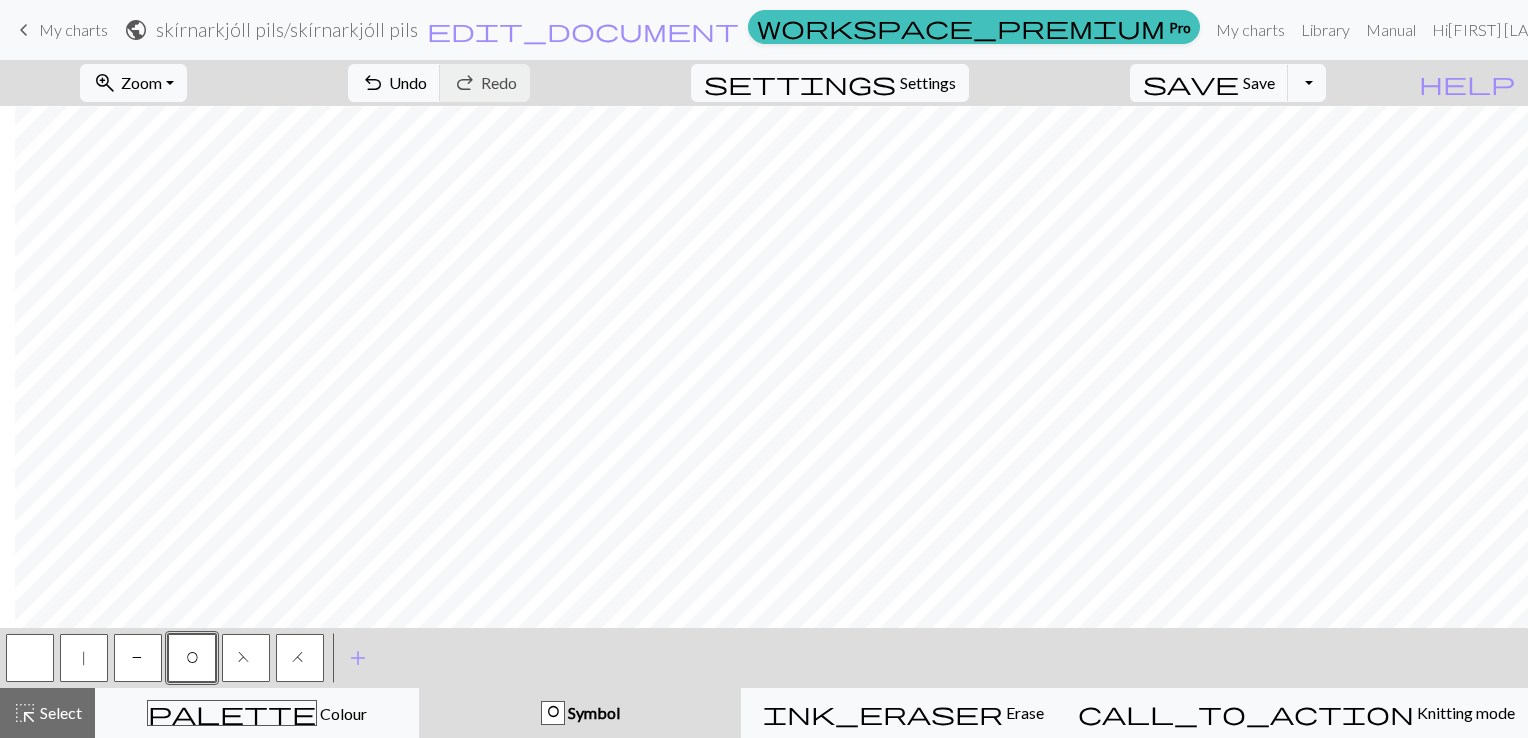 click on "|" at bounding box center [84, 658] 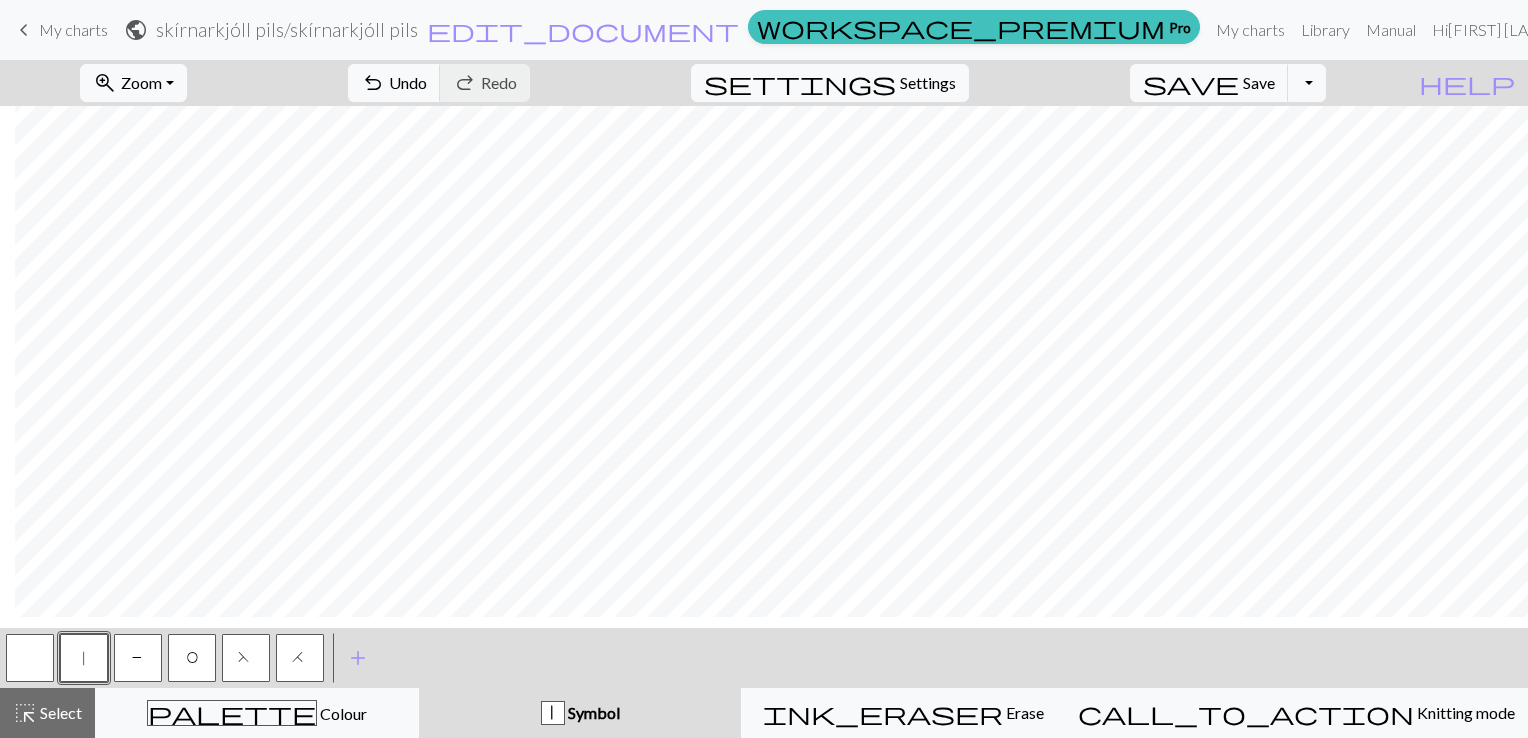 scroll, scrollTop: 0, scrollLeft: 215, axis: horizontal 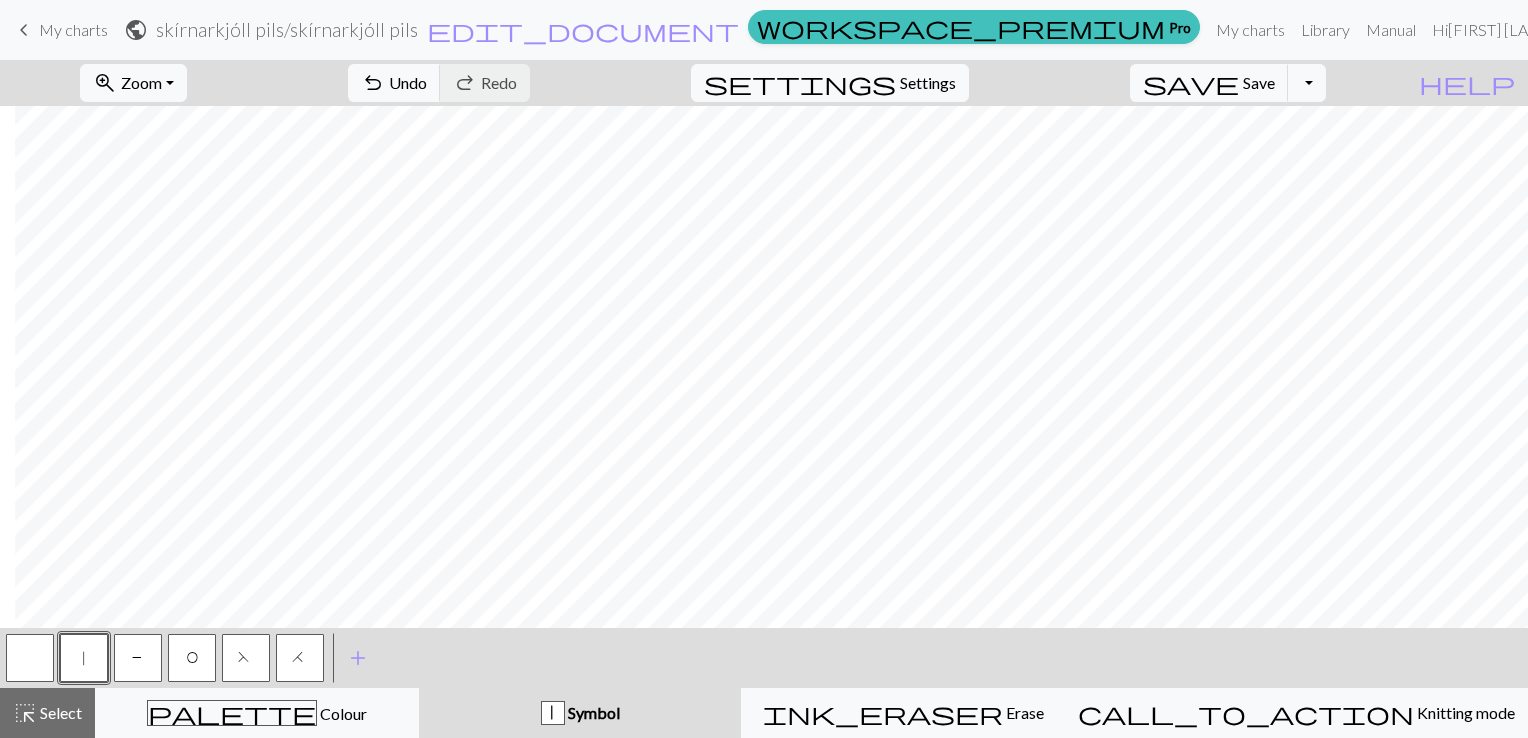 click on "F" at bounding box center (246, 658) 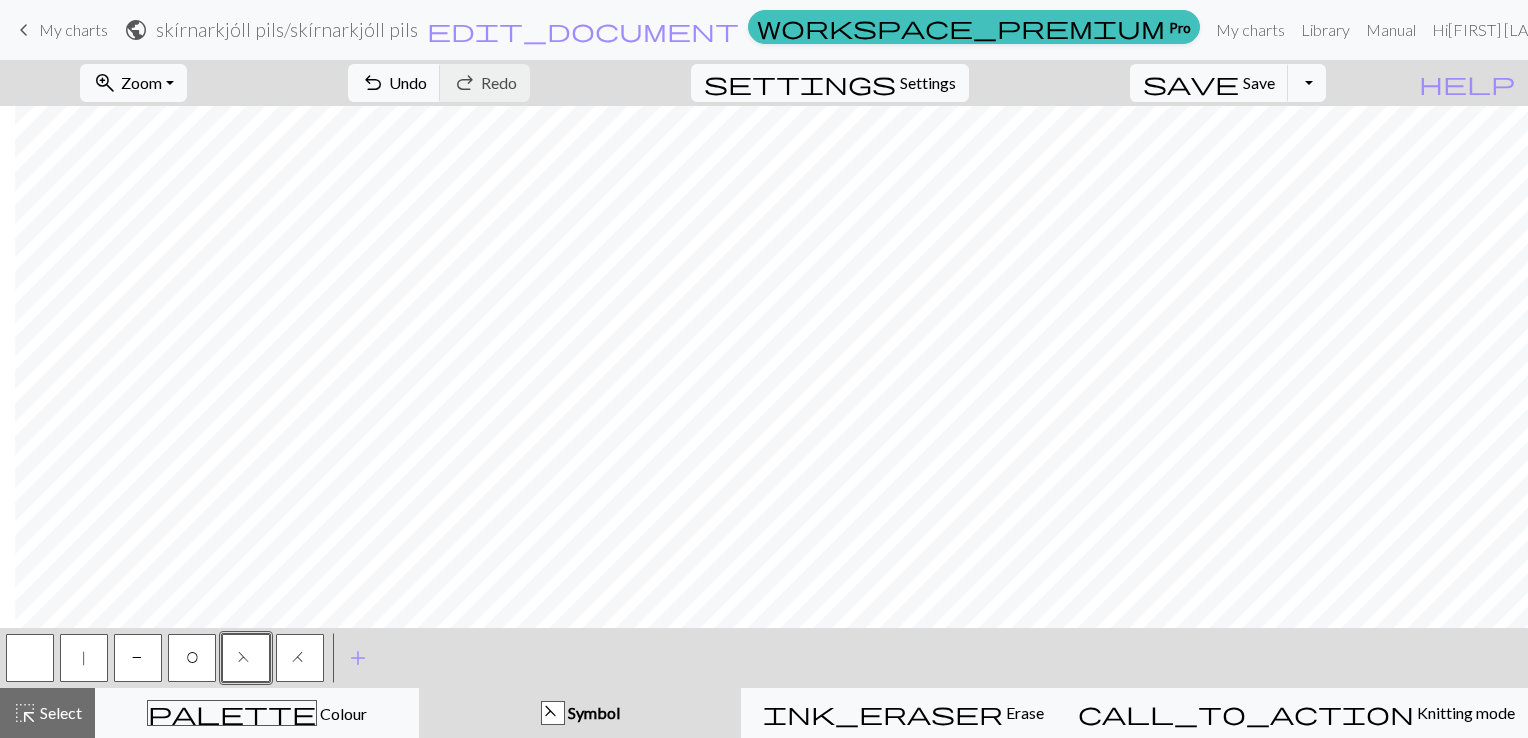 click on "O" at bounding box center (192, 660) 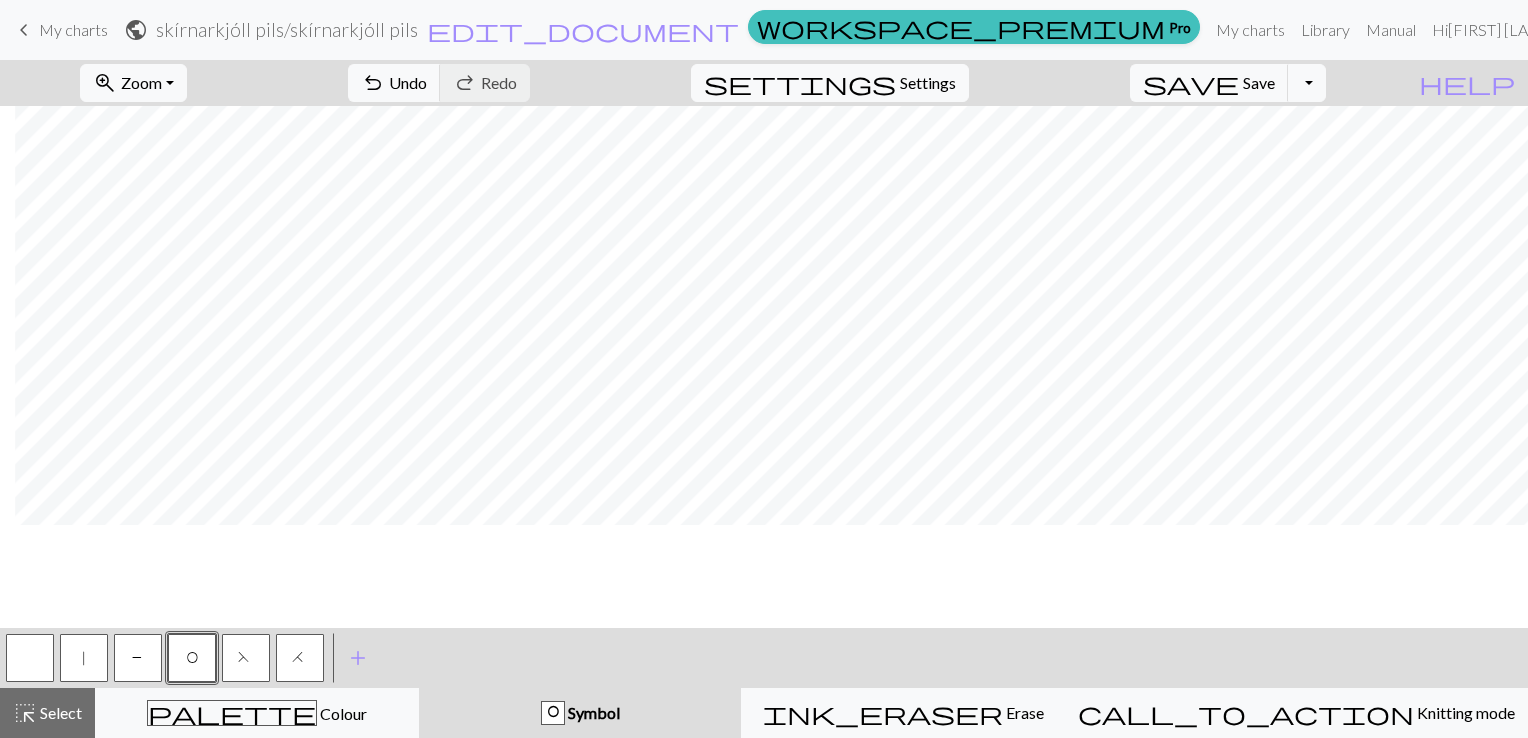 scroll, scrollTop: 0, scrollLeft: 215, axis: horizontal 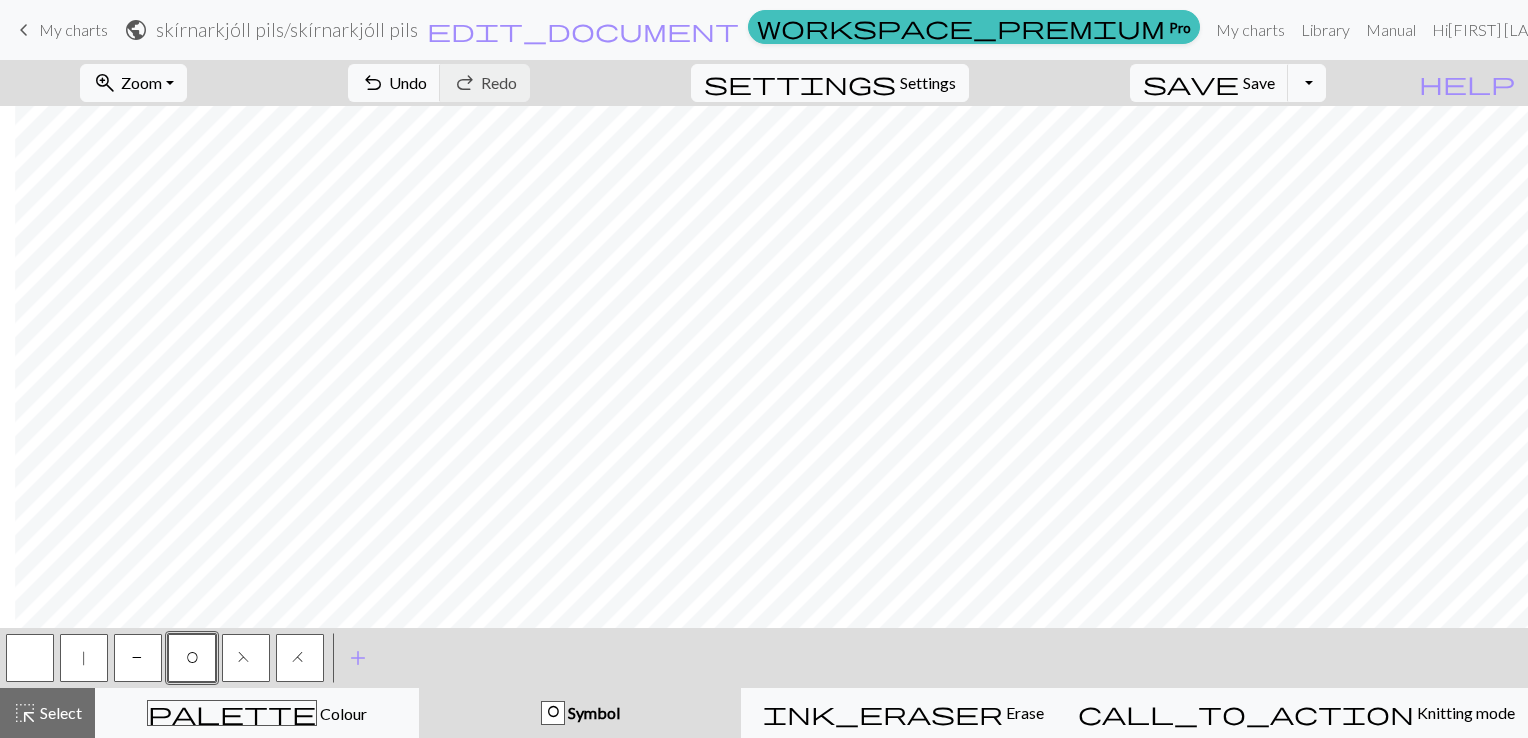 click on "|" at bounding box center [84, 658] 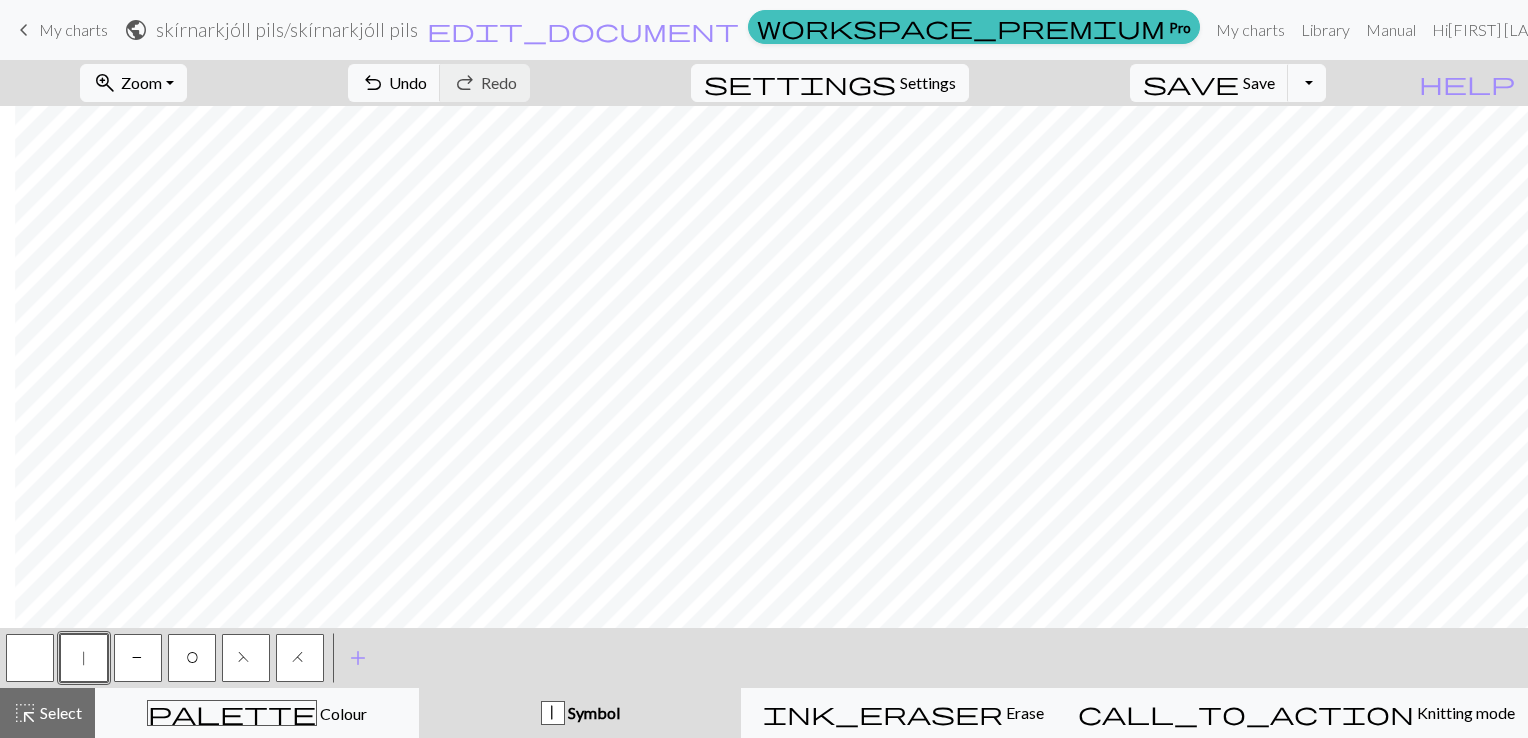 click at bounding box center [30, 658] 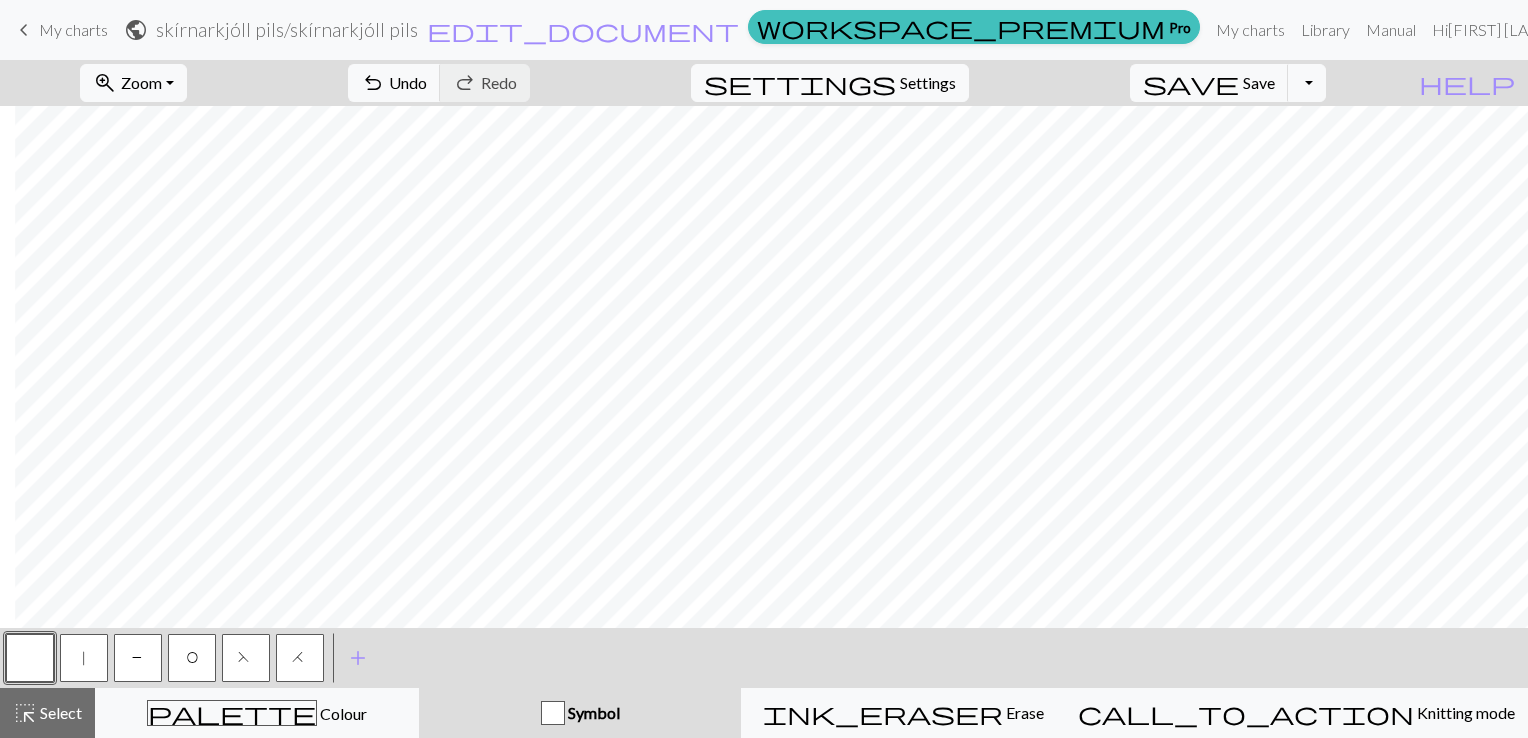 click on "|" at bounding box center [84, 658] 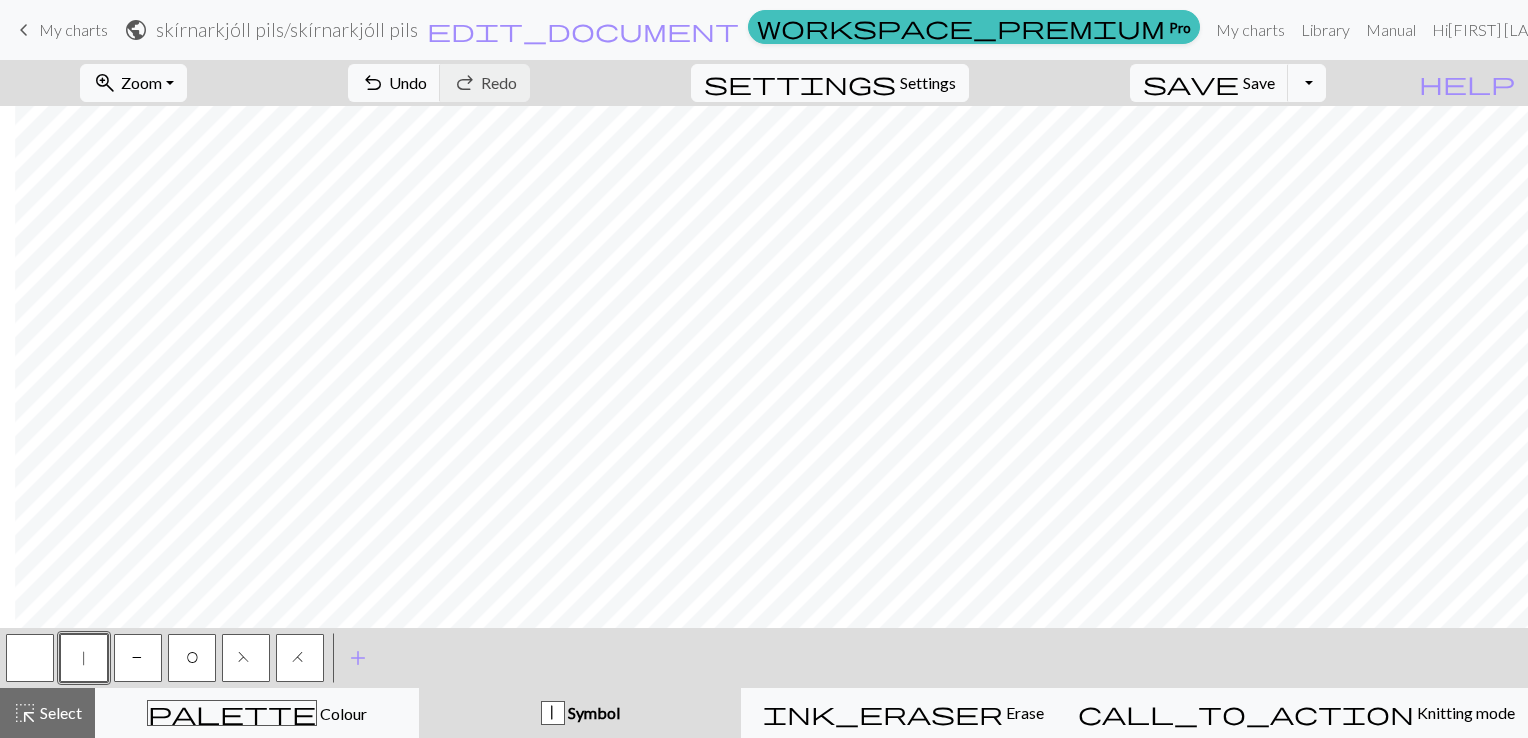 click on "P" at bounding box center (138, 658) 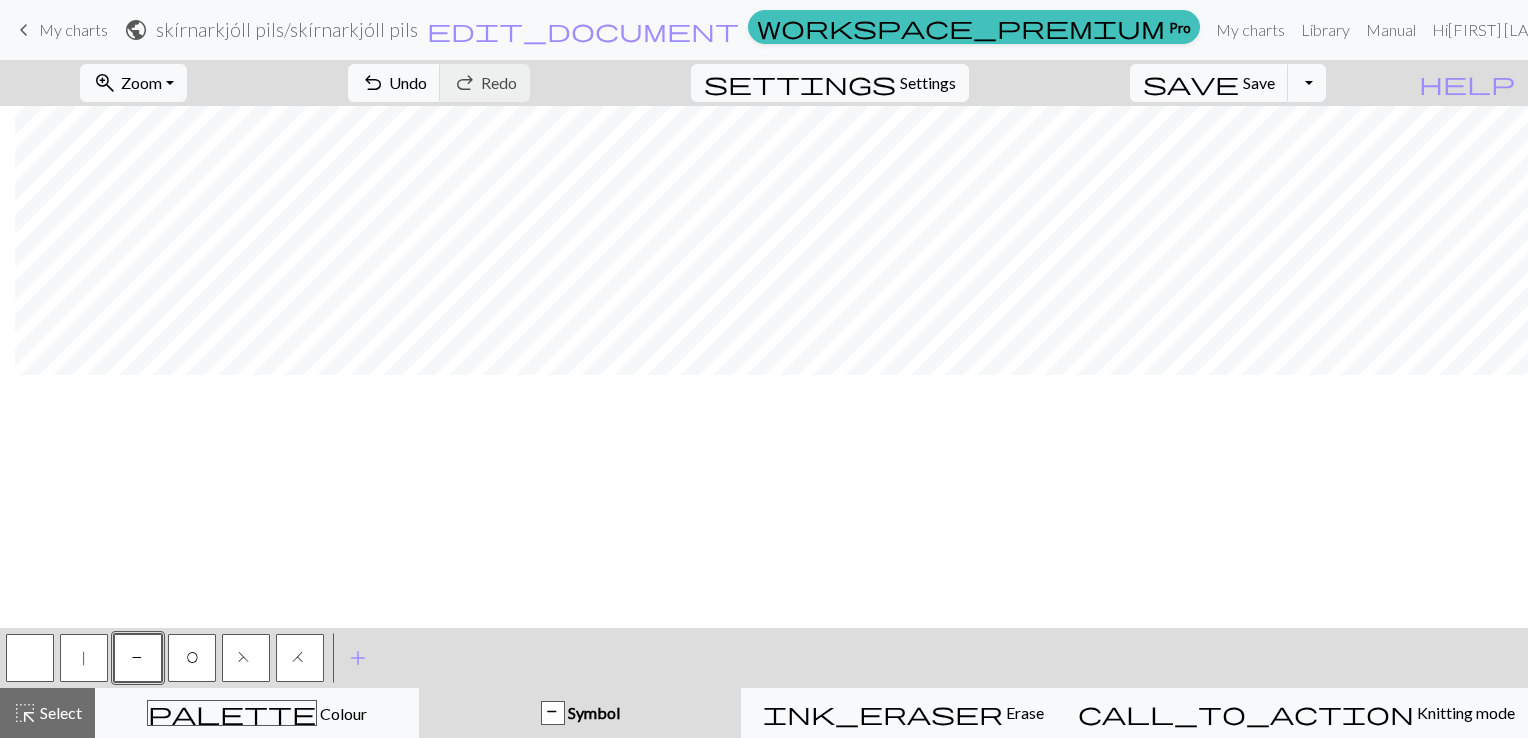 scroll, scrollTop: 0, scrollLeft: 215, axis: horizontal 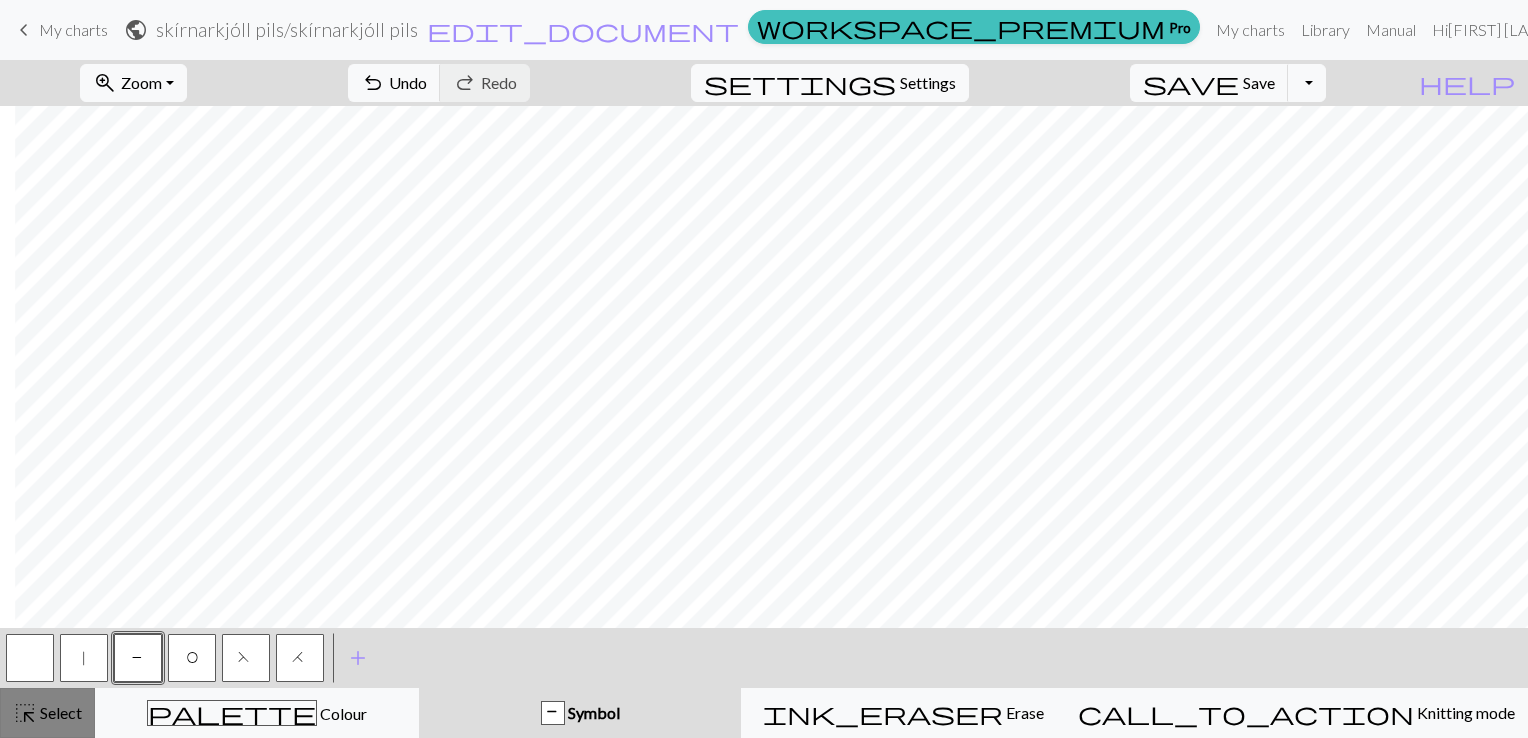 click on "Select" at bounding box center [59, 712] 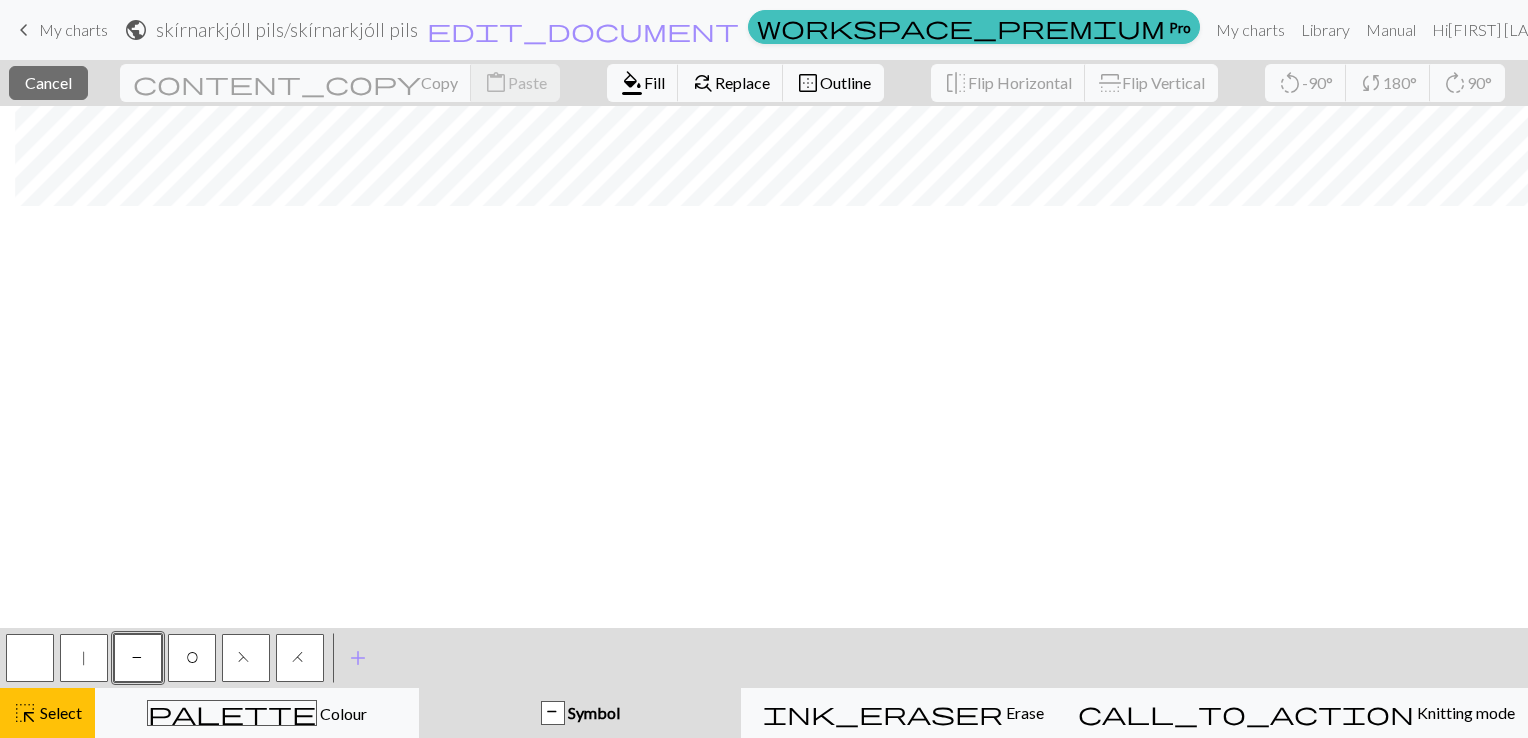 scroll, scrollTop: 0, scrollLeft: 215, axis: horizontal 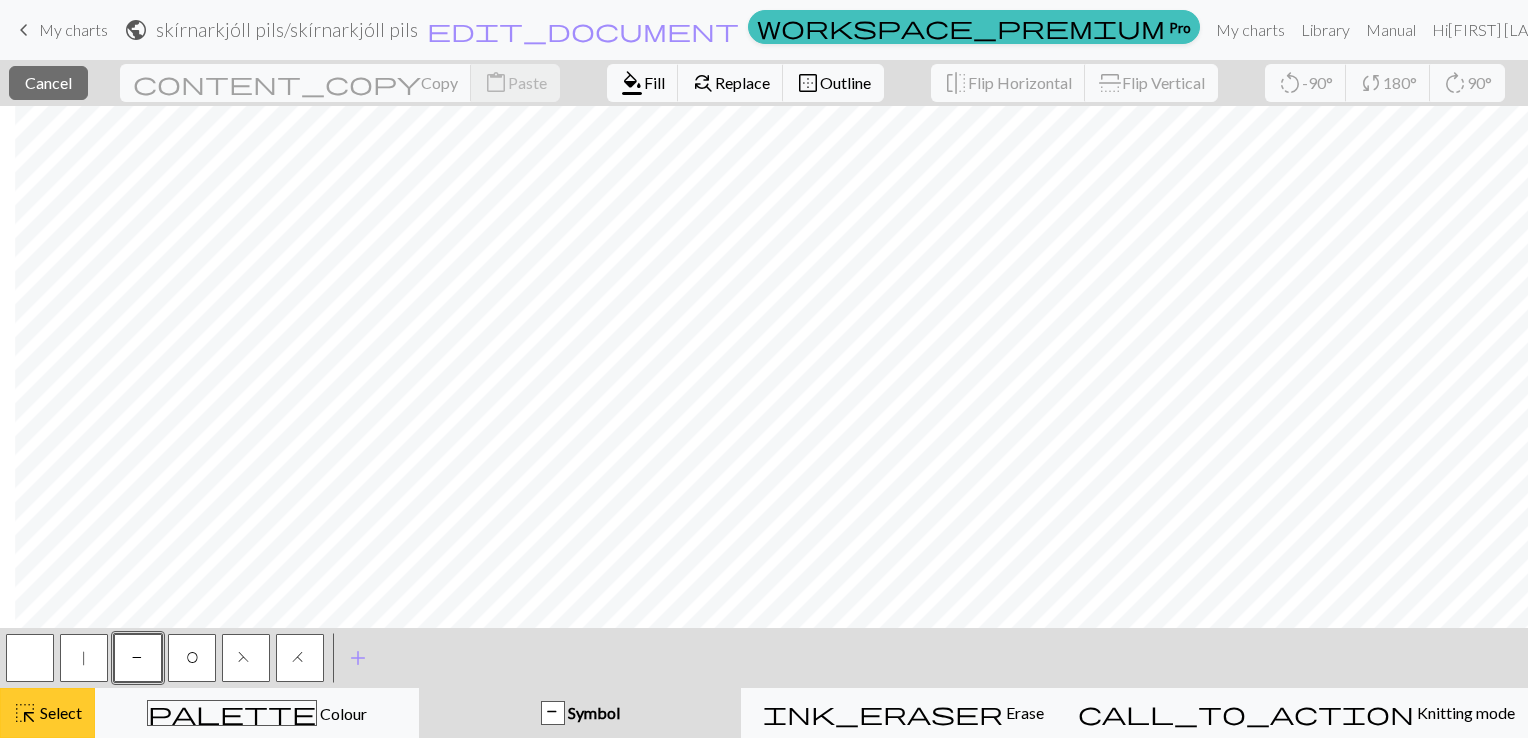 click on "Select" at bounding box center [59, 712] 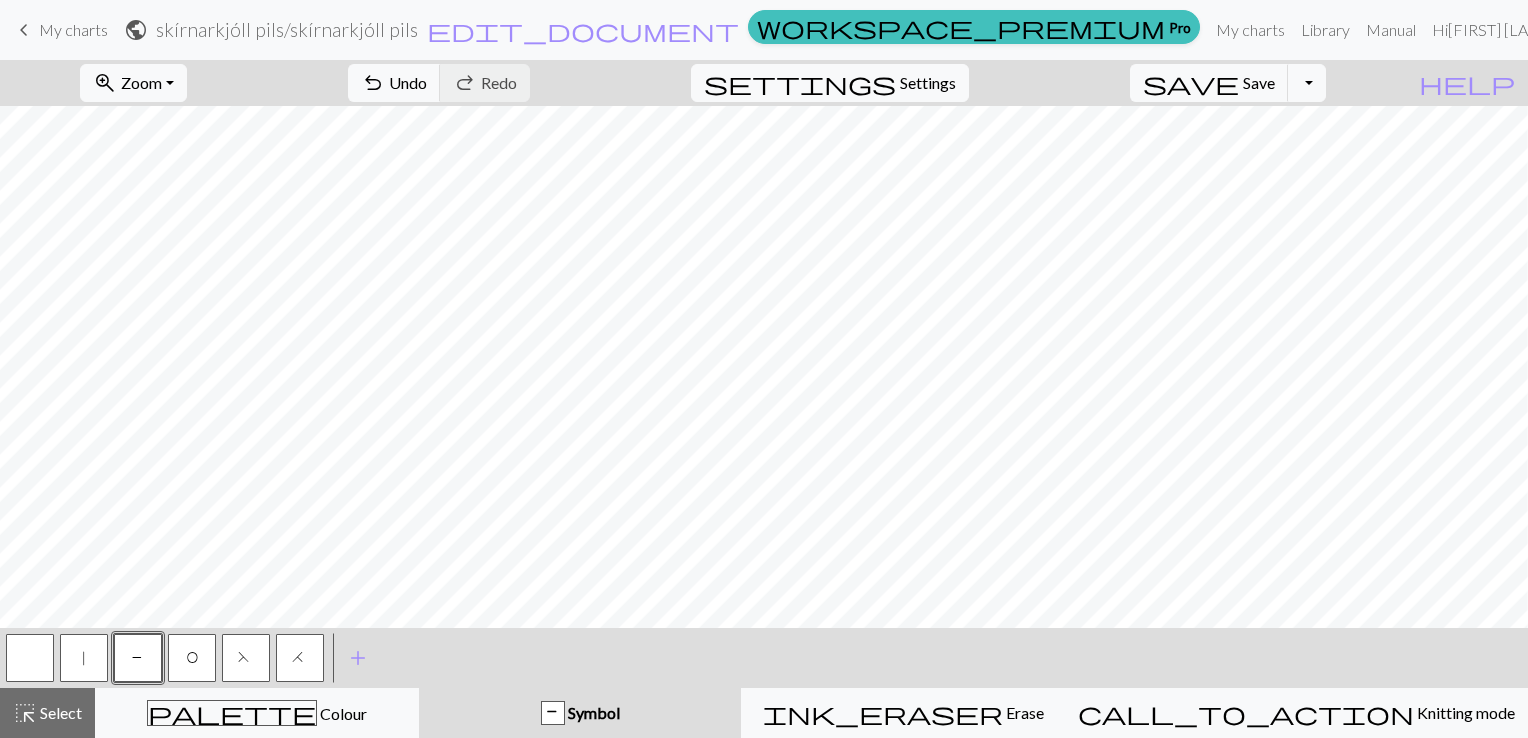 scroll, scrollTop: 0, scrollLeft: 9, axis: horizontal 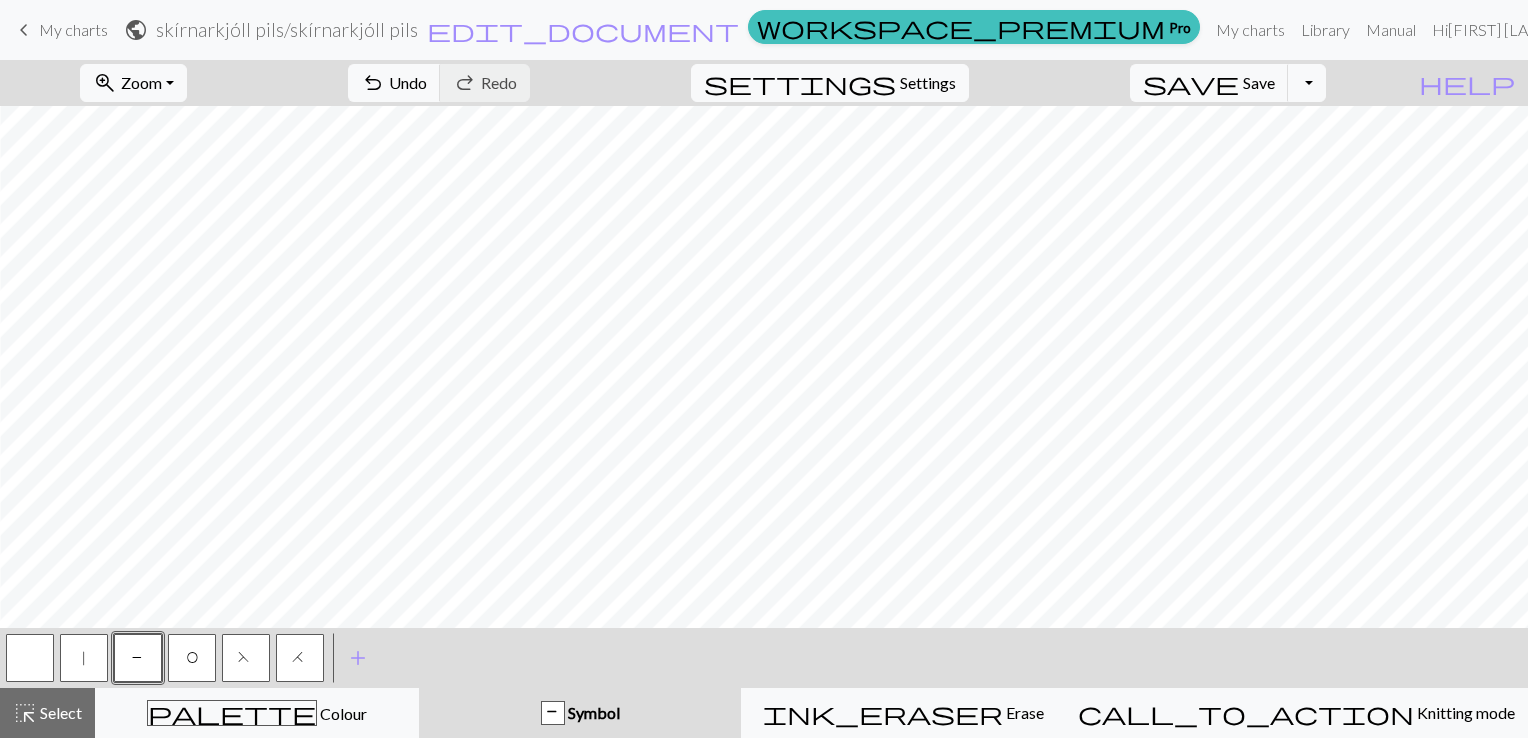 click on "O" at bounding box center [192, 658] 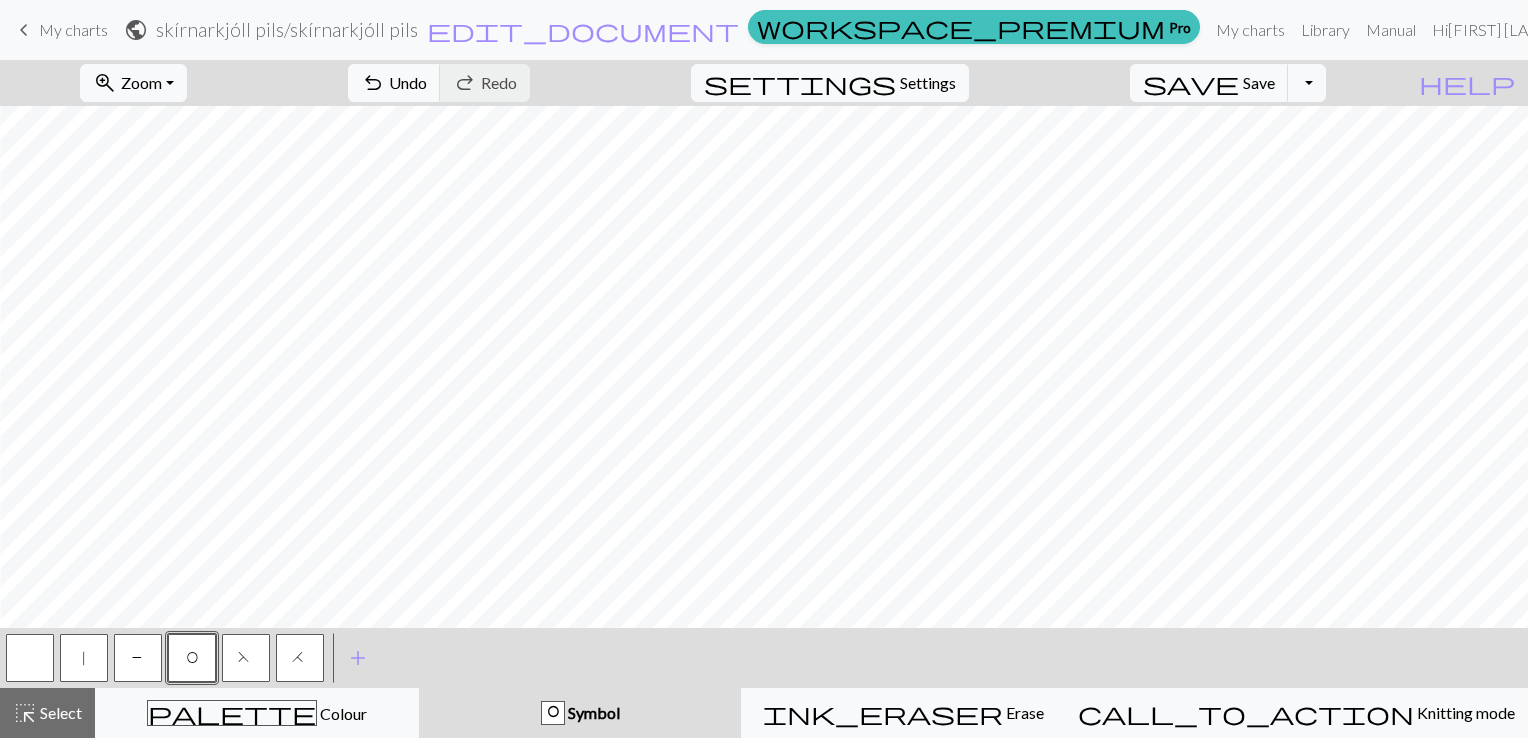 click on "|" at bounding box center (84, 658) 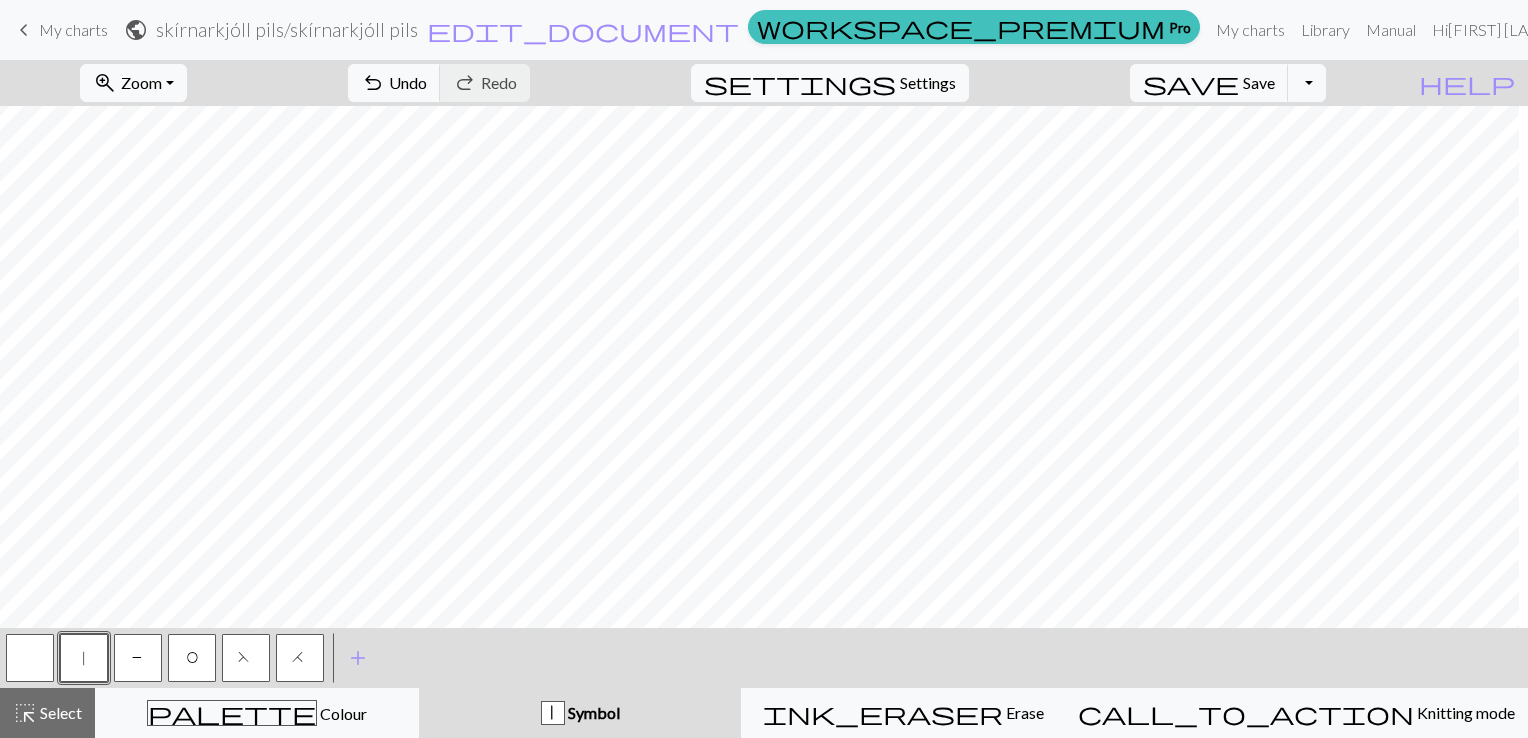 scroll, scrollTop: 0, scrollLeft: 0, axis: both 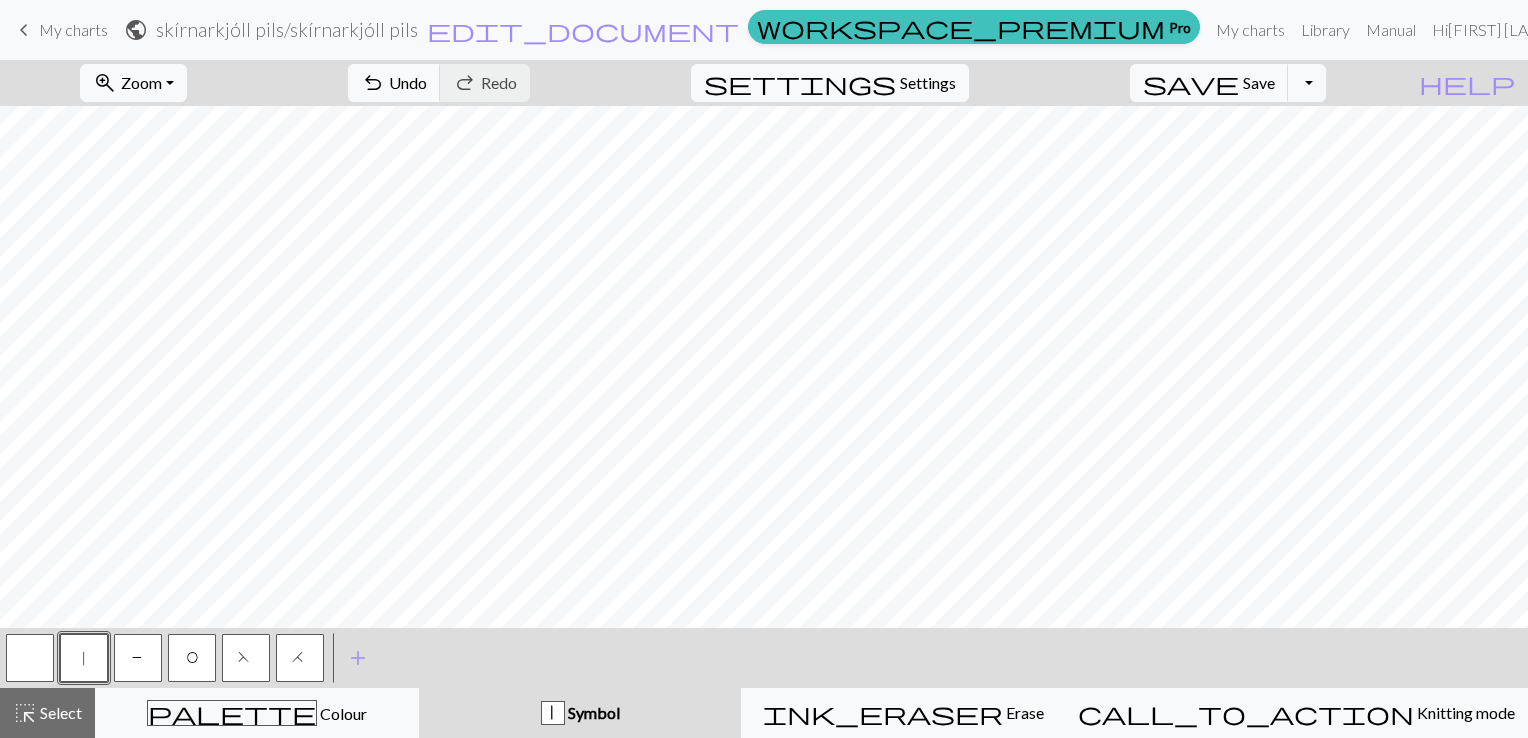 click on "P" at bounding box center [138, 660] 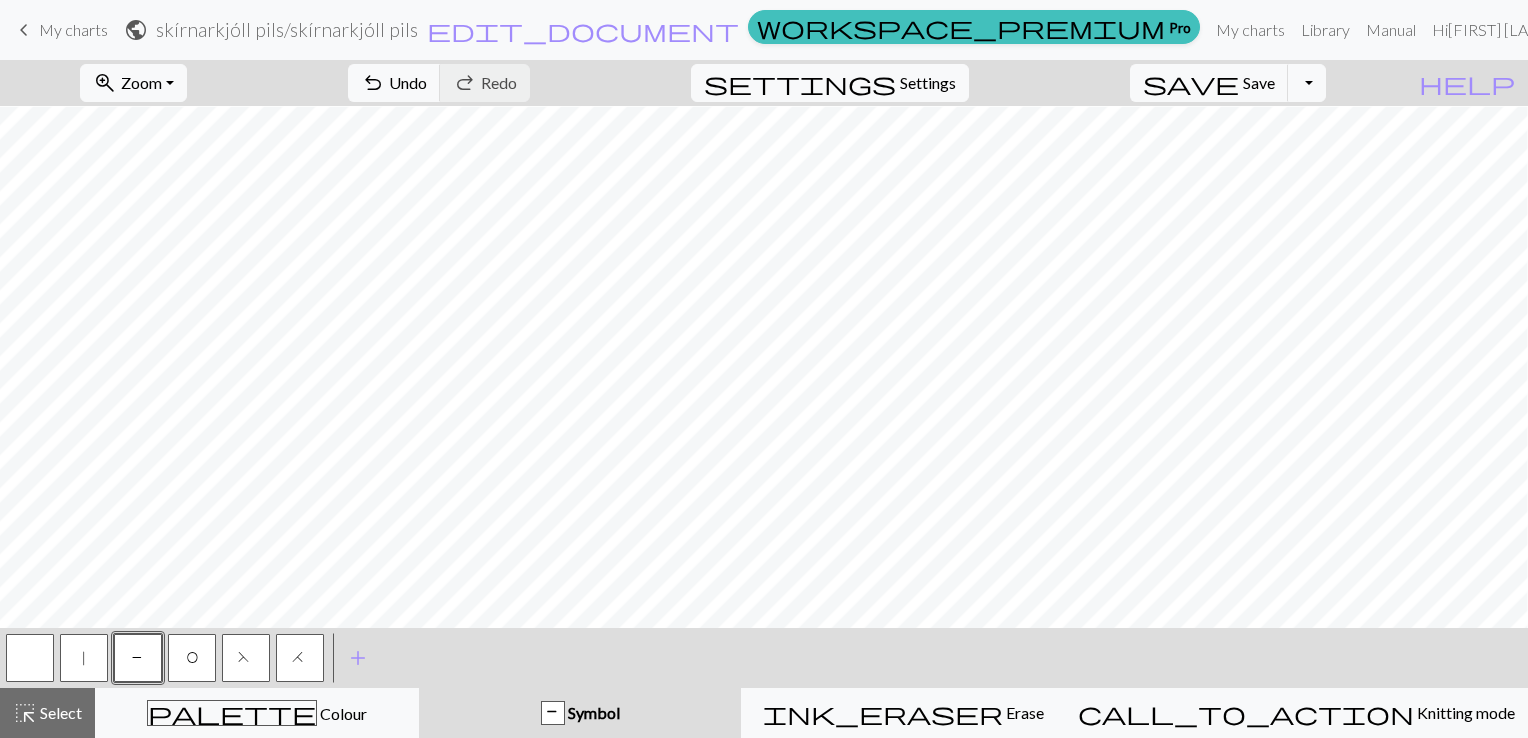 scroll, scrollTop: 28, scrollLeft: 42, axis: both 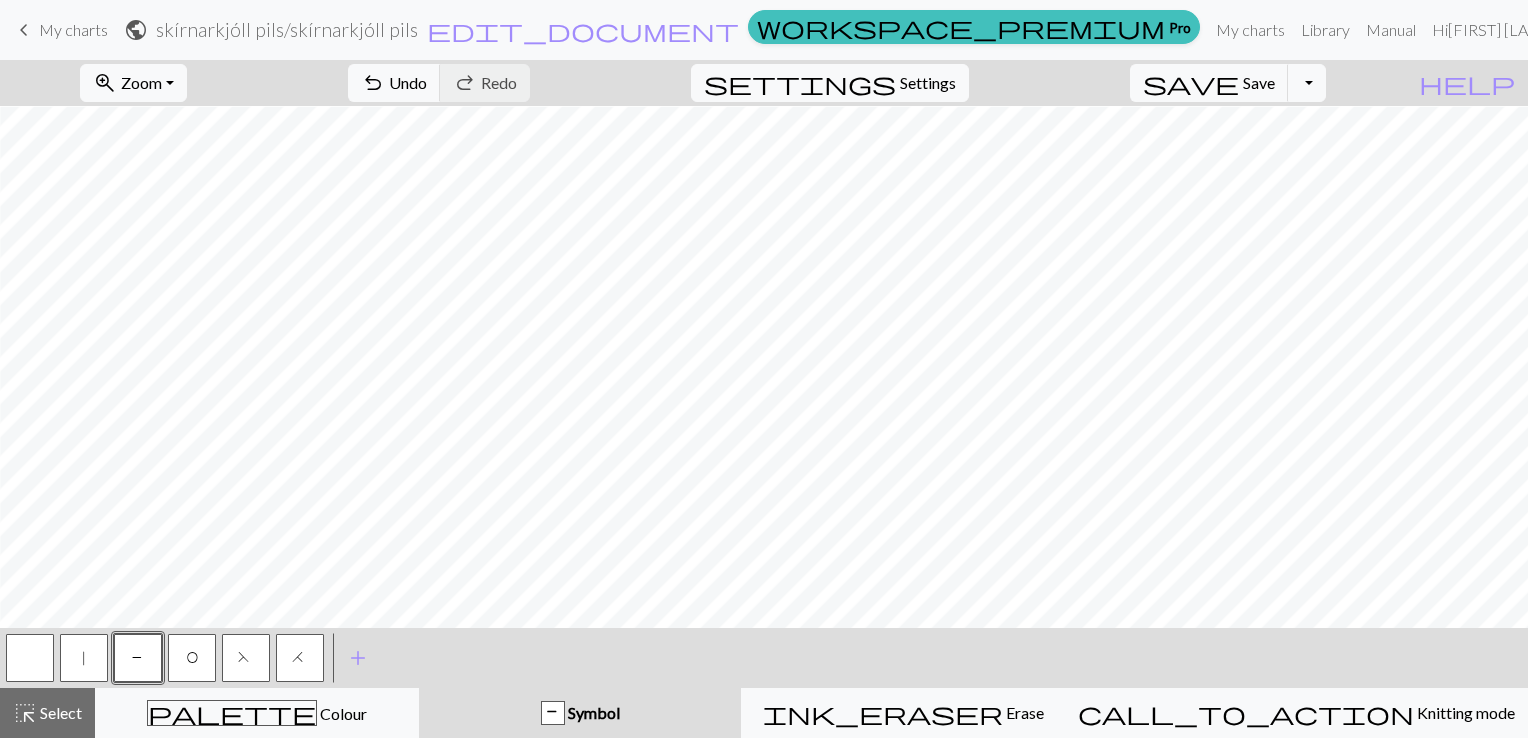 click on "H" at bounding box center [300, 660] 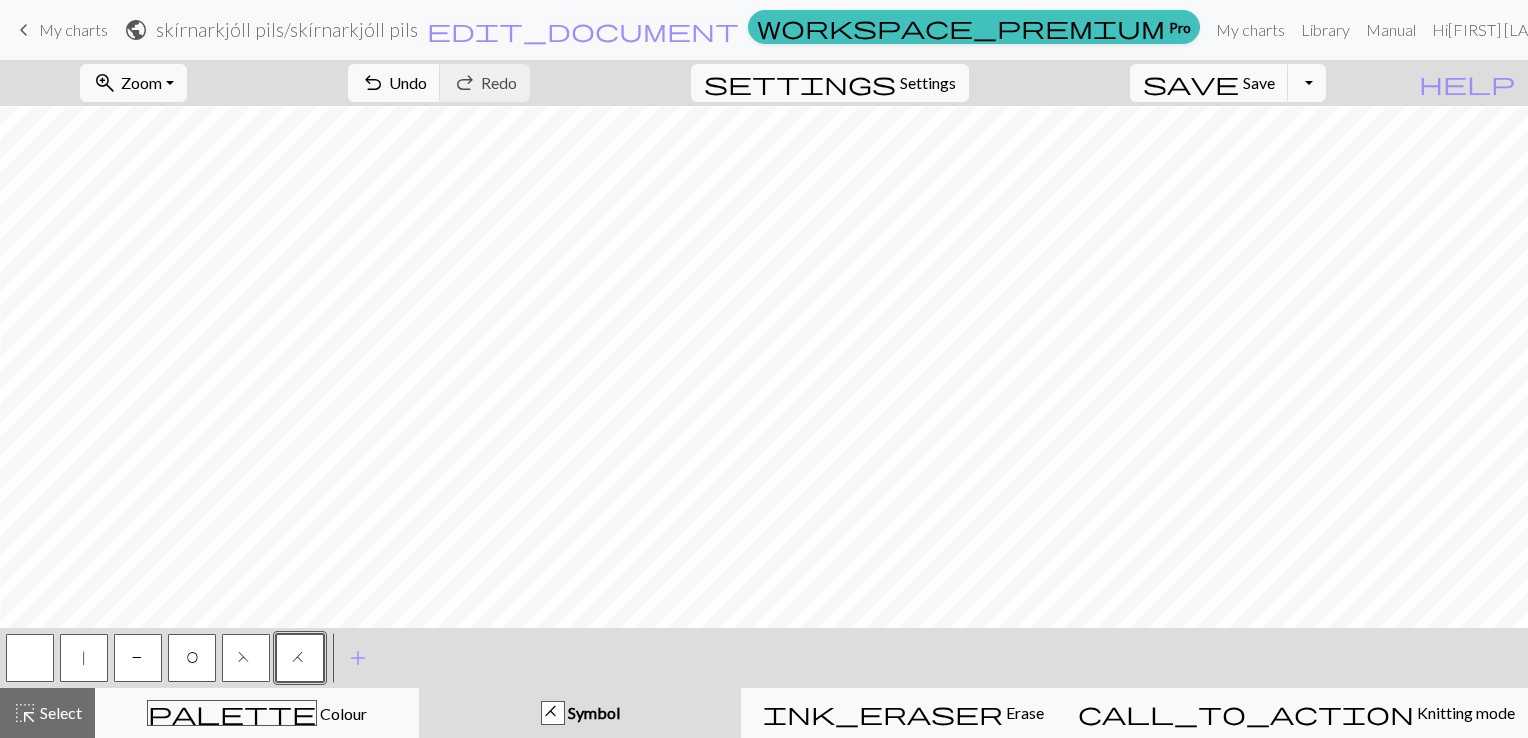 click on "|" at bounding box center [84, 658] 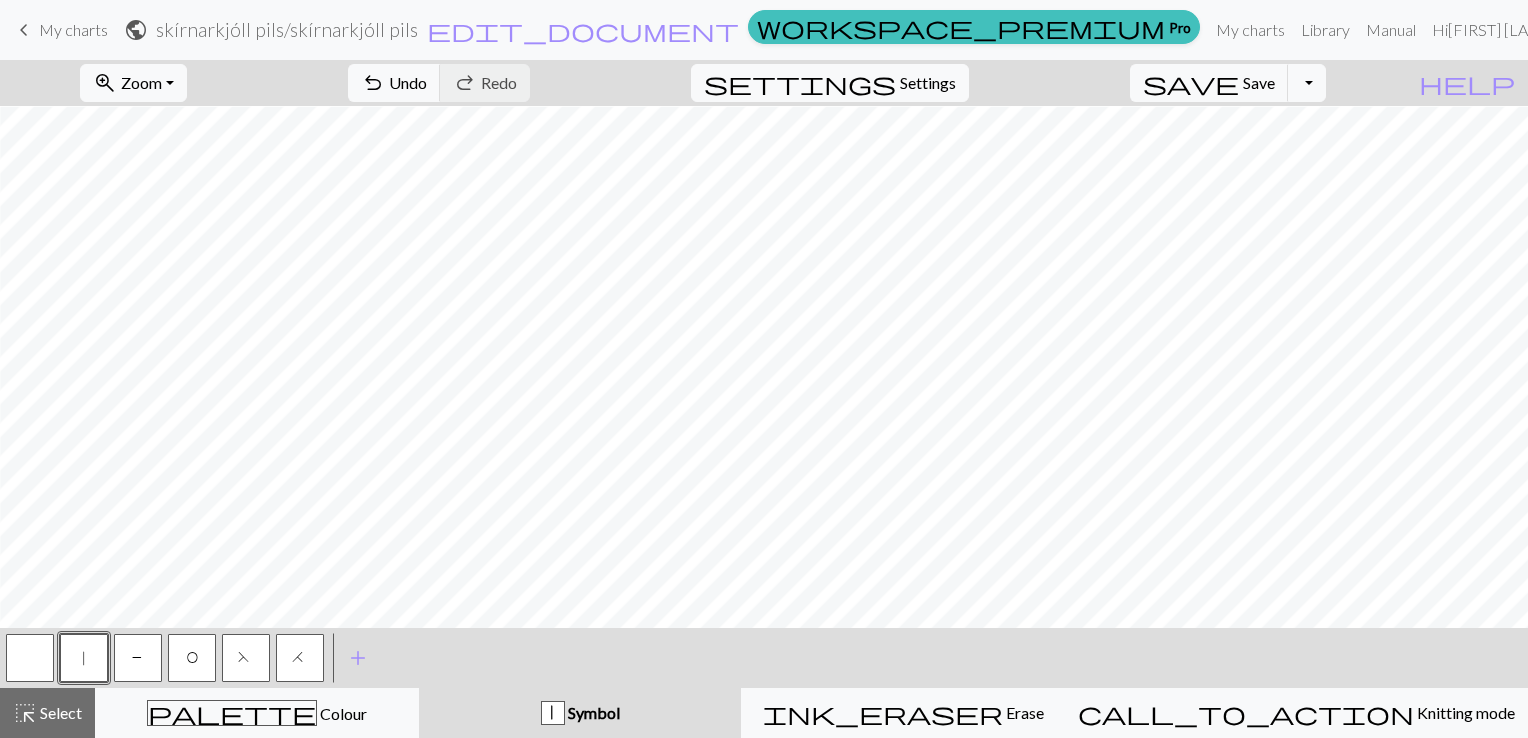 click on "O" at bounding box center (192, 660) 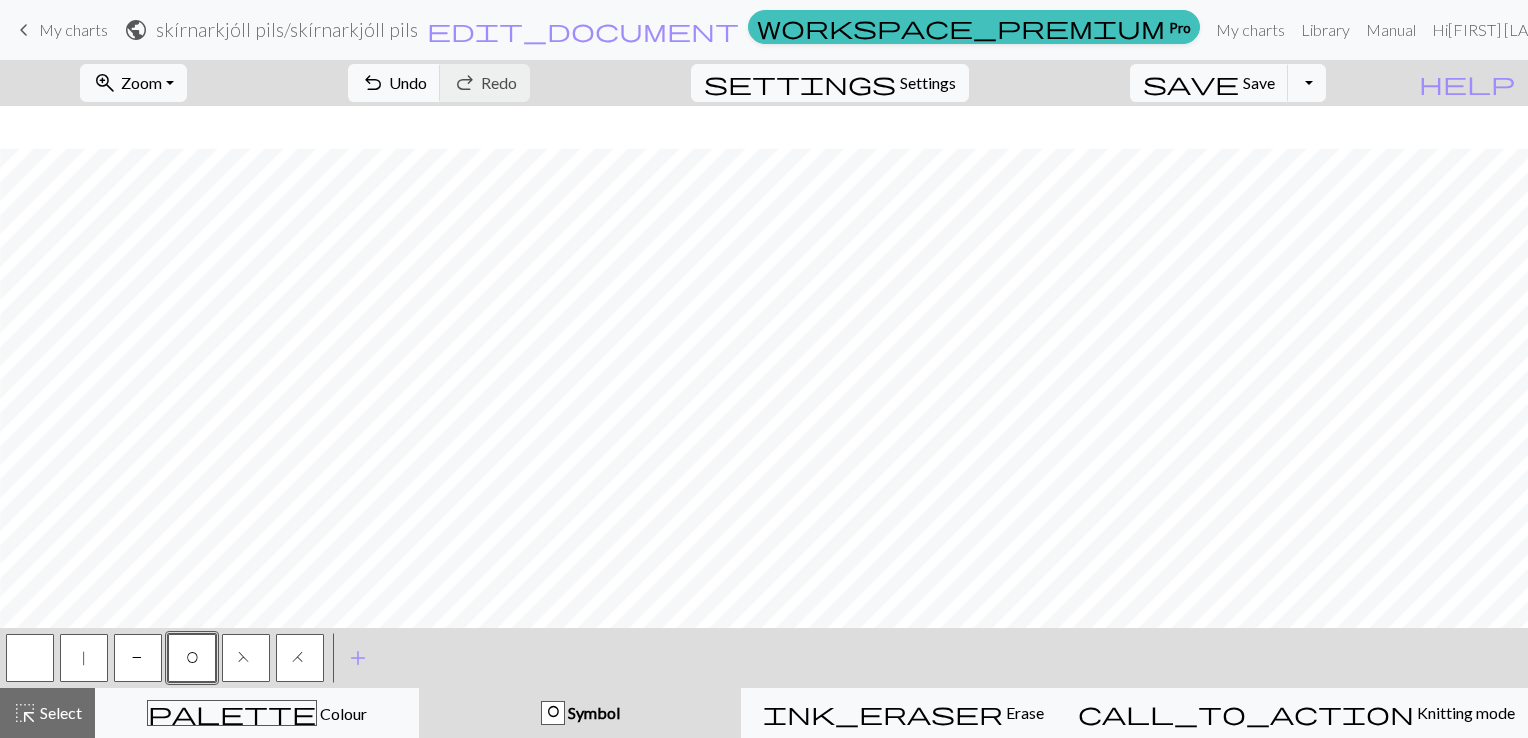 scroll, scrollTop: 172, scrollLeft: 42, axis: both 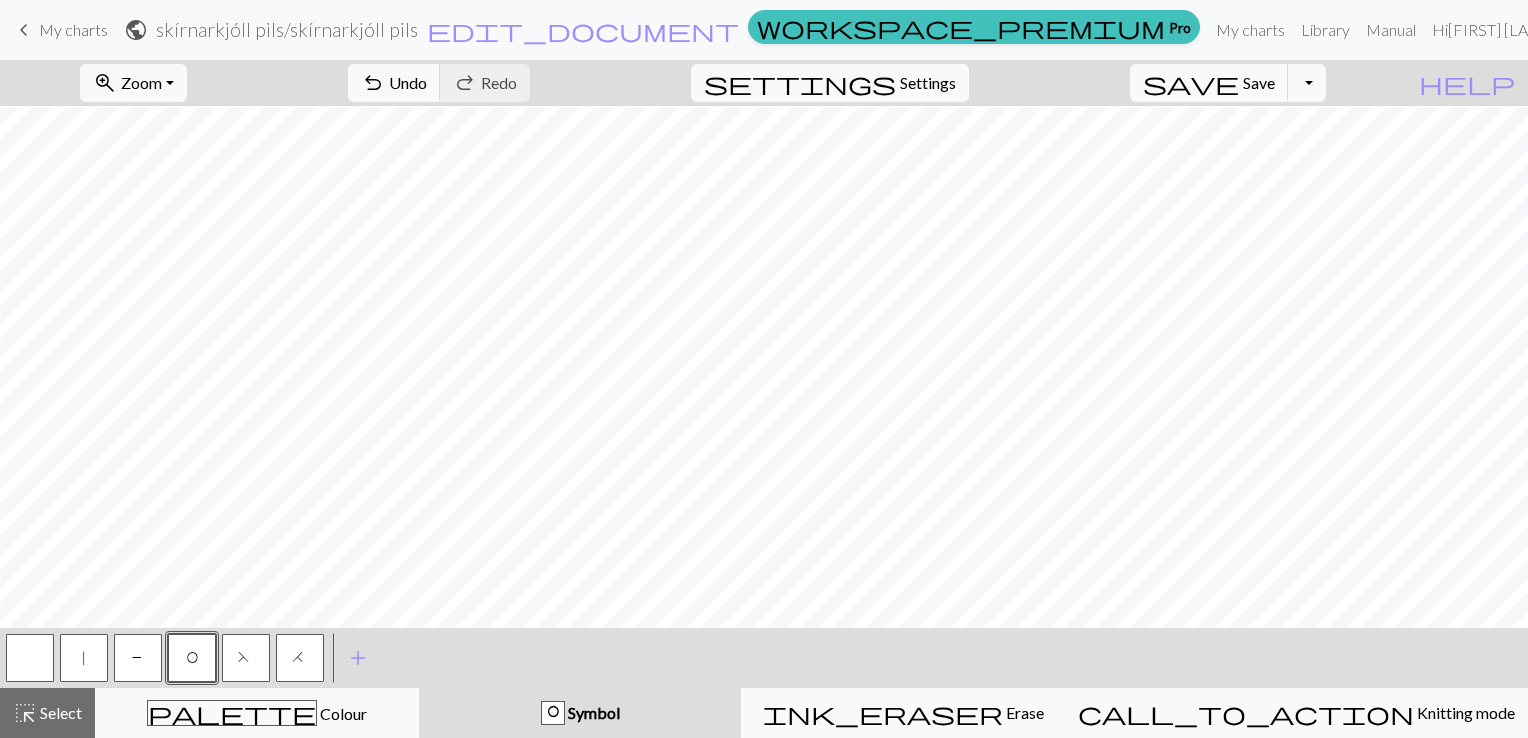 click on "|" at bounding box center (84, 658) 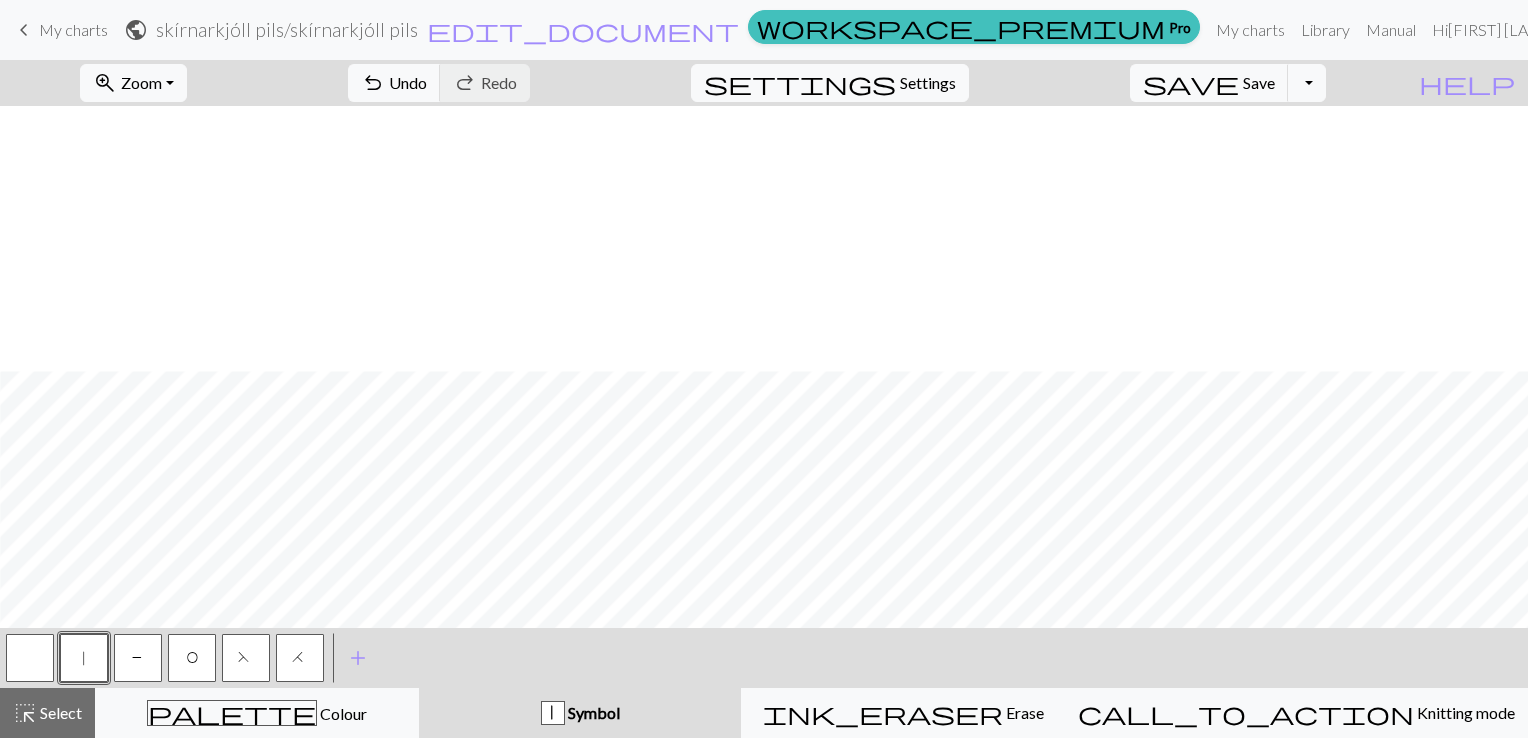 scroll, scrollTop: 437, scrollLeft: 42, axis: both 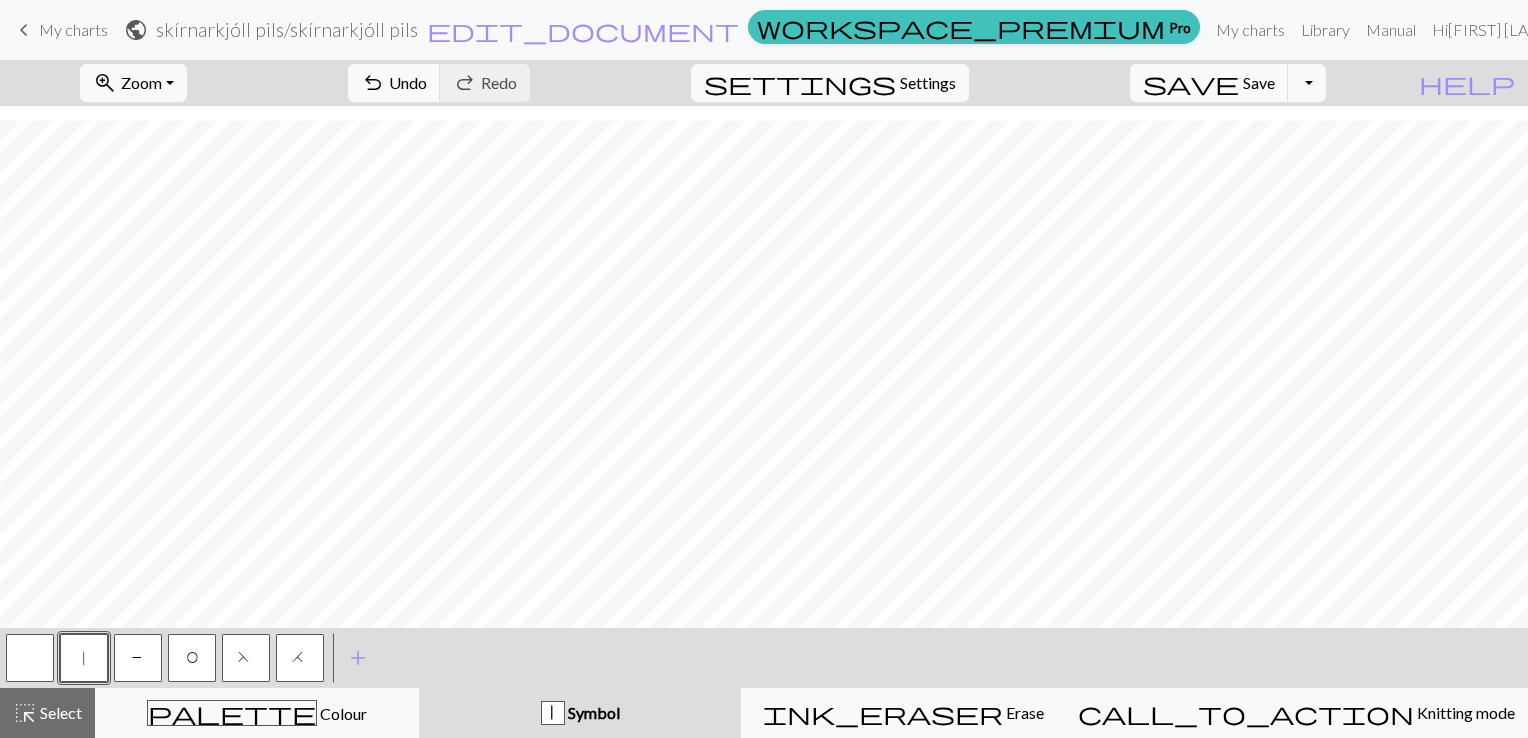 click on "O" at bounding box center (192, 660) 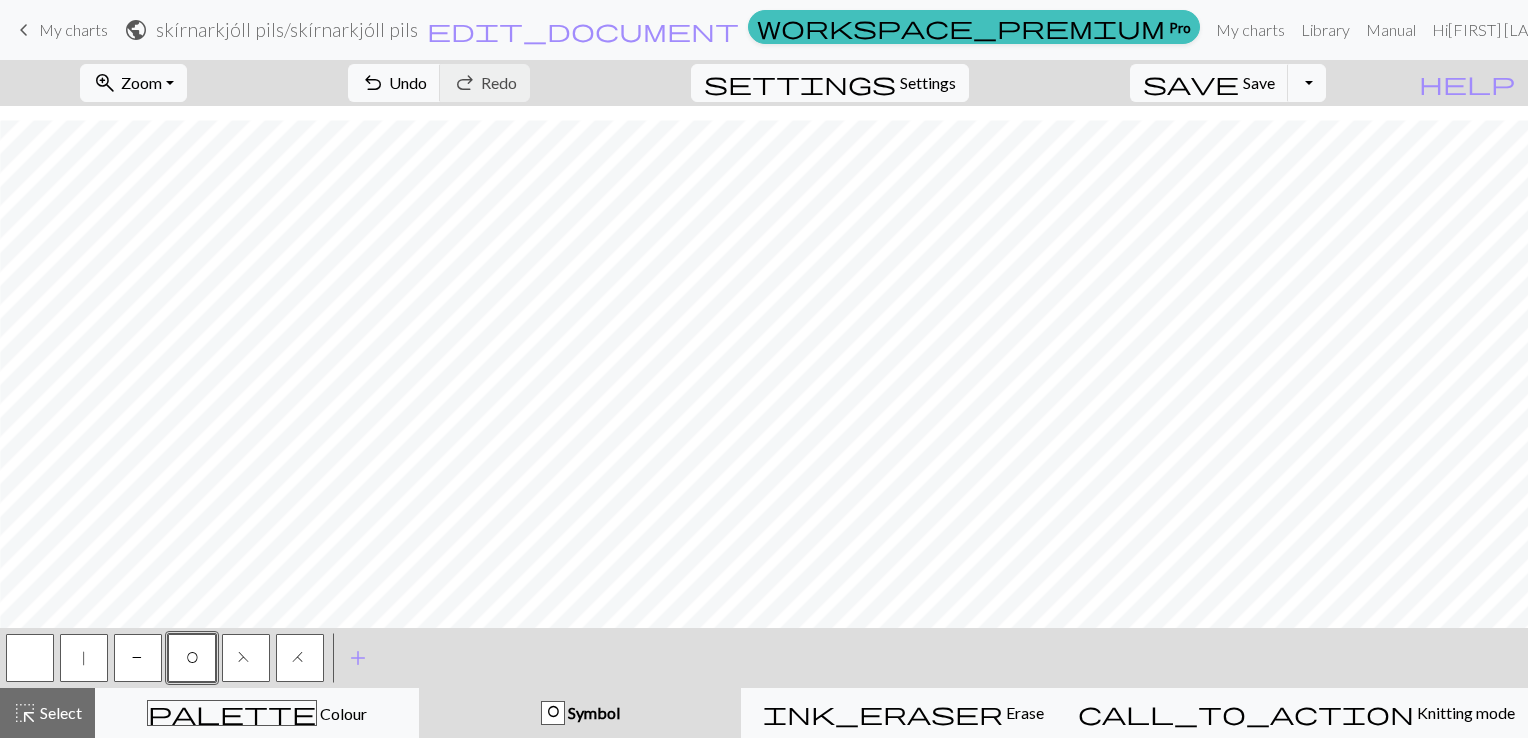 click on "|" at bounding box center [84, 660] 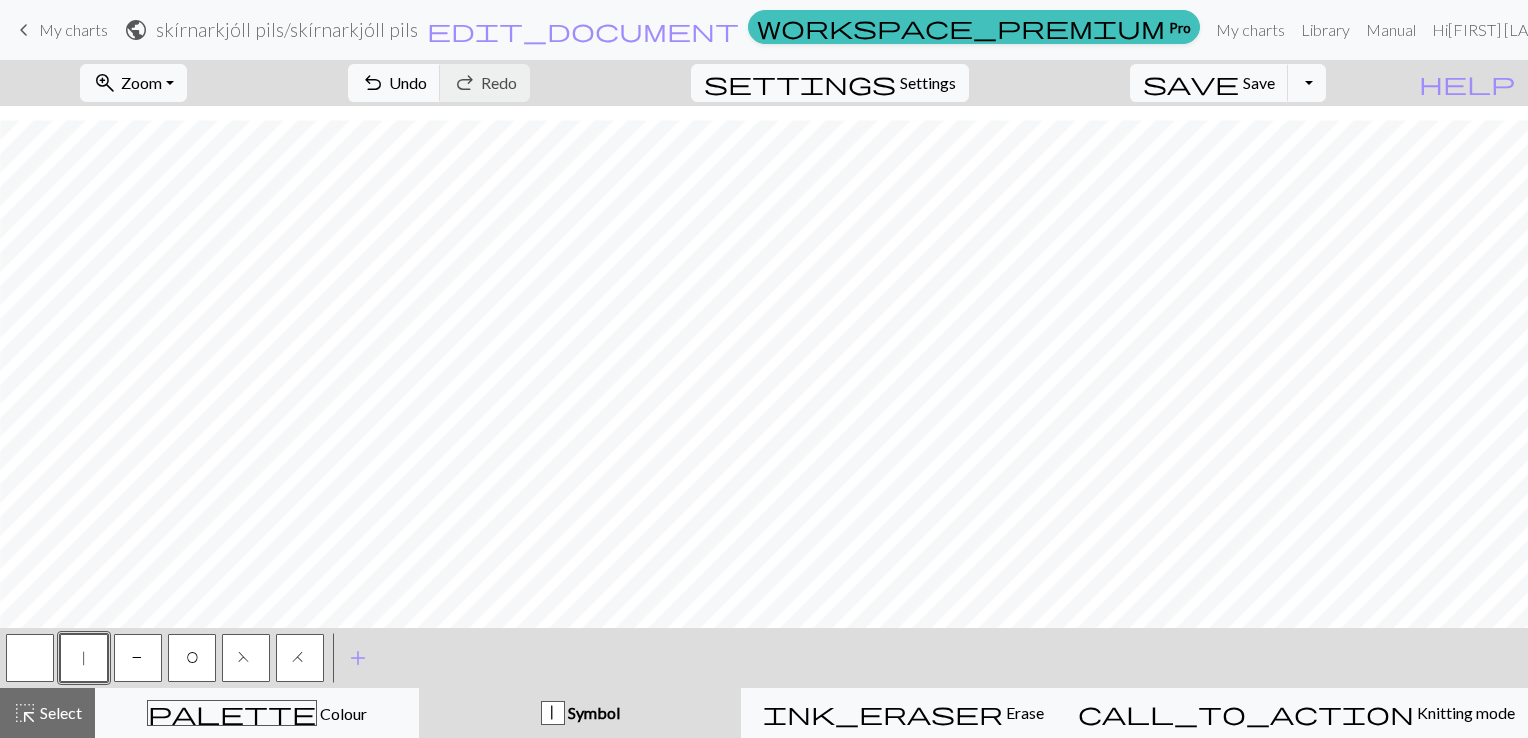 click on "H" at bounding box center [300, 660] 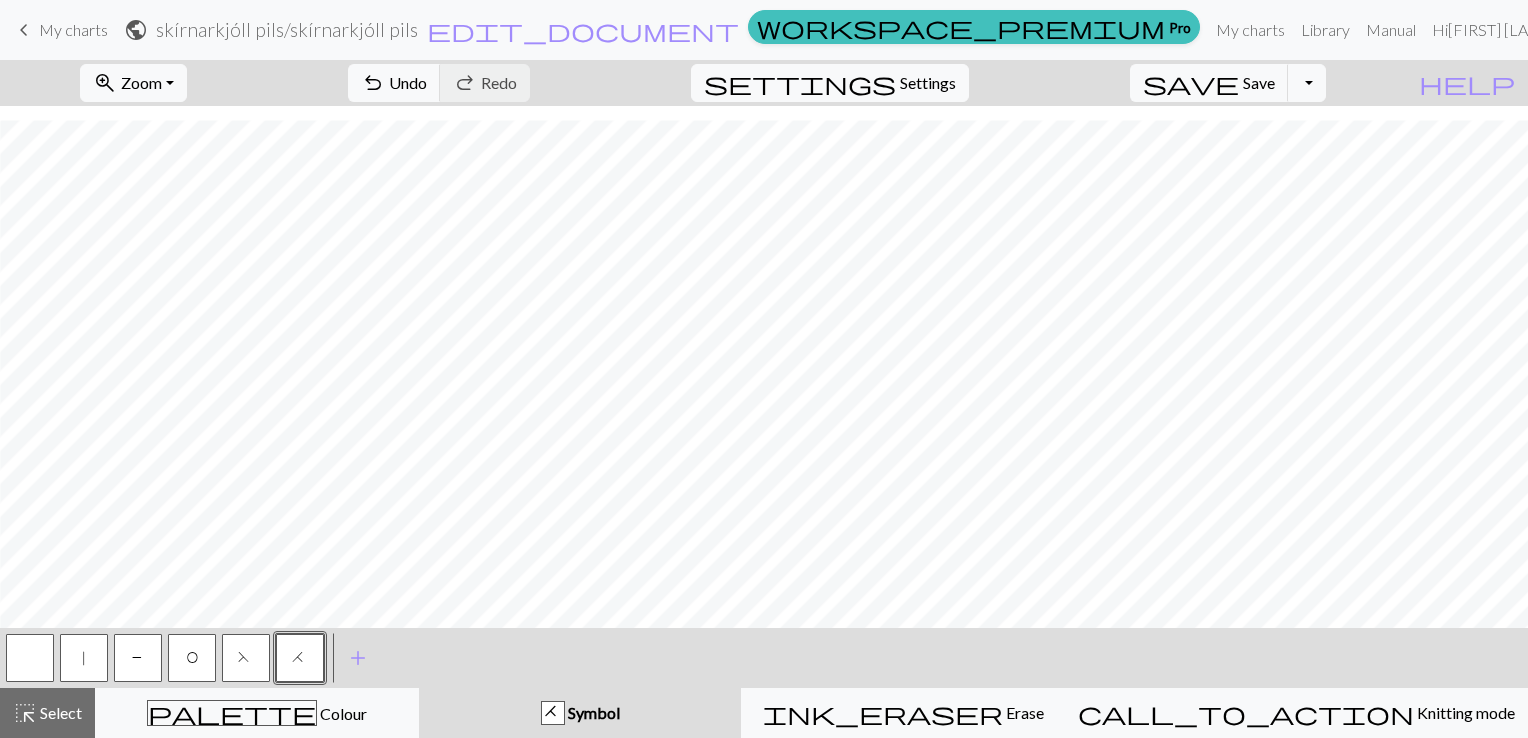click on "|" at bounding box center [84, 658] 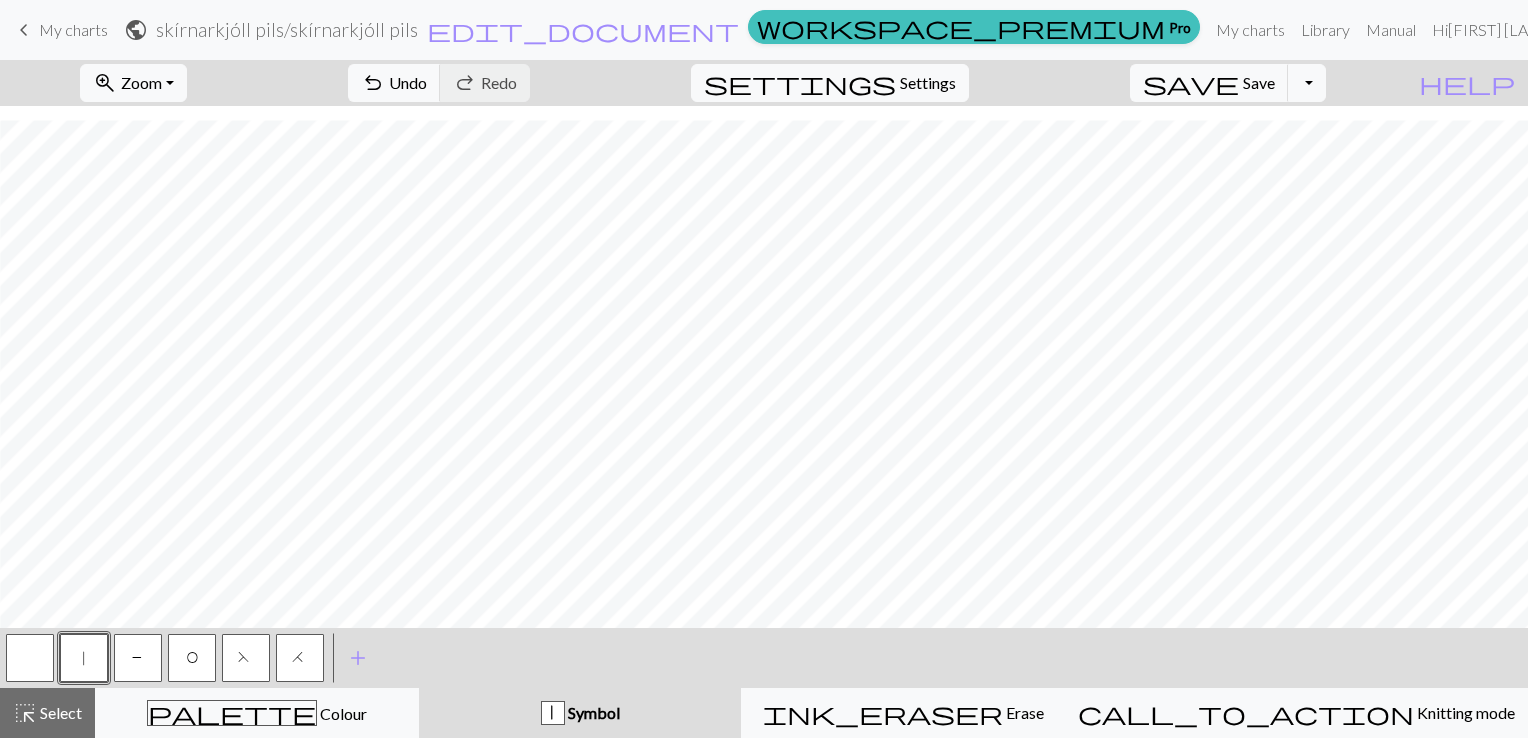 click on "H" at bounding box center [300, 660] 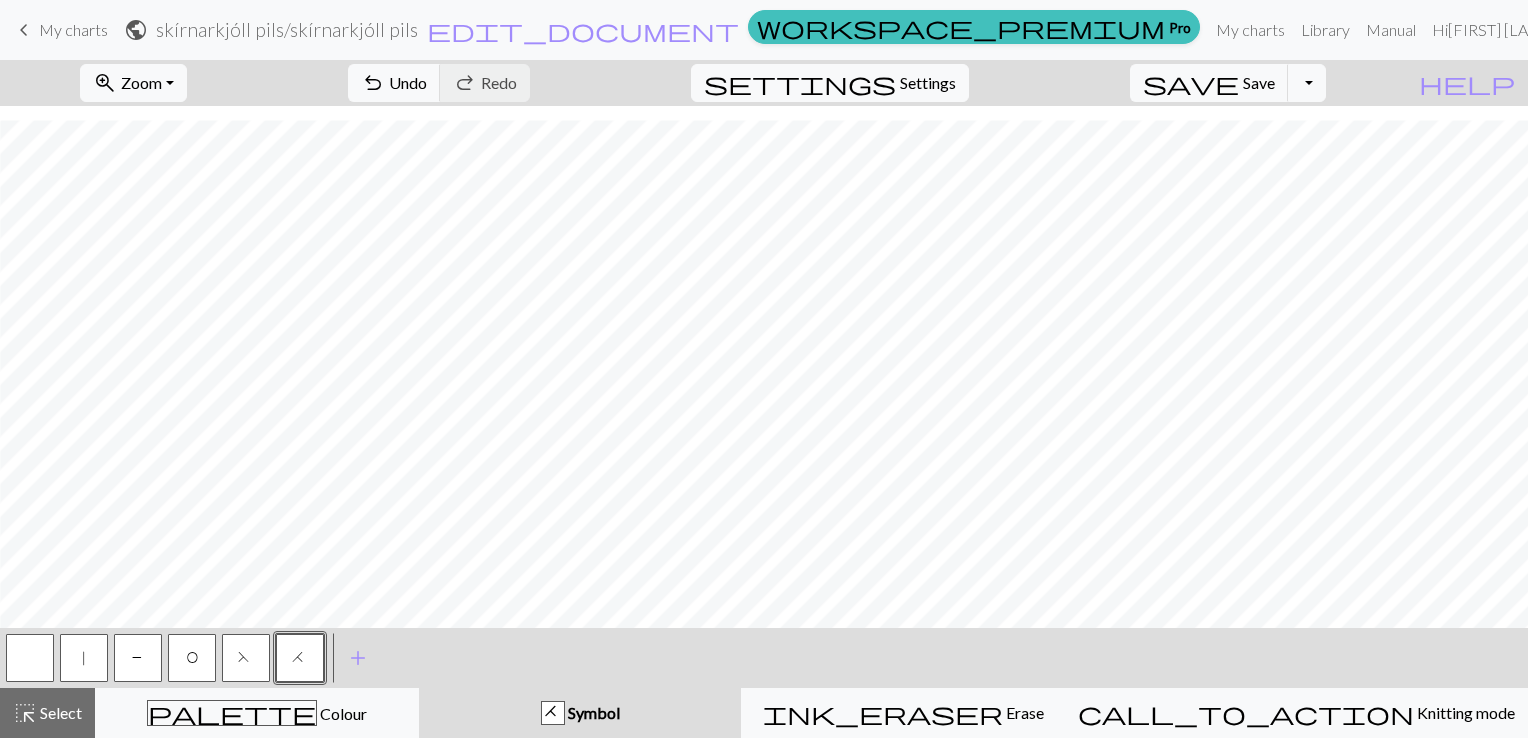 click on "O" at bounding box center (192, 660) 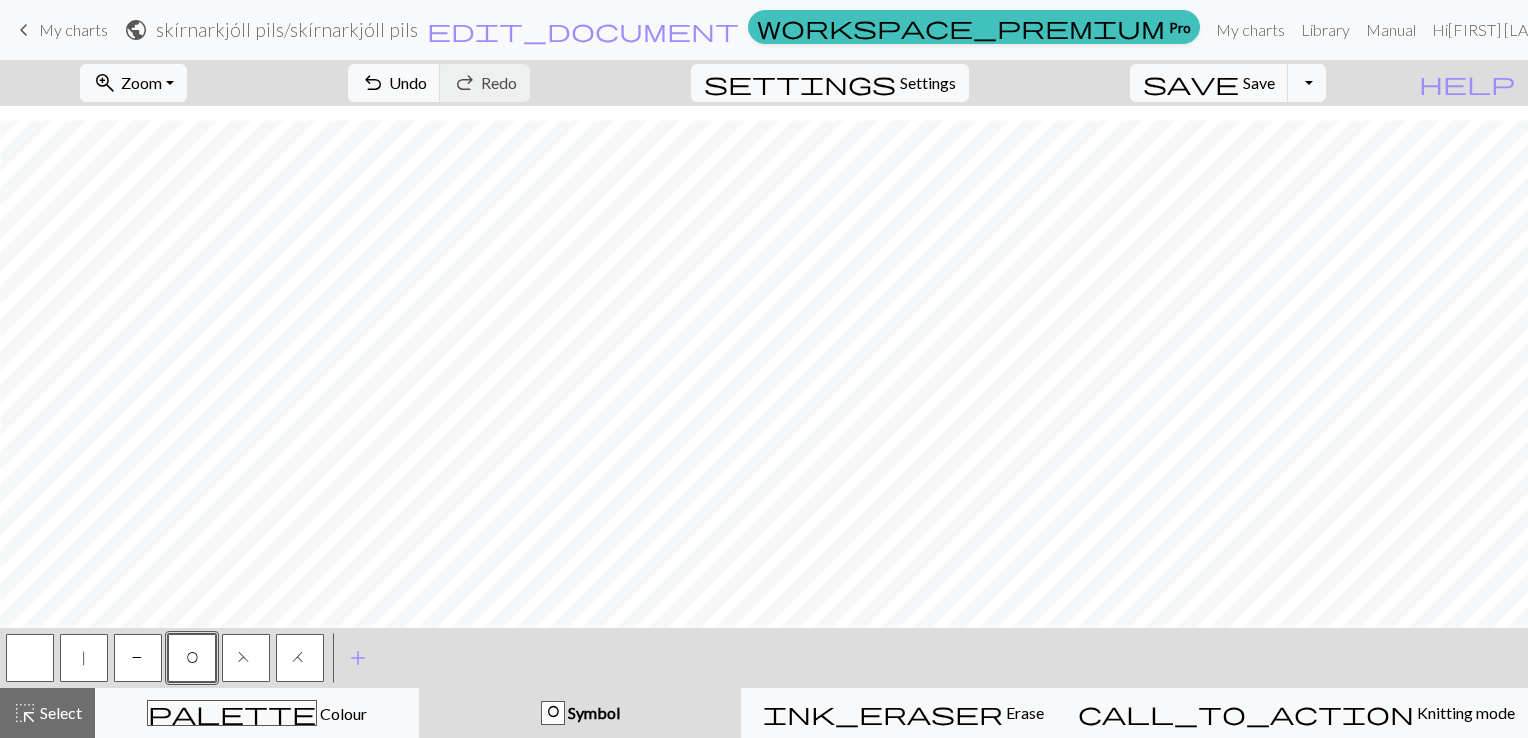 click on "H" at bounding box center (300, 660) 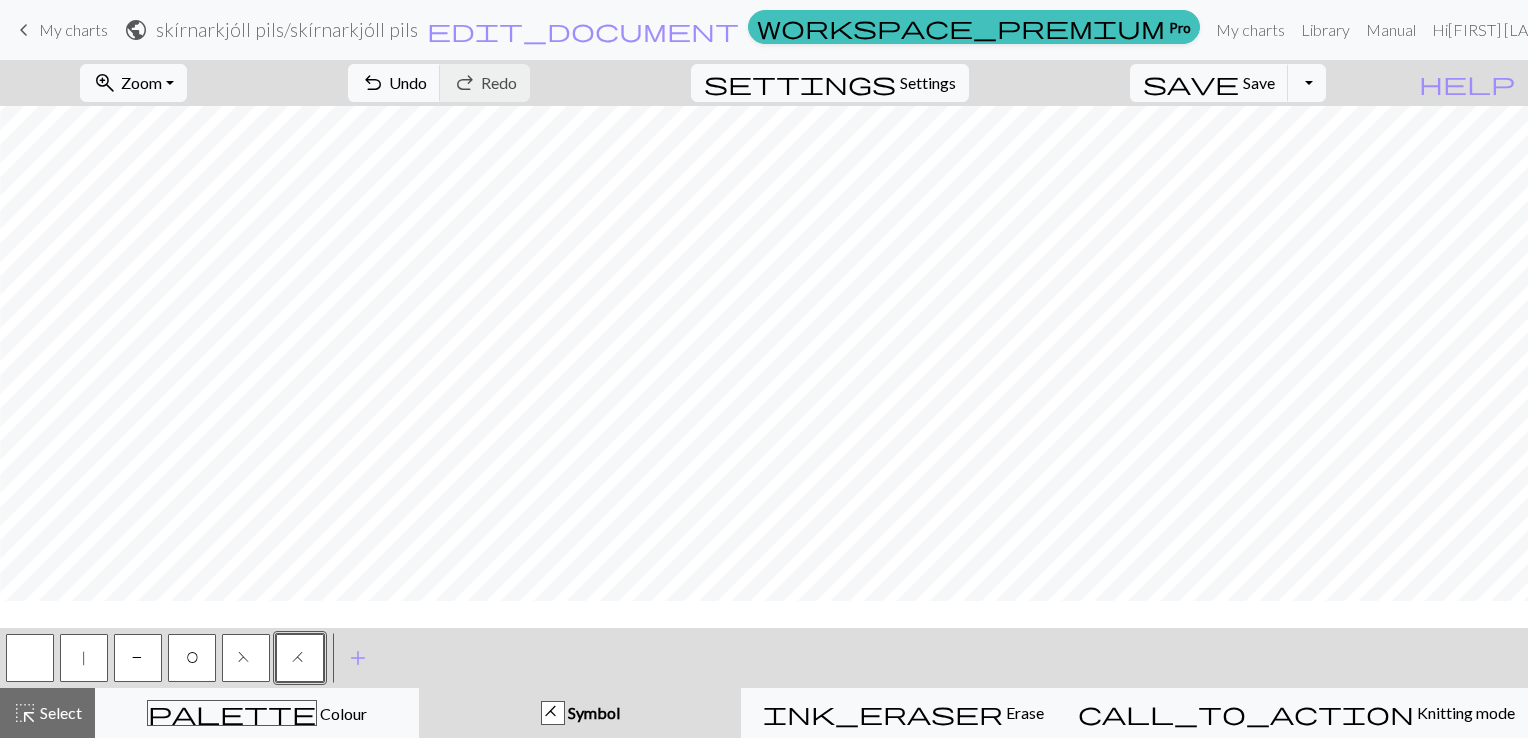 scroll, scrollTop: 0, scrollLeft: 42, axis: horizontal 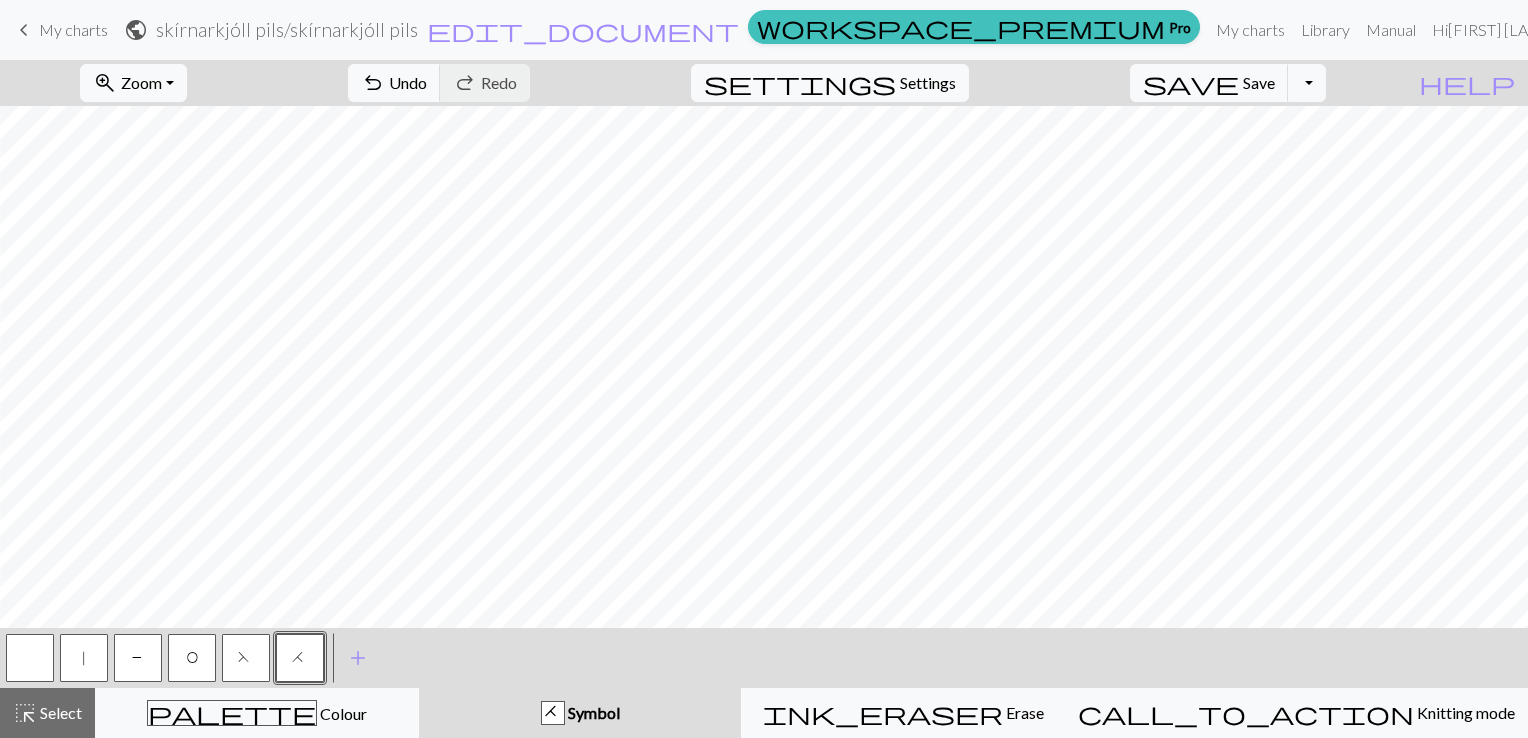 click on "O" at bounding box center (192, 660) 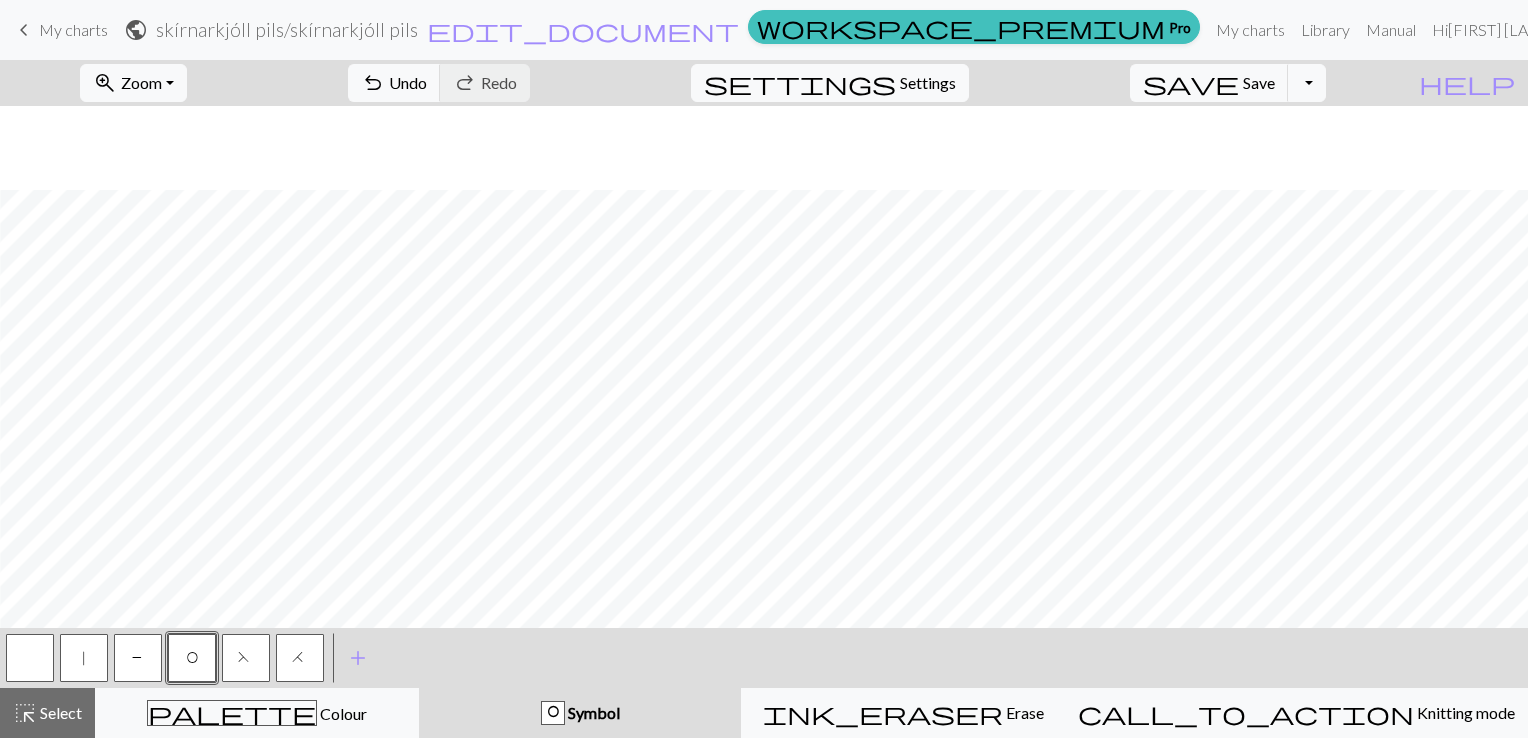 scroll, scrollTop: 308, scrollLeft: 42, axis: both 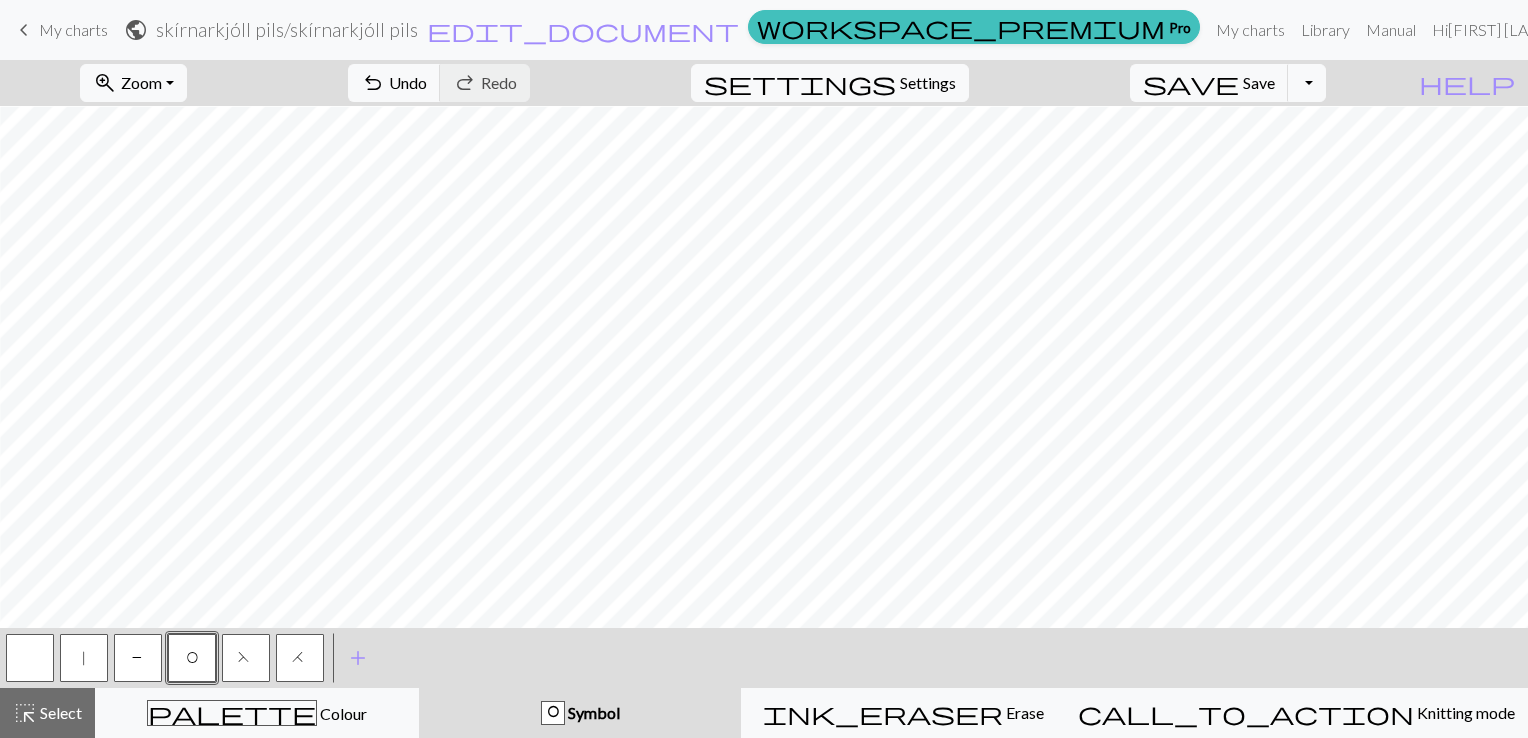 click on "F" at bounding box center [246, 658] 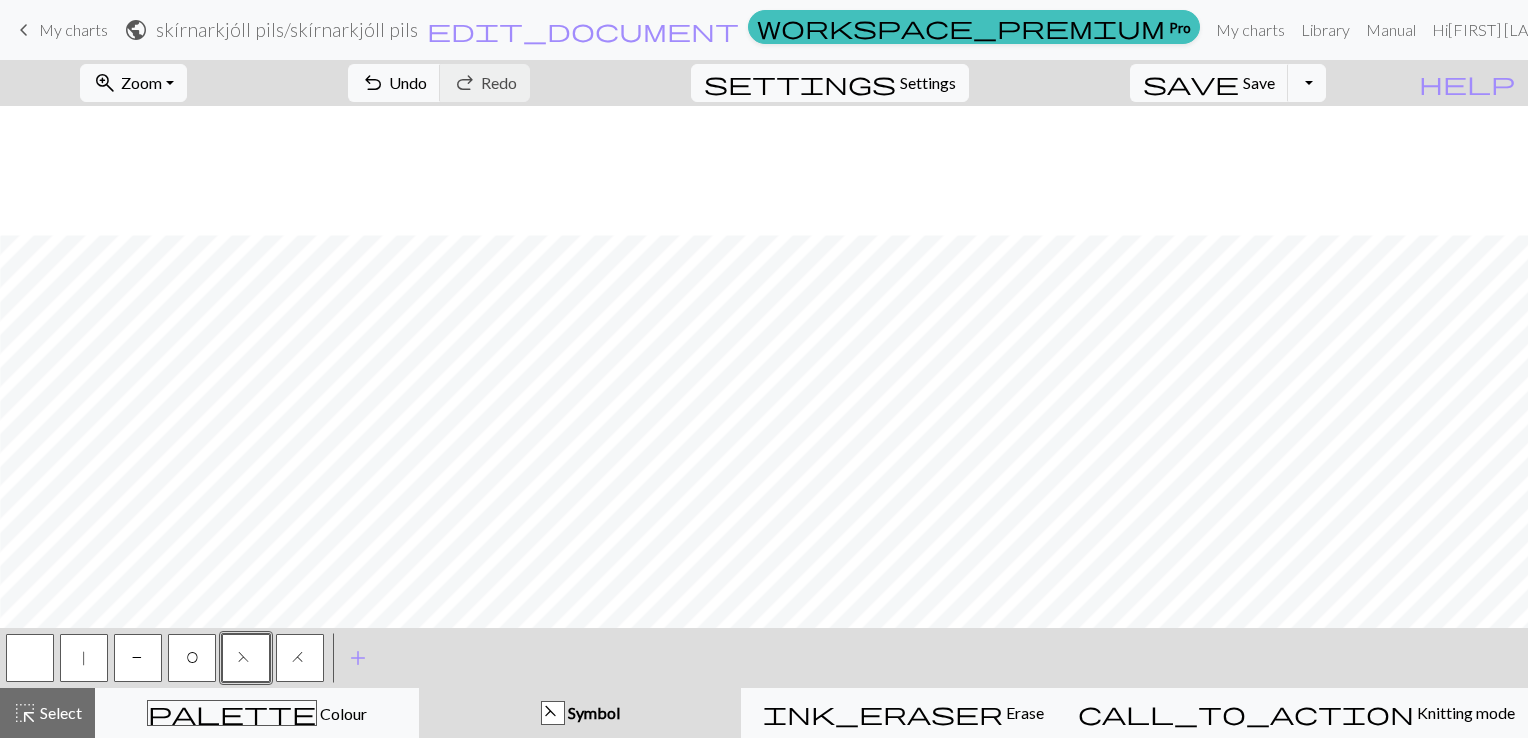 scroll, scrollTop: 437, scrollLeft: 42, axis: both 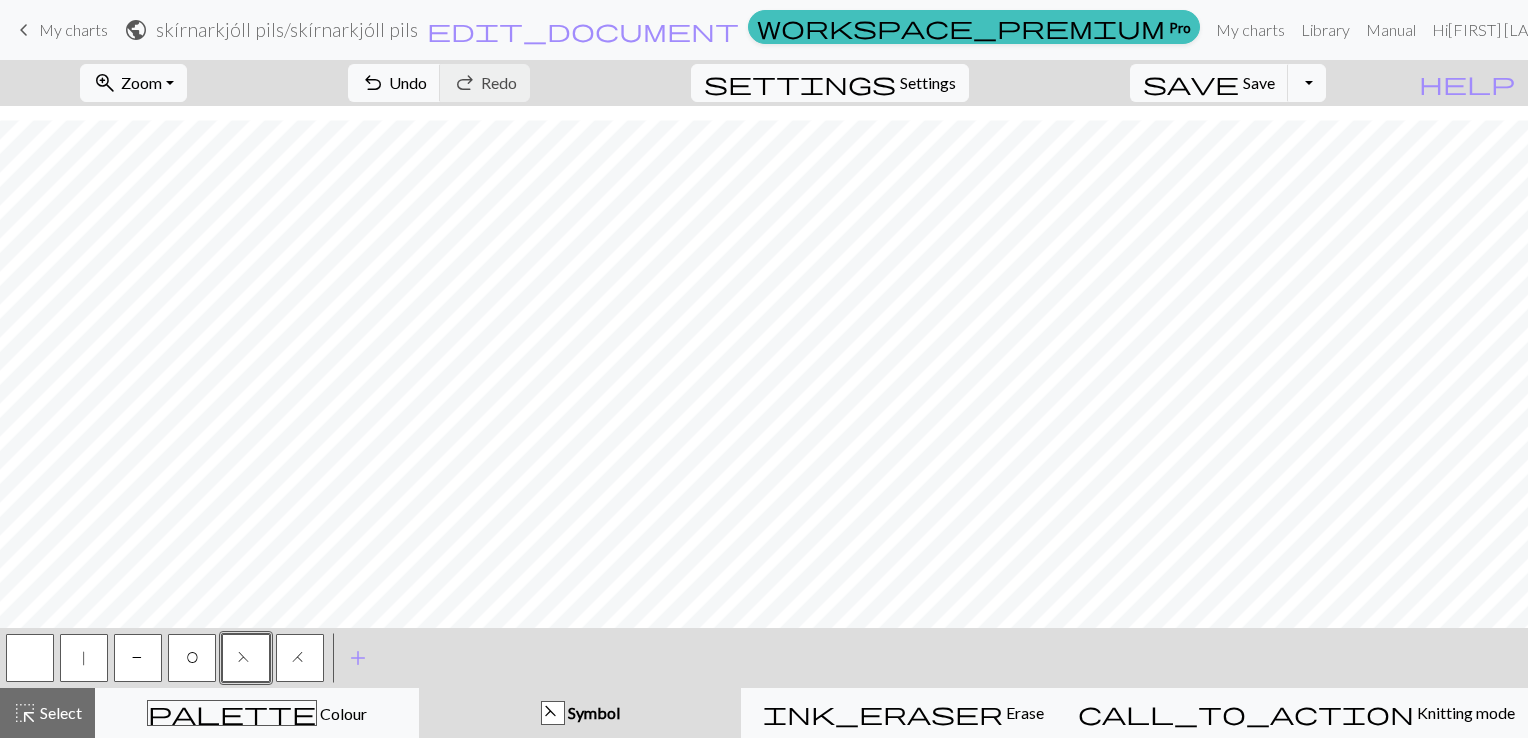 click on "O" at bounding box center [192, 660] 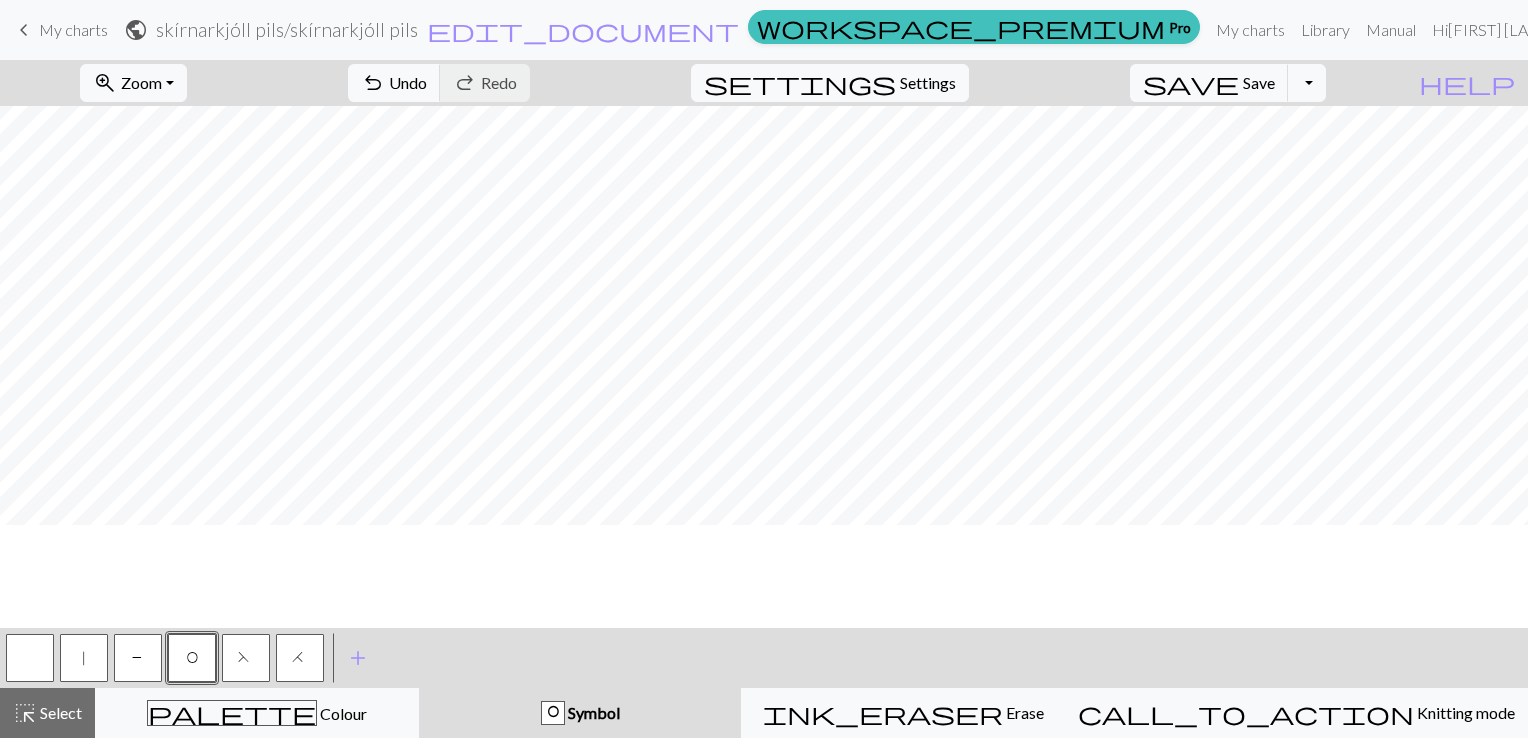 scroll, scrollTop: 0, scrollLeft: 0, axis: both 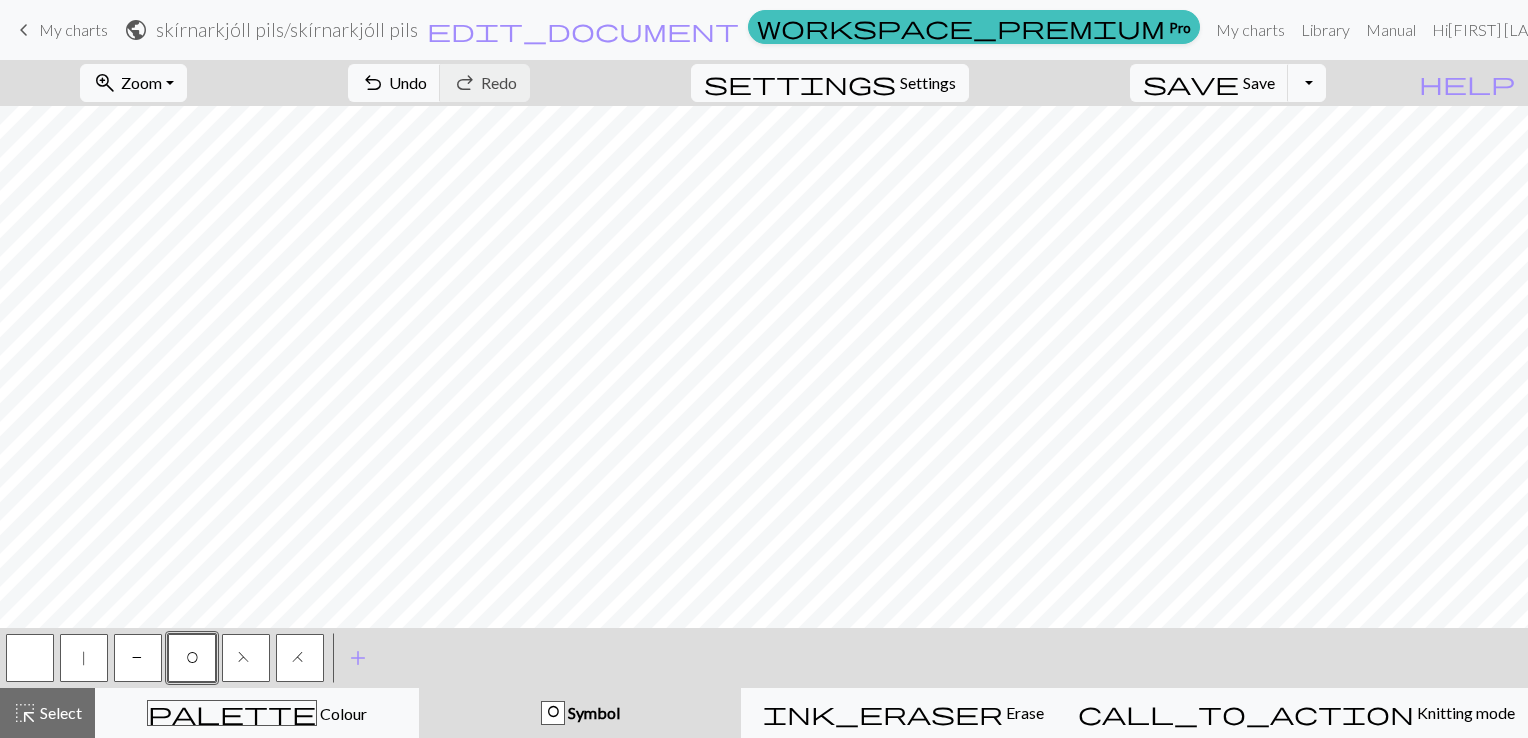 click on "H" at bounding box center [300, 660] 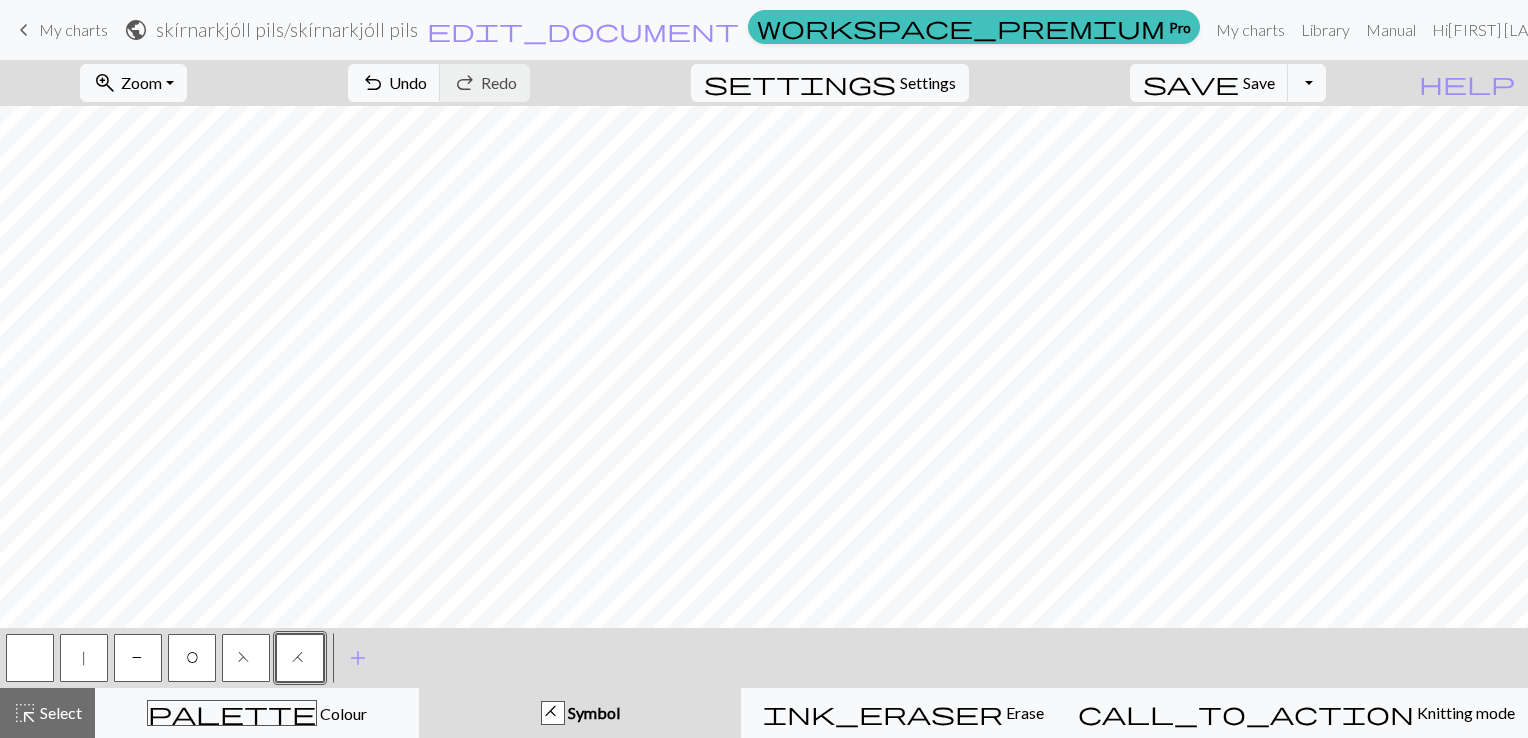 scroll, scrollTop: 437, scrollLeft: 0, axis: vertical 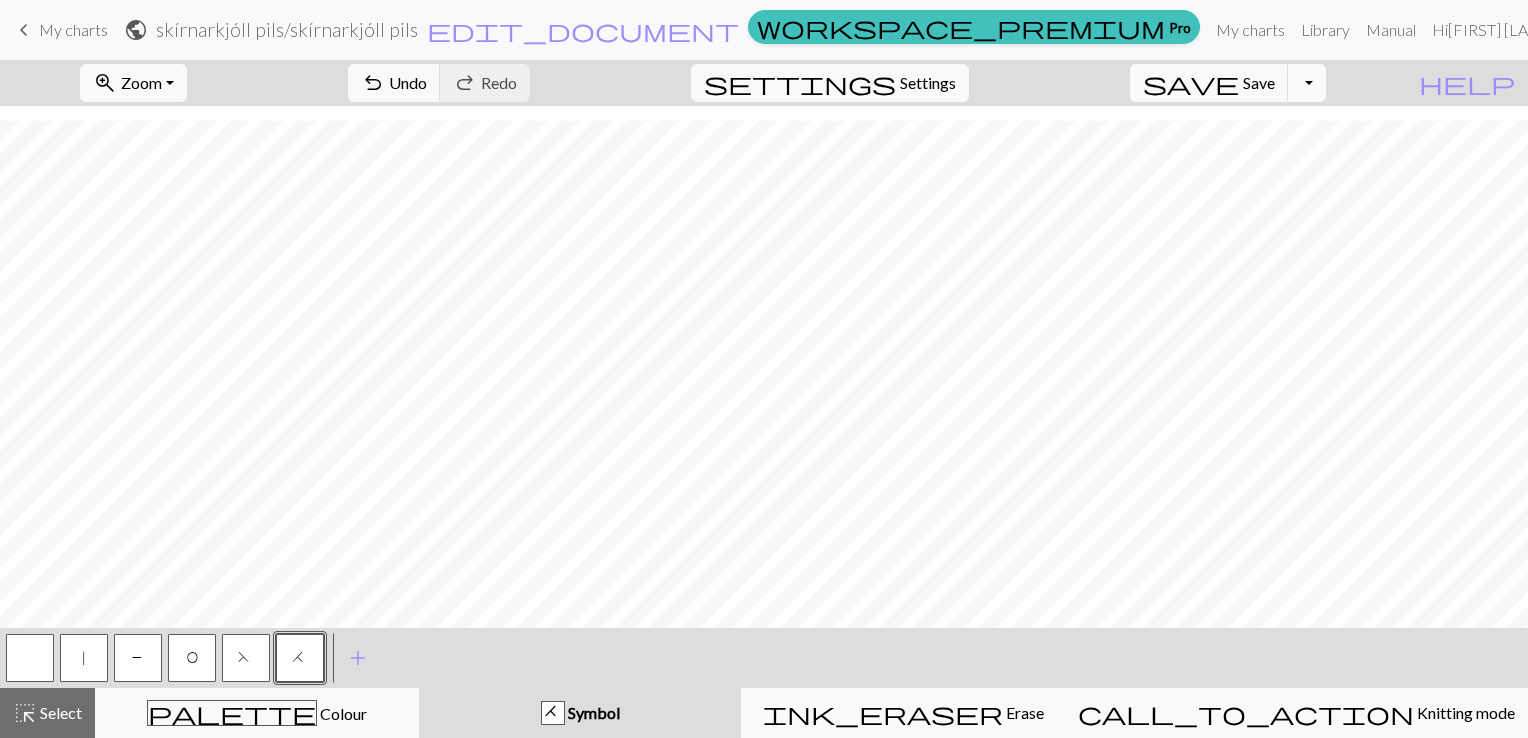 click on "Toggle Dropdown" at bounding box center [1307, 83] 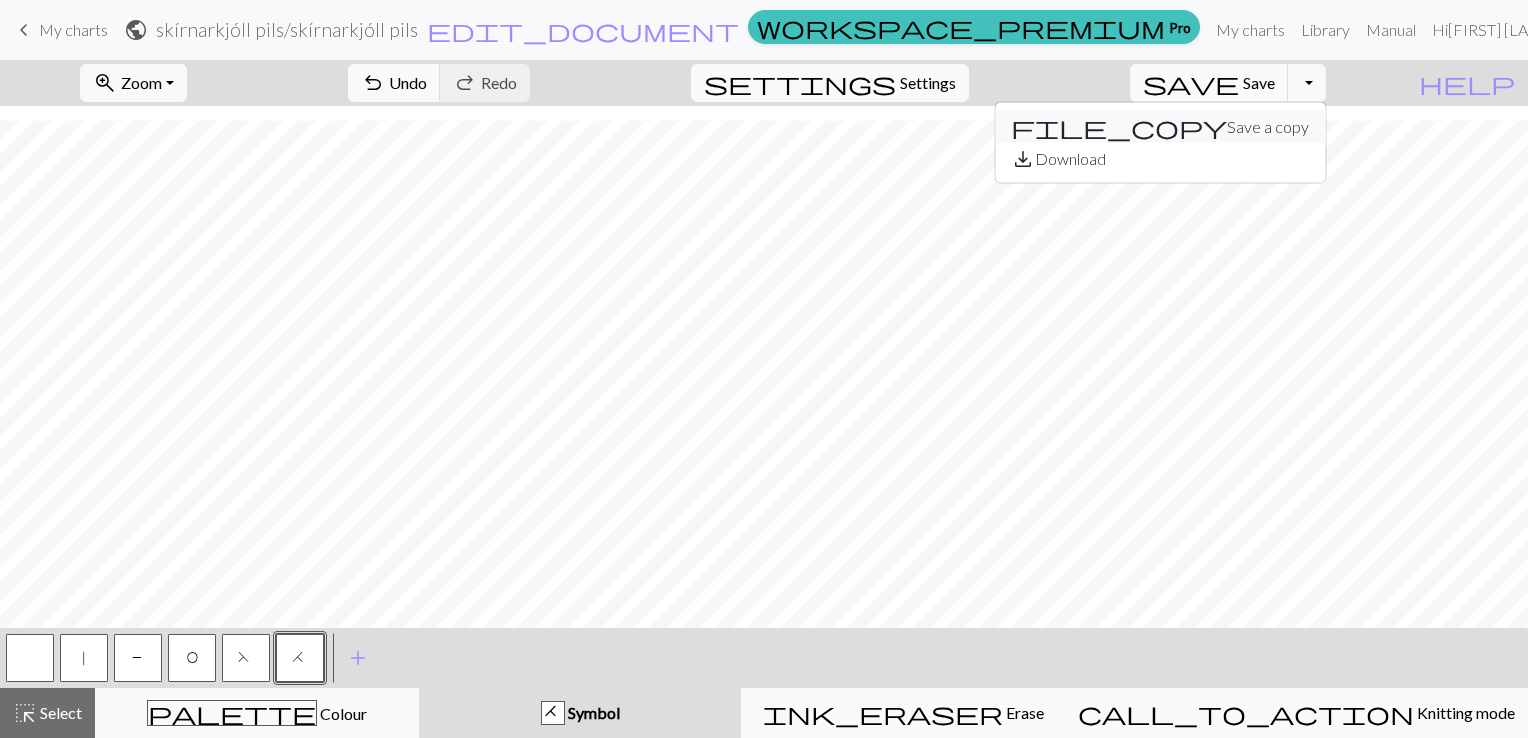 click on "file_copy  Save a copy" at bounding box center [1160, 127] 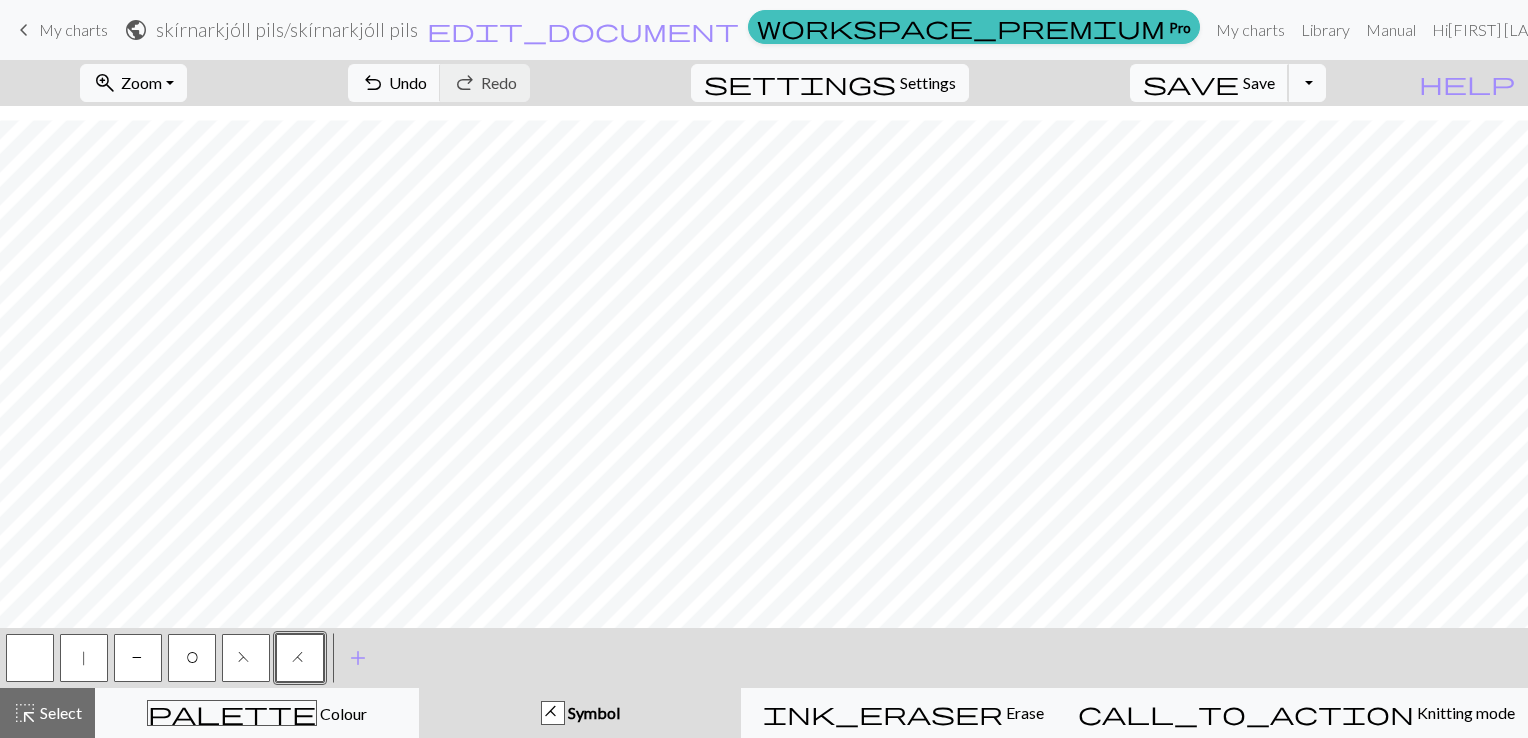 click on "Save" at bounding box center (1259, 82) 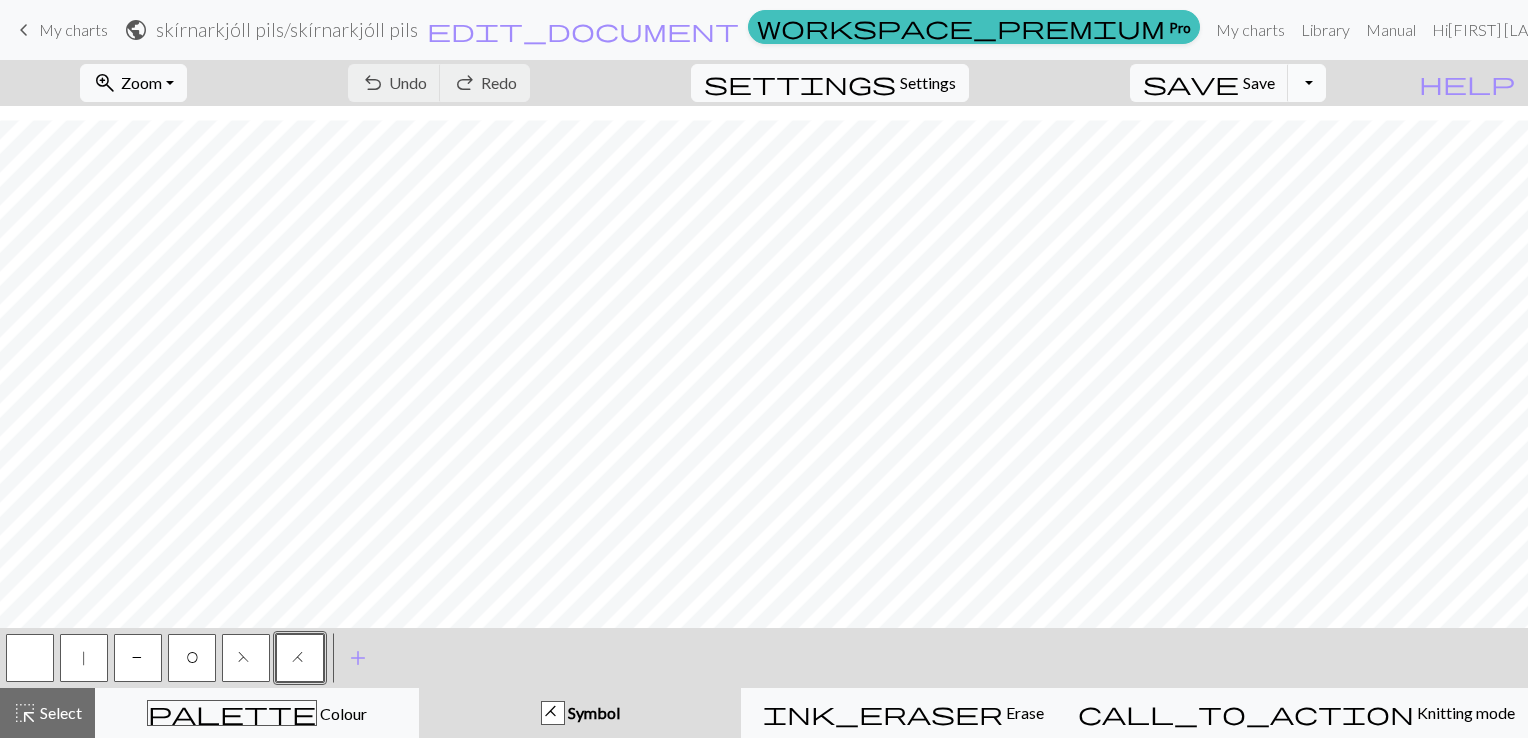 click on "Toggle Dropdown" at bounding box center (1307, 83) 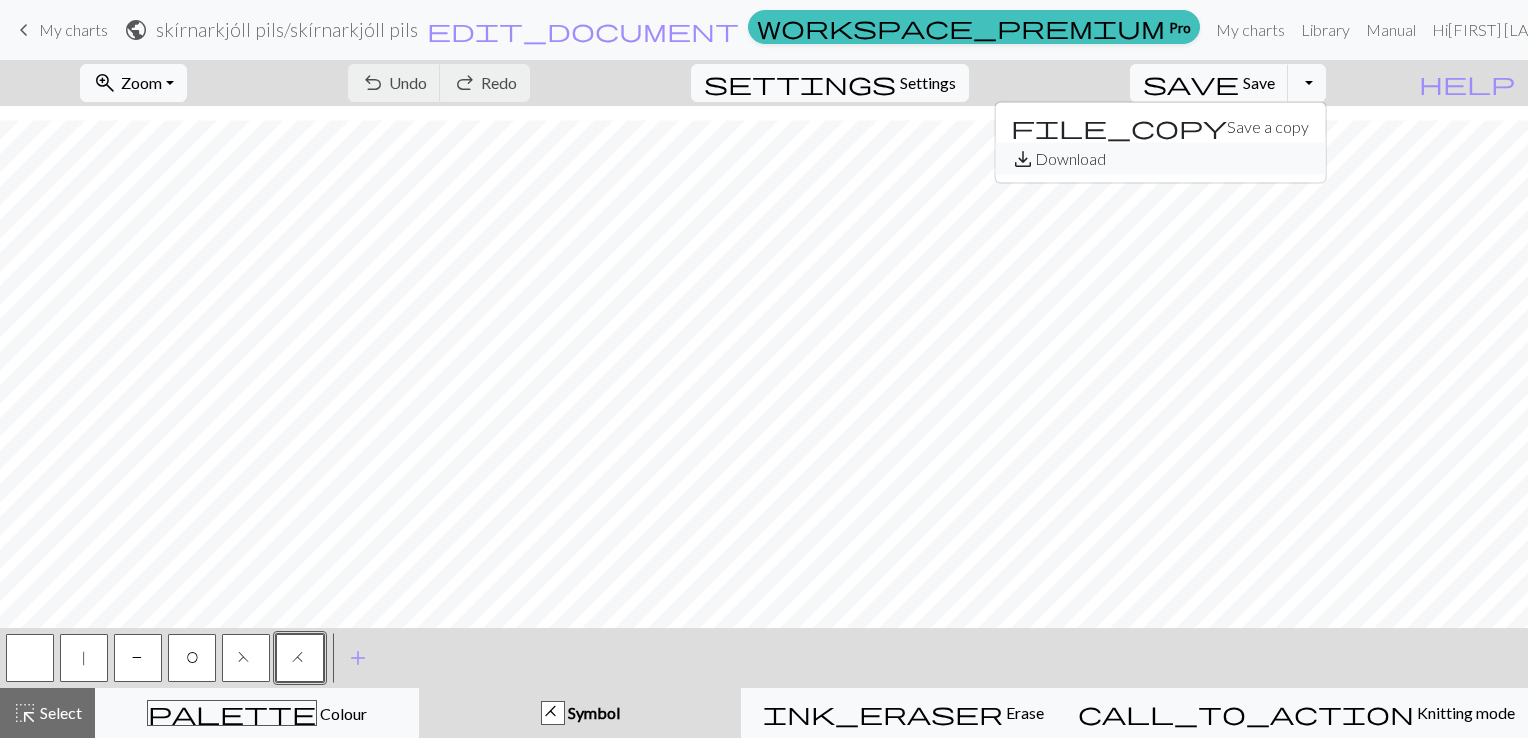 click on "save_alt  Download" at bounding box center (1160, 159) 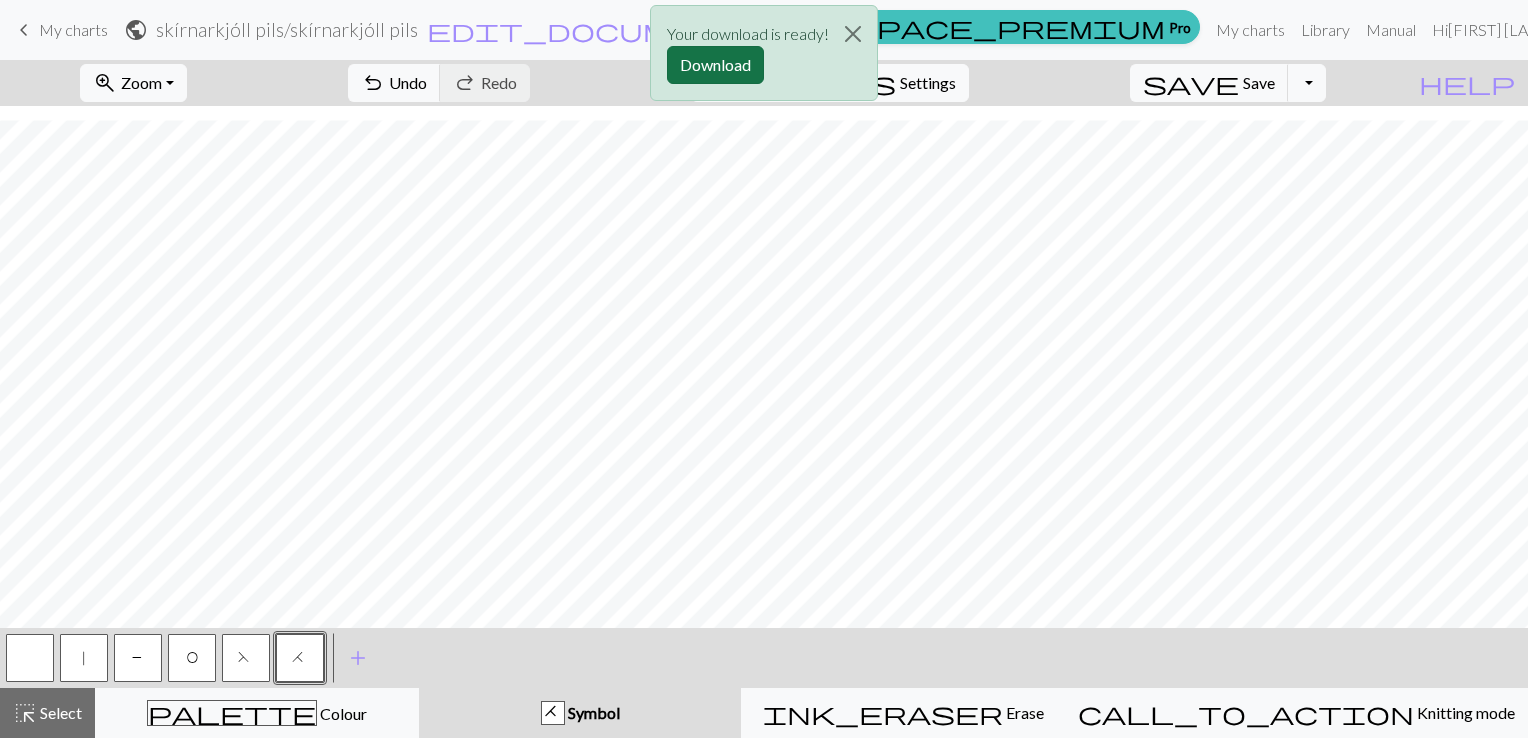 click on "Download" at bounding box center (715, 65) 